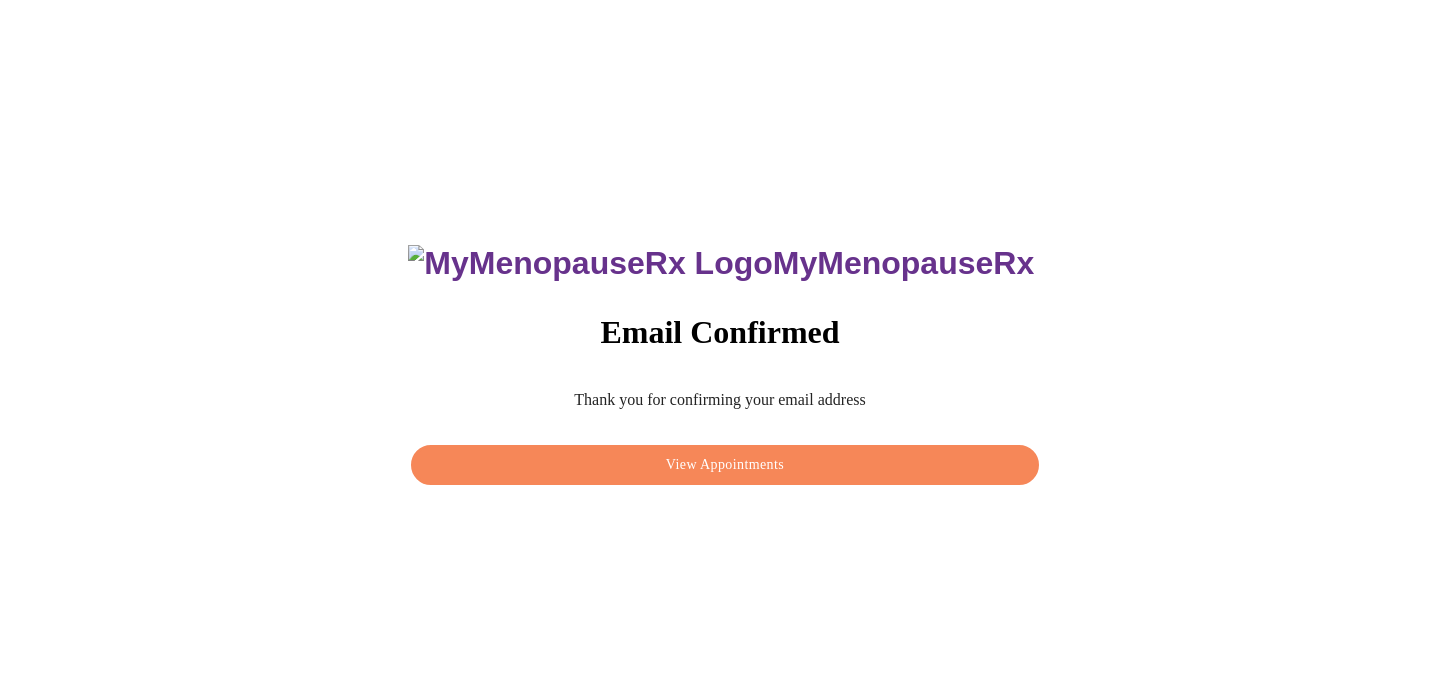 scroll, scrollTop: 0, scrollLeft: 0, axis: both 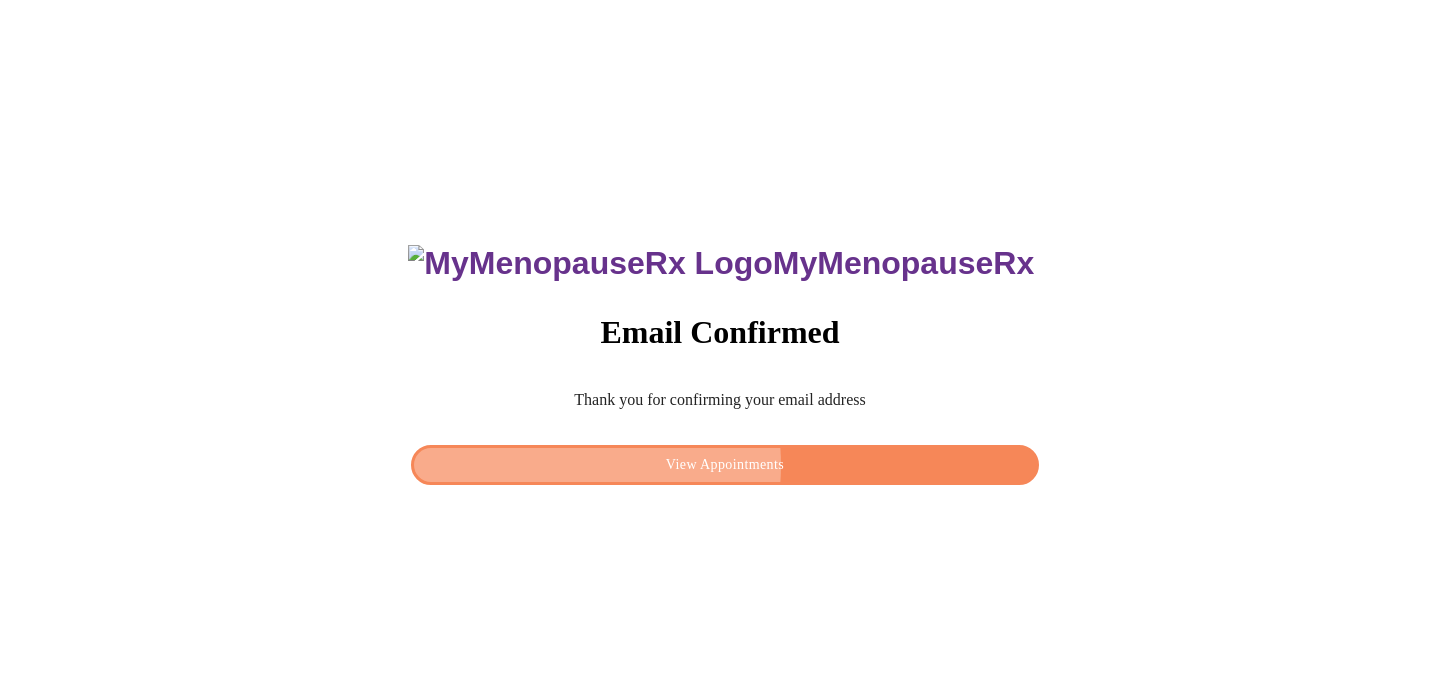 click on "View Appointments" at bounding box center [725, 465] 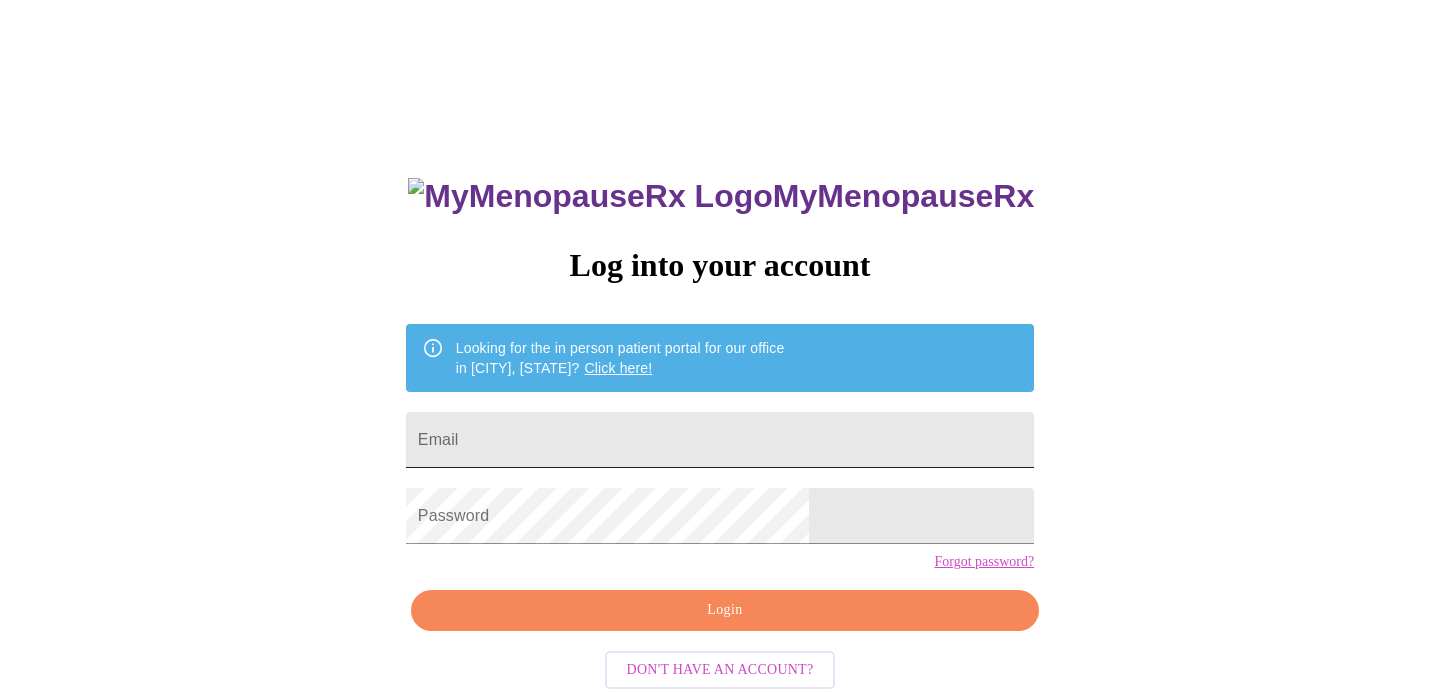 click on "Email" at bounding box center (720, 440) 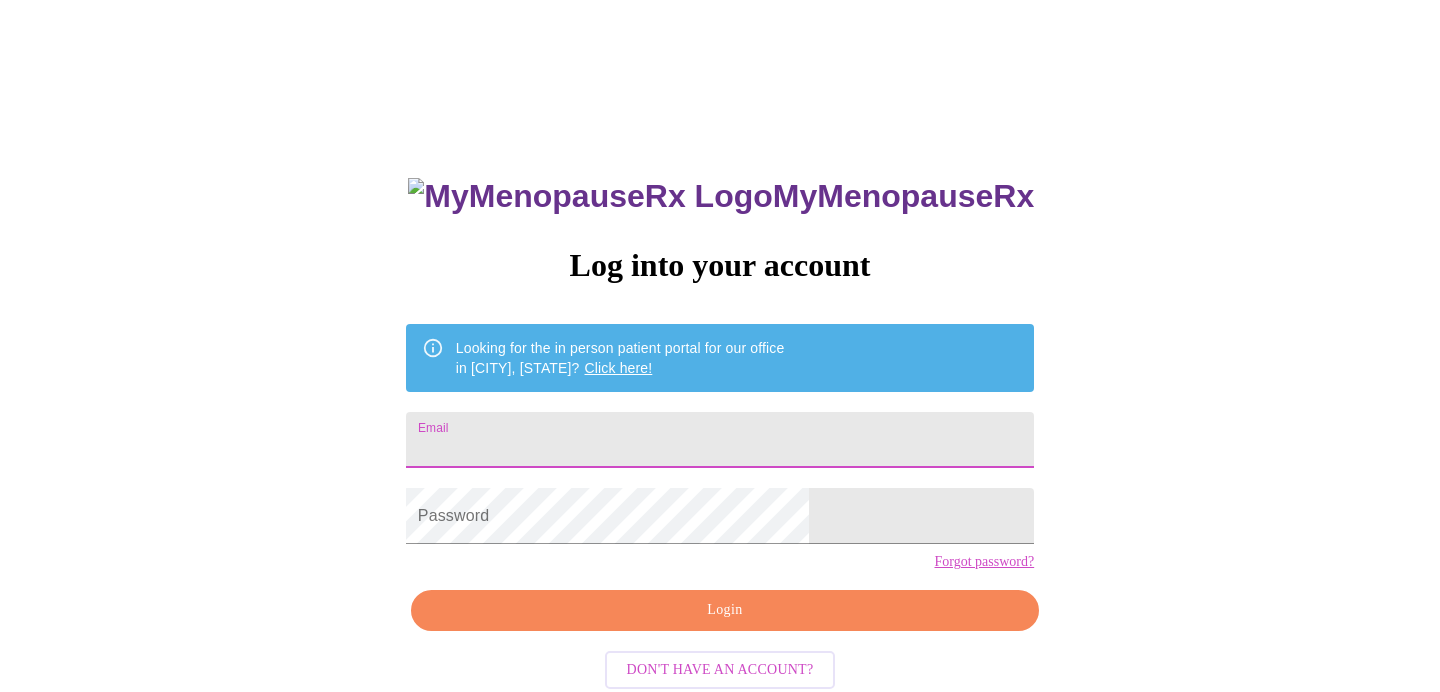 type on "[EMAIL]" 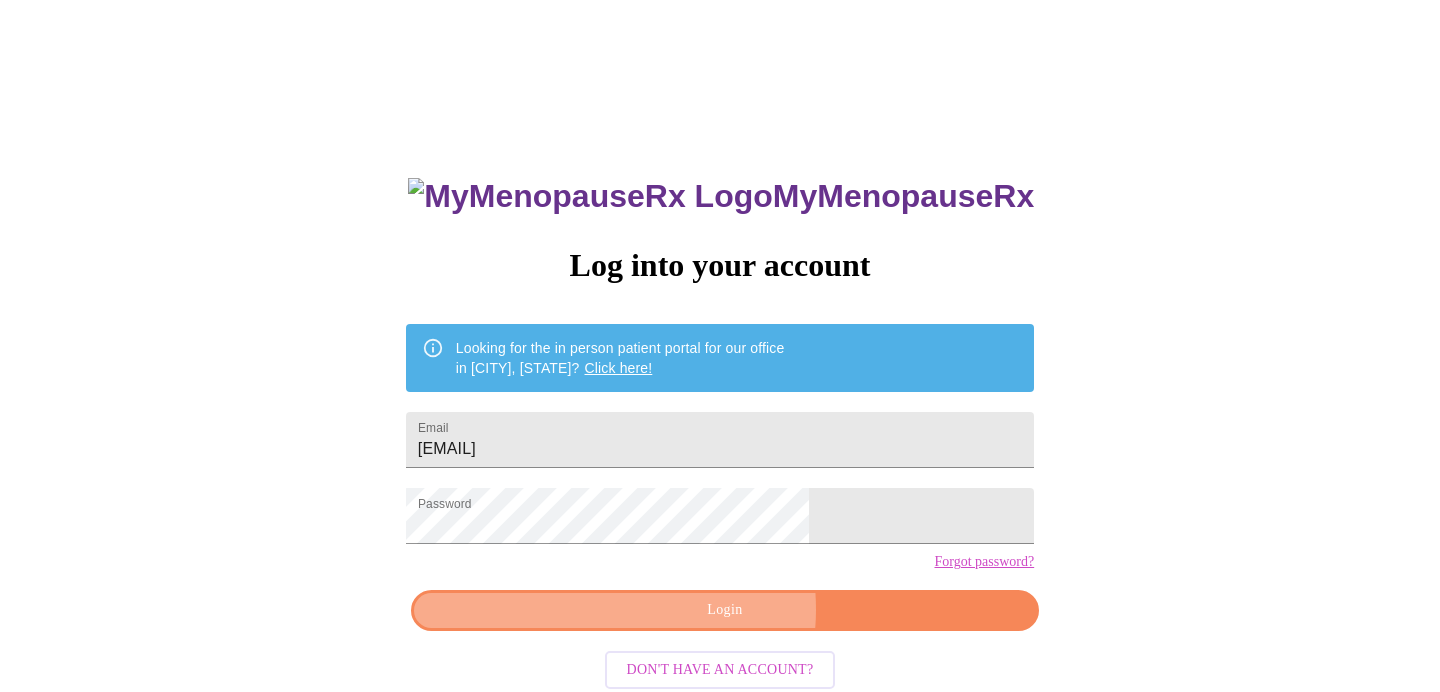click on "Login" at bounding box center (725, 610) 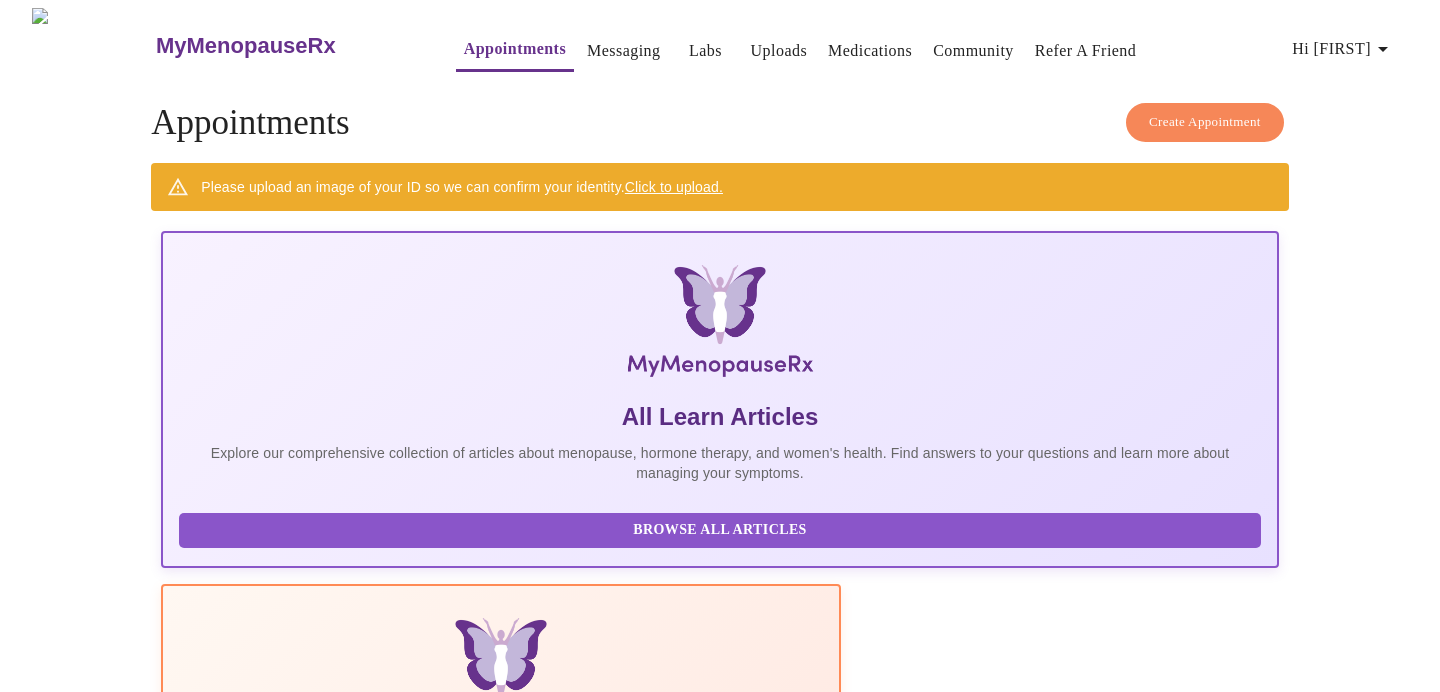 click on "Click to upload." at bounding box center (674, 187) 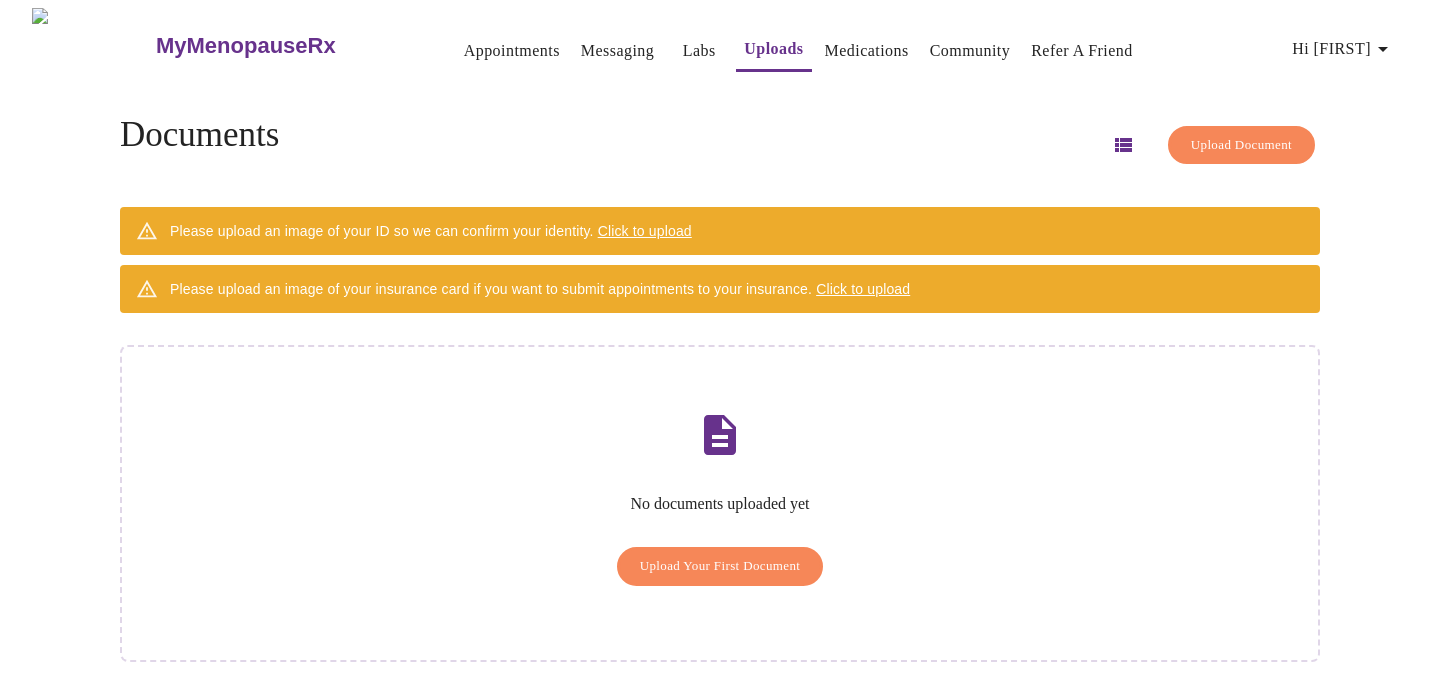 click on "Upload Your First Document" at bounding box center [720, 566] 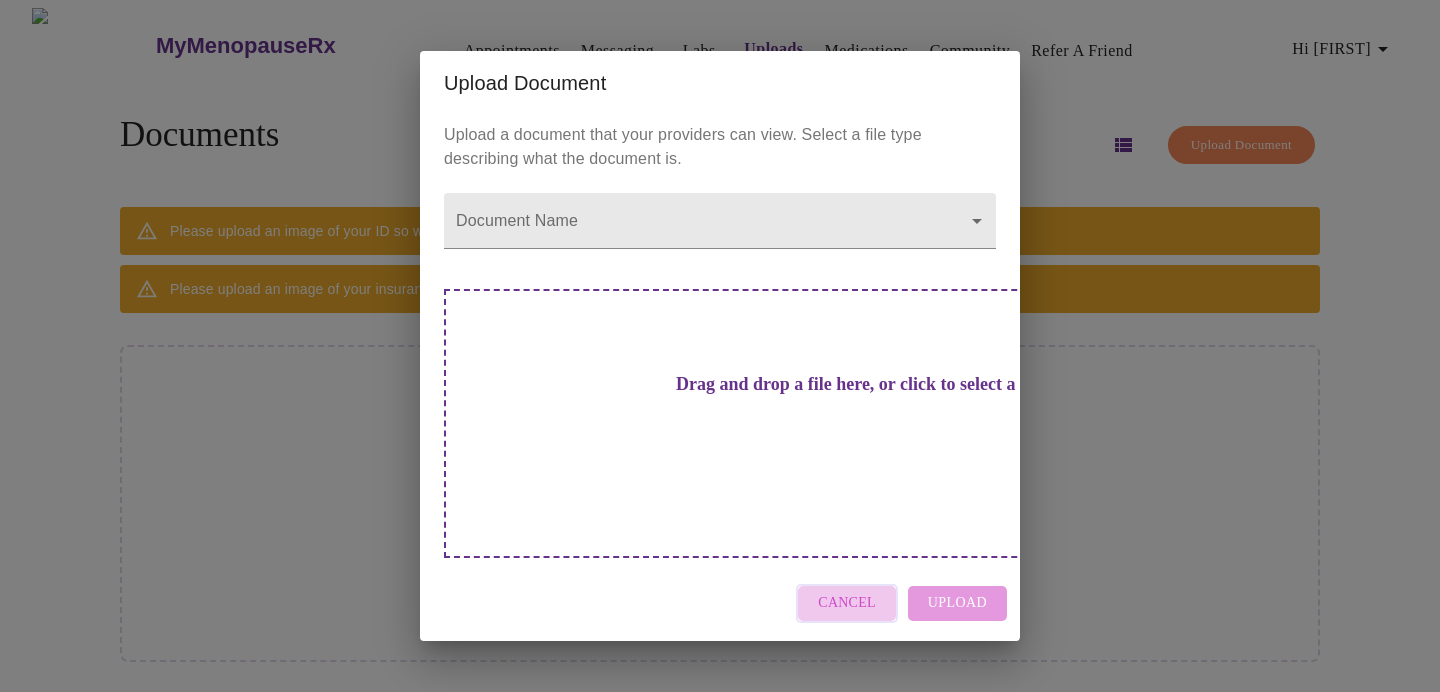 click on "Cancel" at bounding box center (847, 603) 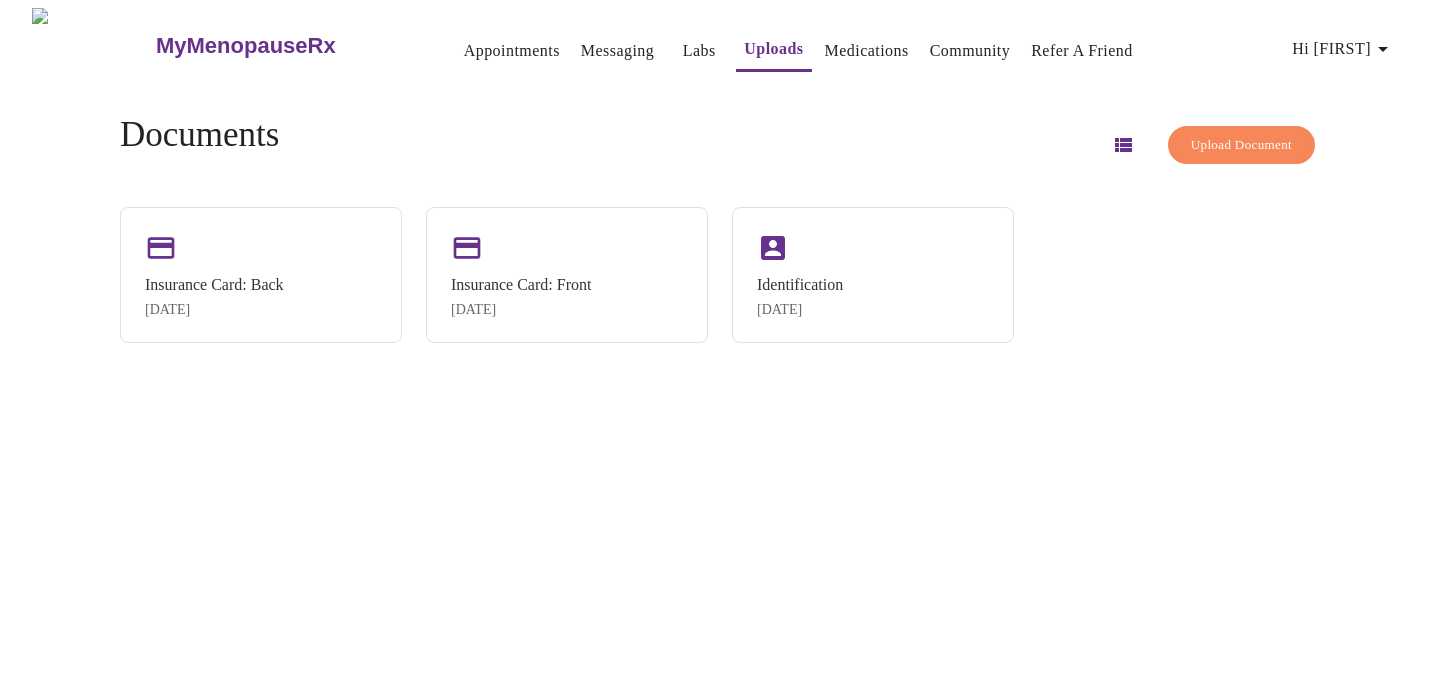 scroll, scrollTop: 0, scrollLeft: 0, axis: both 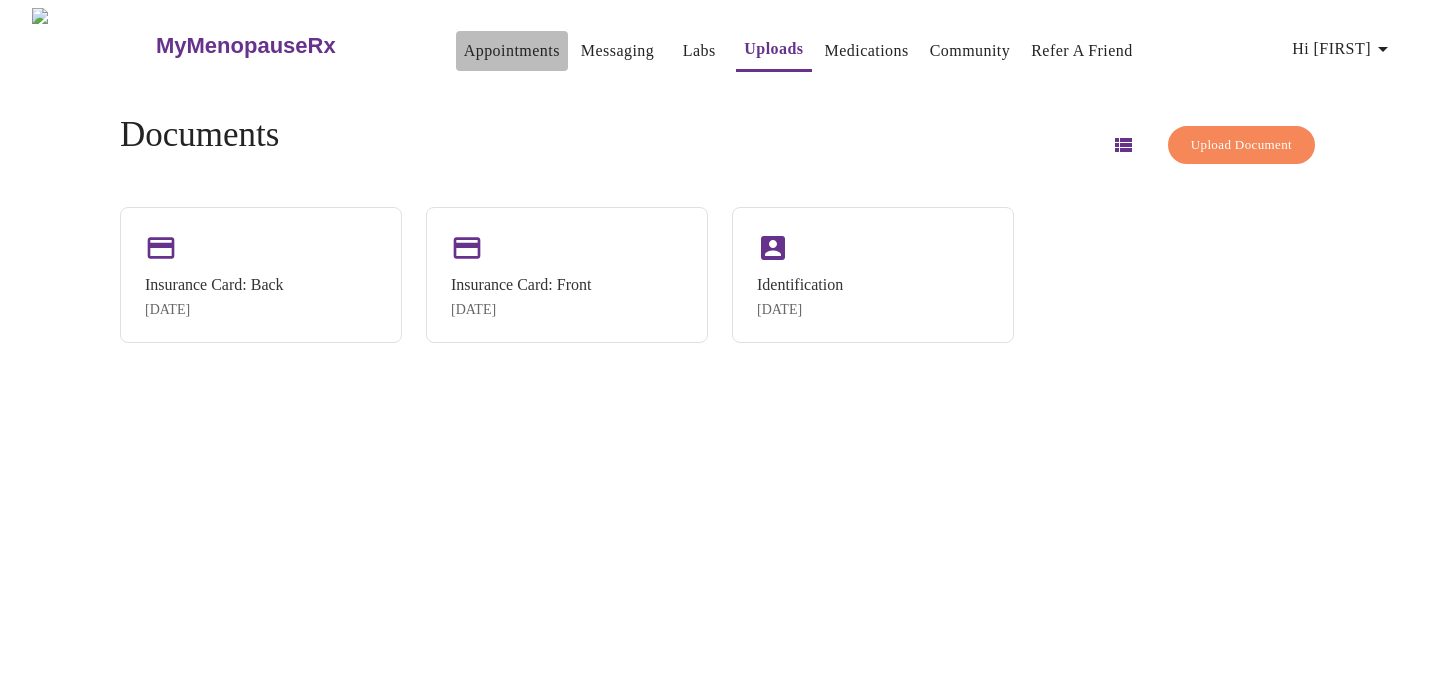 click on "Appointments" at bounding box center (512, 51) 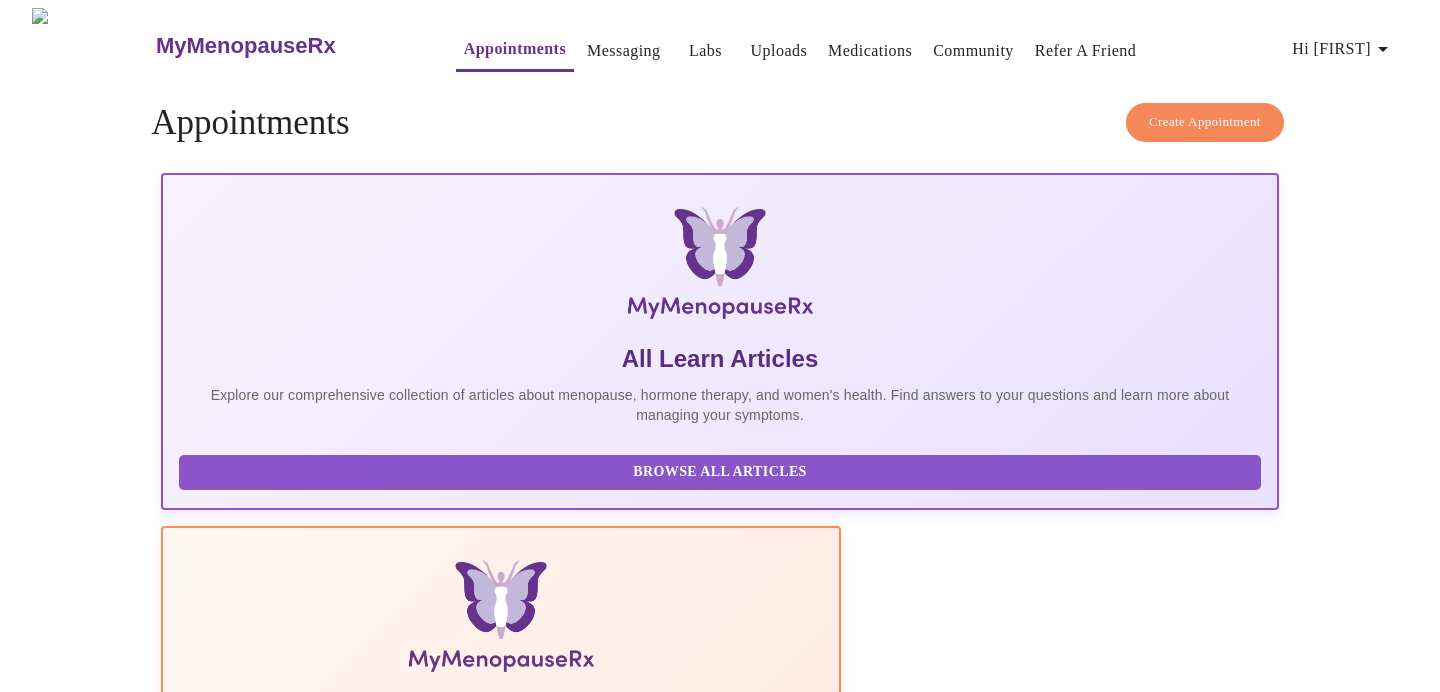 click on "Messaging" at bounding box center [623, 51] 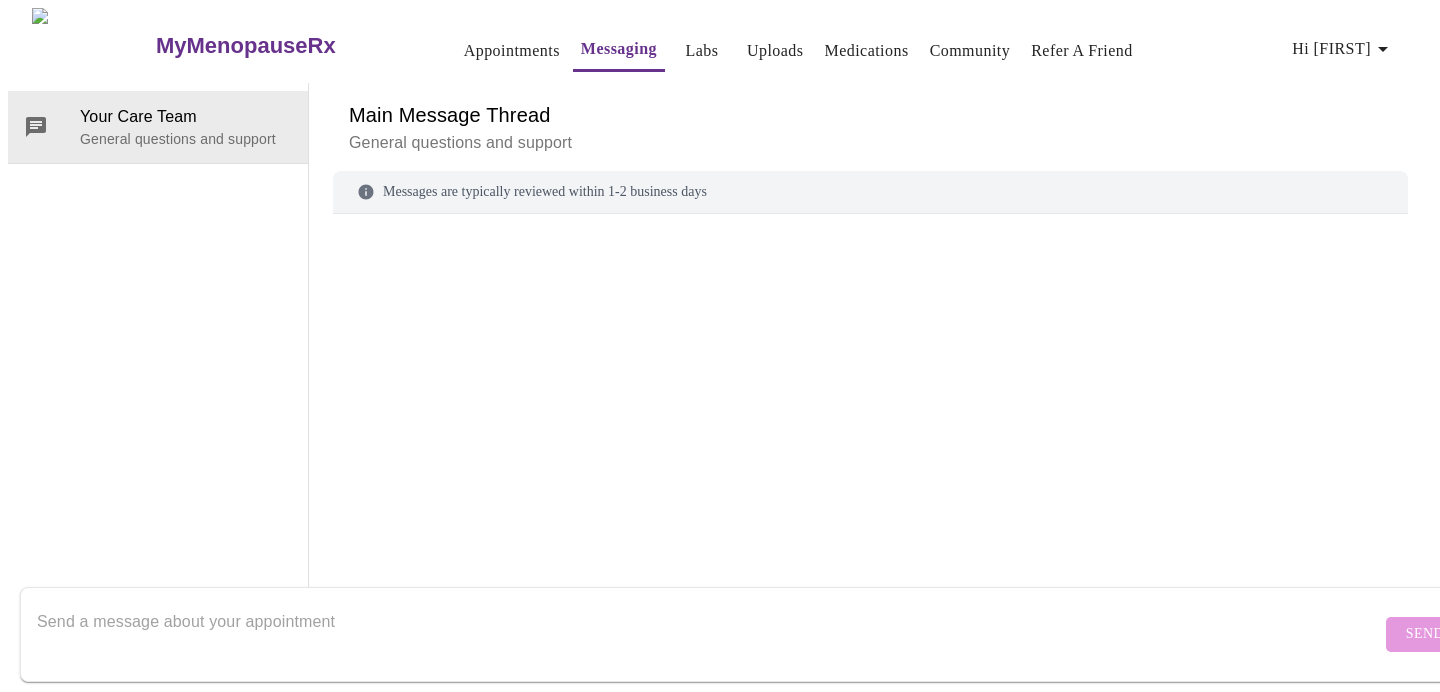 scroll, scrollTop: 75, scrollLeft: 0, axis: vertical 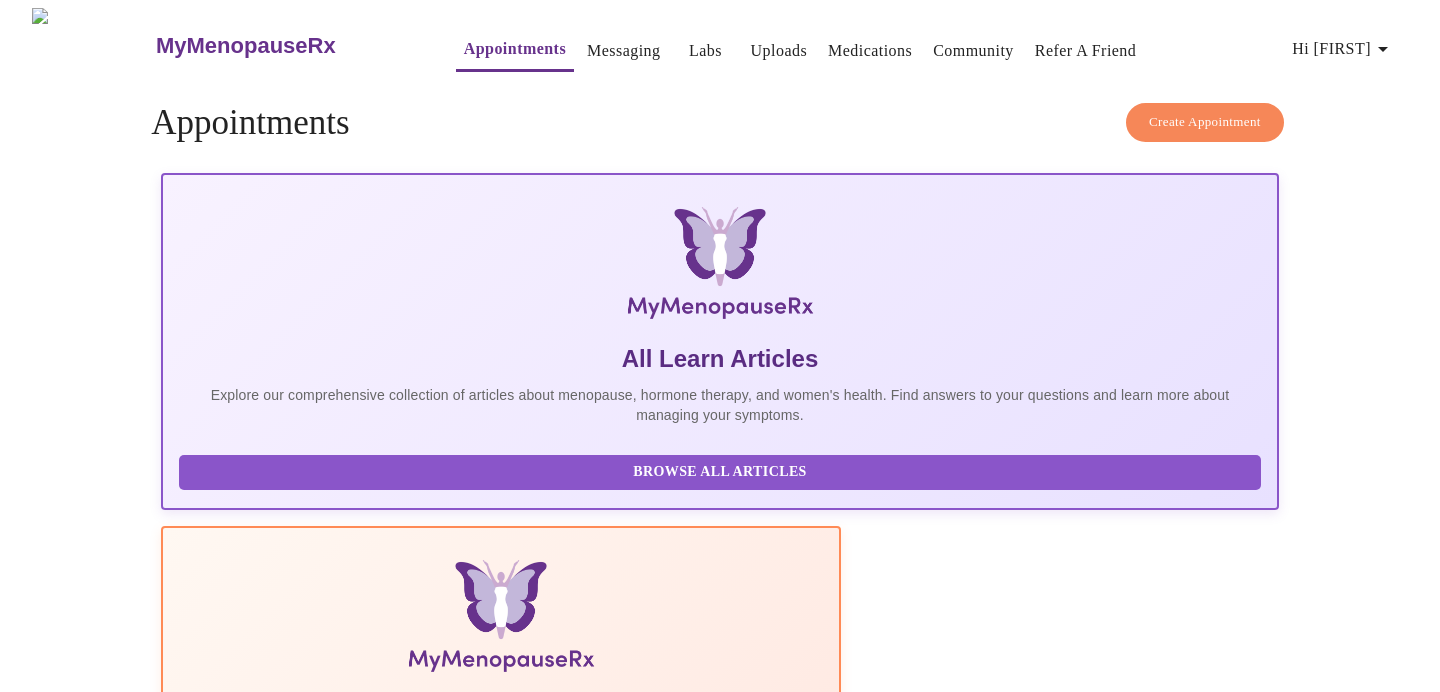 click on "Labs" at bounding box center (705, 51) 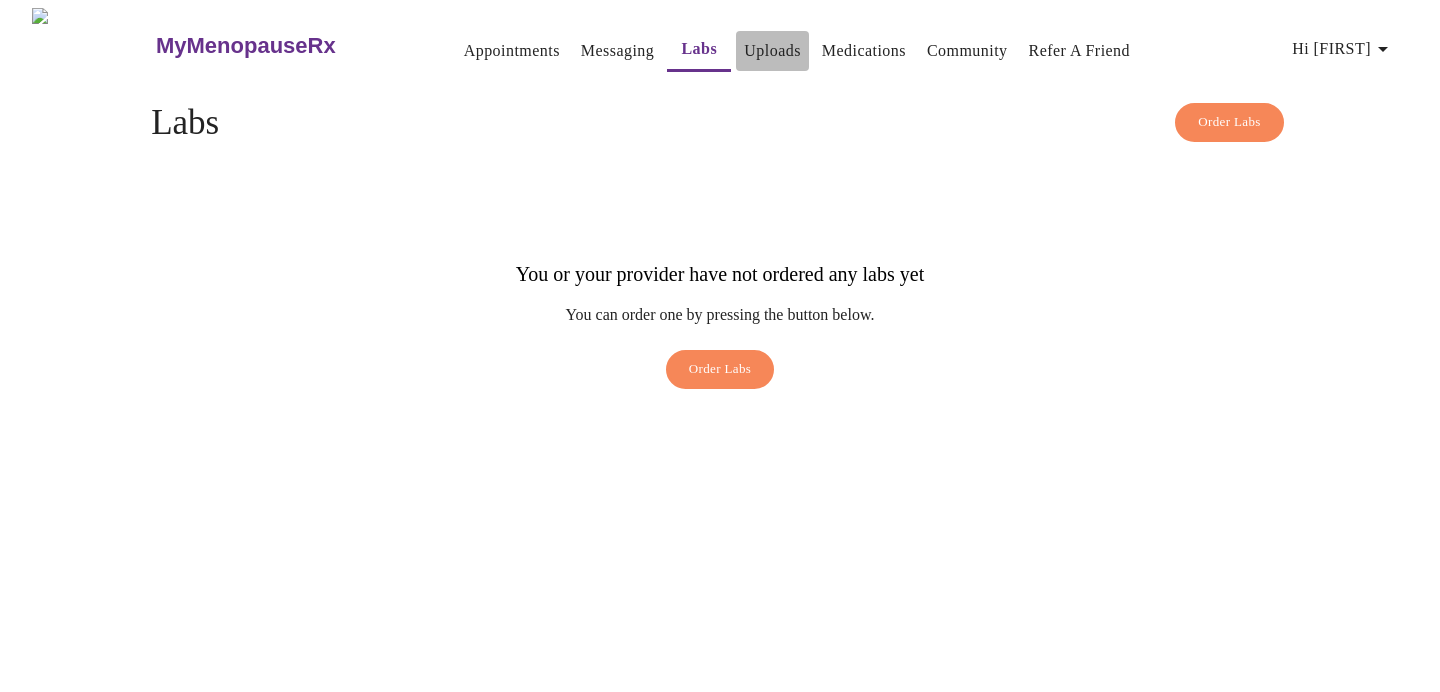 click on "Uploads" at bounding box center [772, 51] 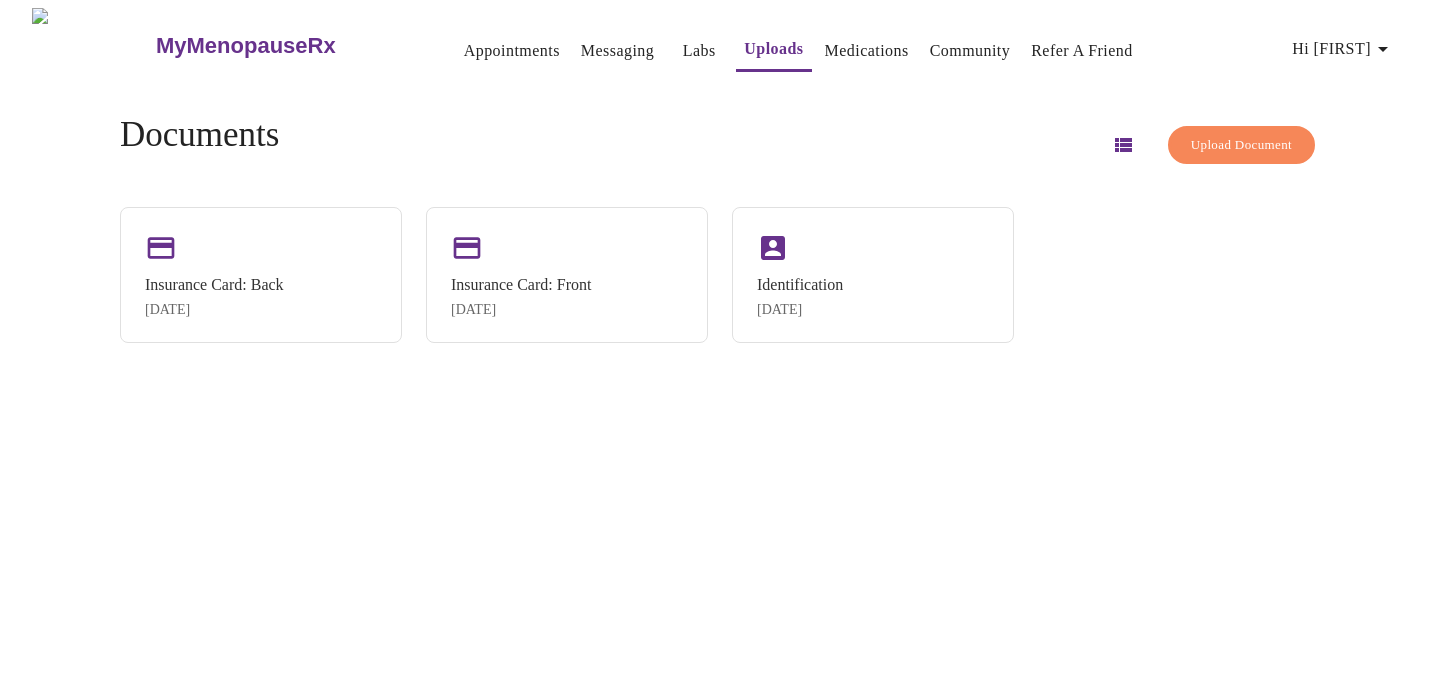 click on "Medications" at bounding box center [867, 51] 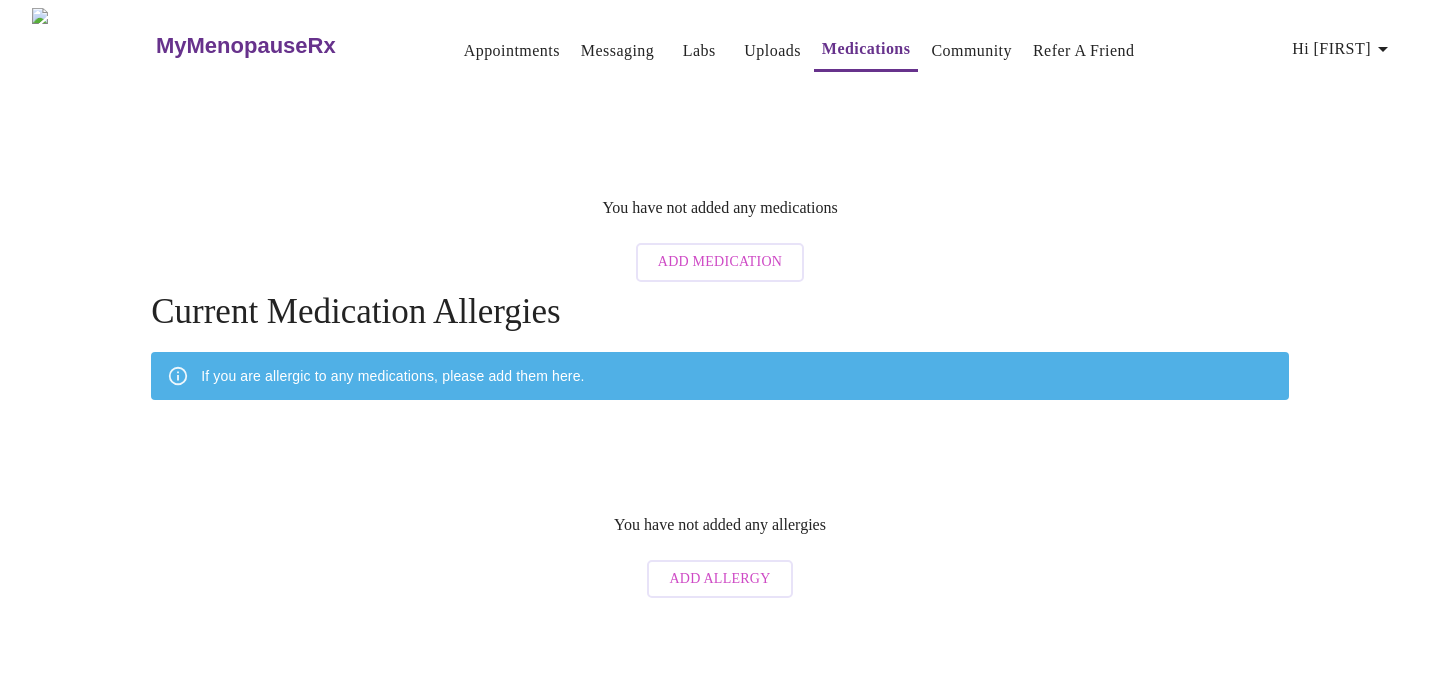click on "Add Medication" at bounding box center [720, 262] 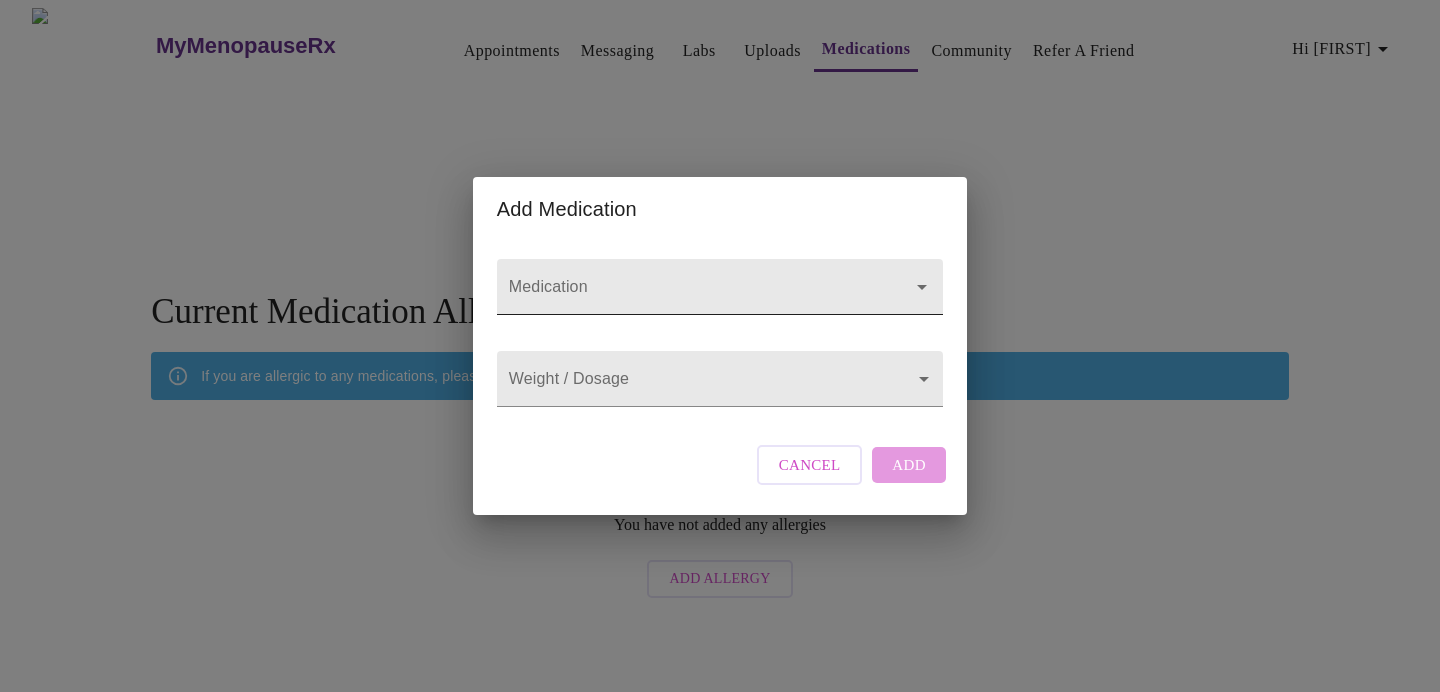 click 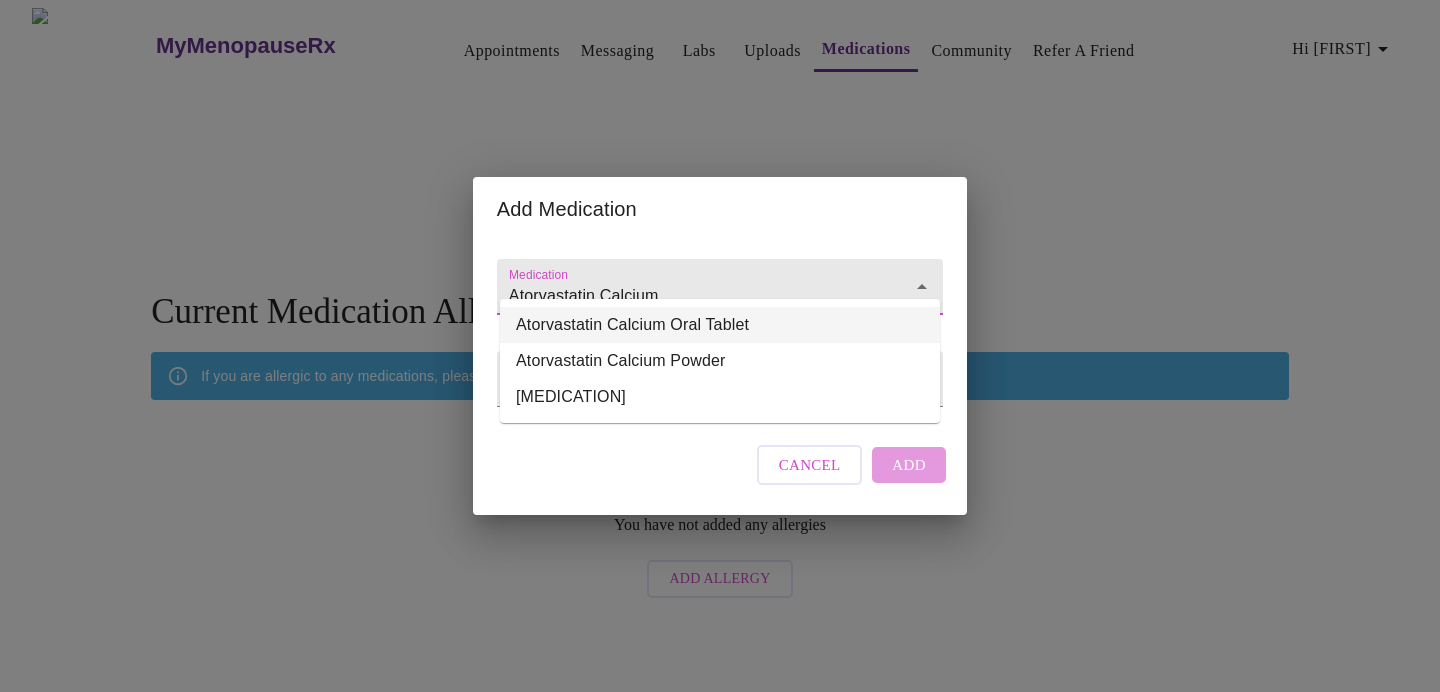 click on "Atorvastatin Calcium Oral Tablet" at bounding box center (720, 325) 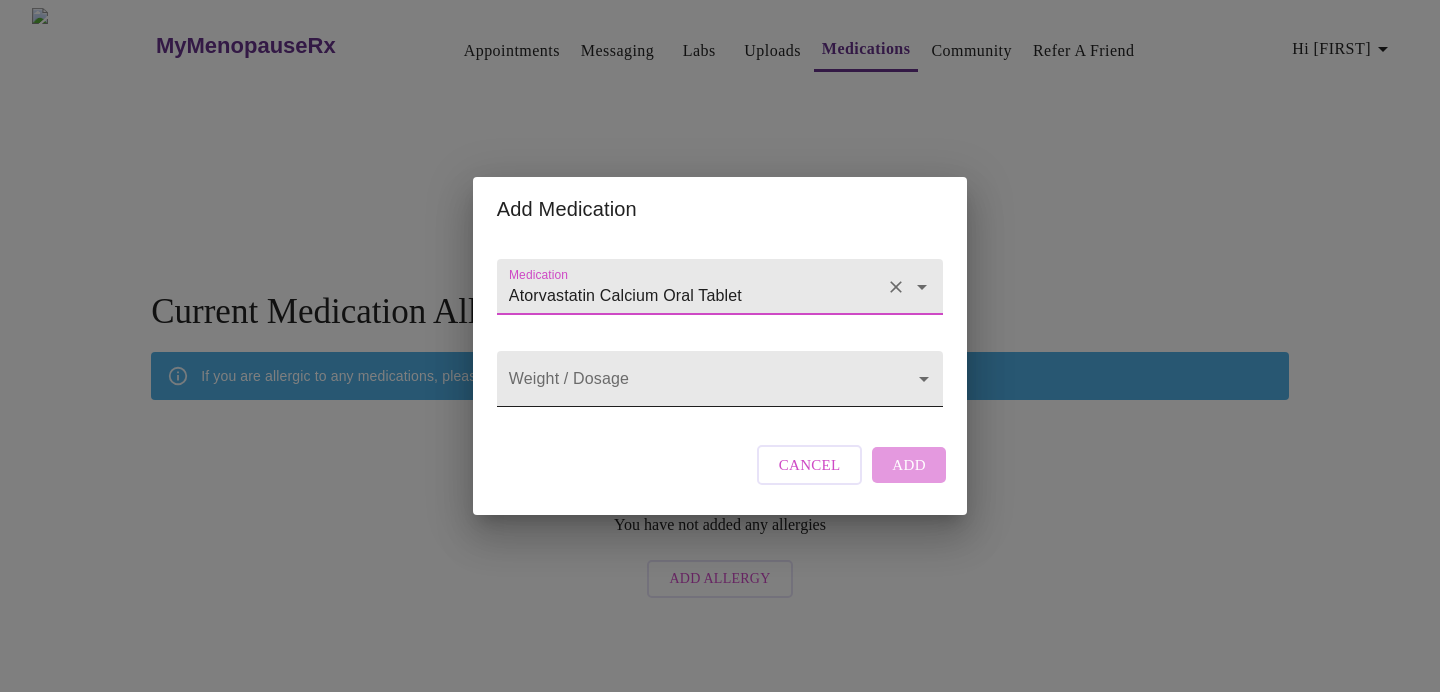 type on "Atorvastatin Calcium Oral Tablet" 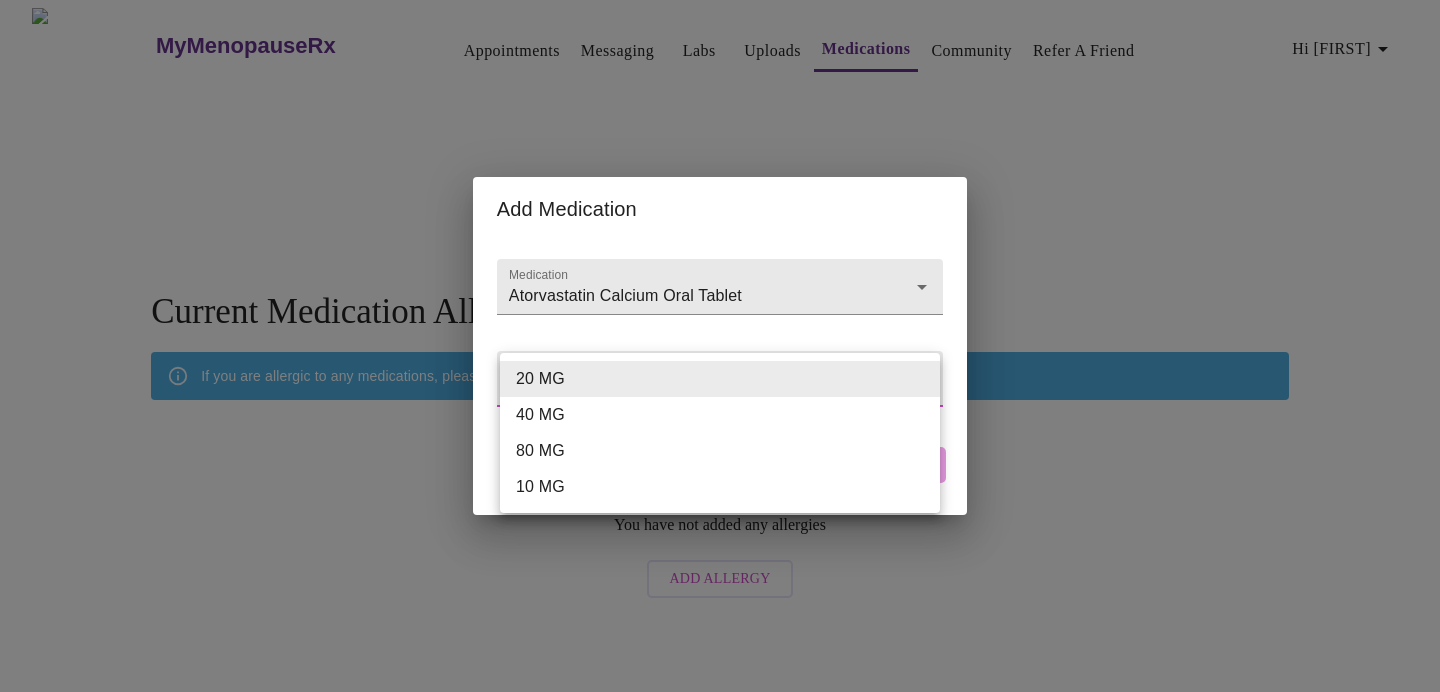 click on "MyMenopauseRx Appointments Messaging Labs Uploads Medications Community Refer a Friend Hi [FIRST]   You have not added any medications Add Medication Current Medication Allergies If you are allergic to any medications, please add them here. You have not added any allergies Add Allergy Settings Billing Invoices Log out Add Medication Medication Atorvastatin Calcium Oral Tablet Weight / Dosage ​ Cancel Add 20 MG 40 MG 80 MG 10 MG" at bounding box center [720, 308] 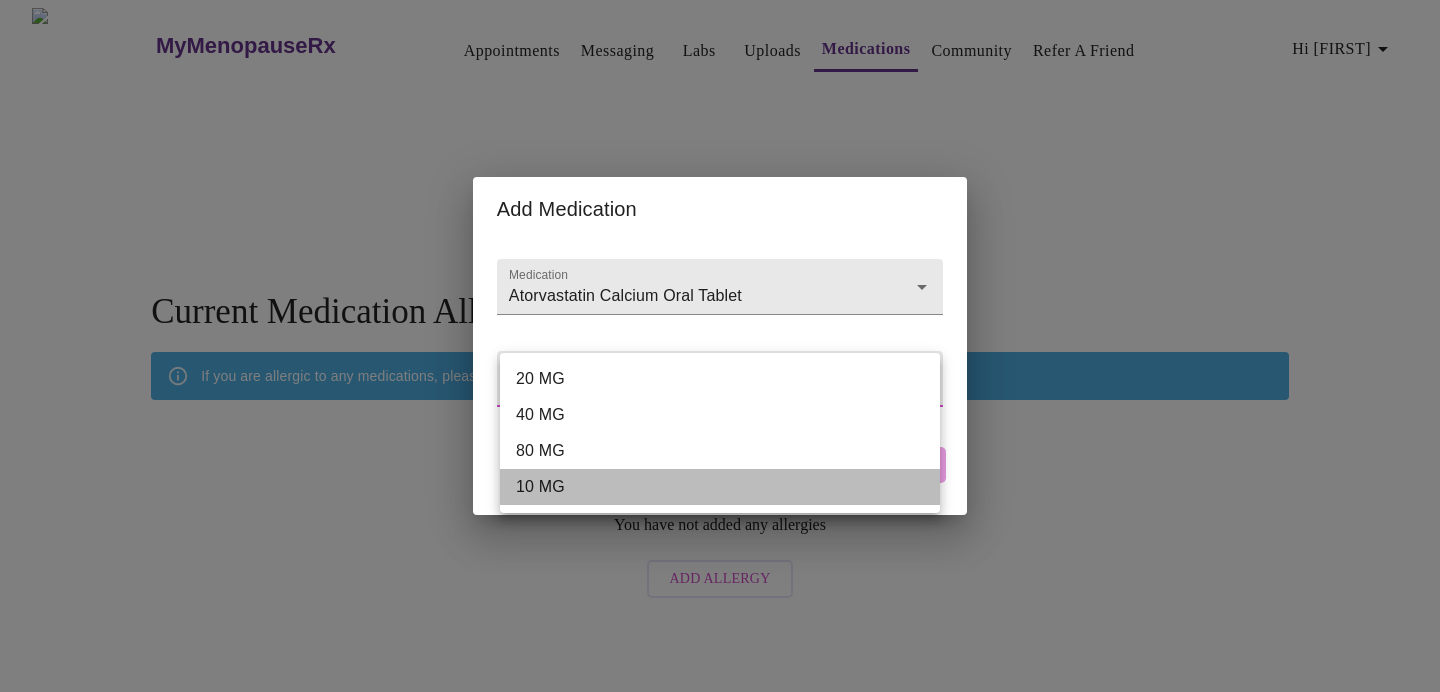 click on "10 MG" at bounding box center (720, 487) 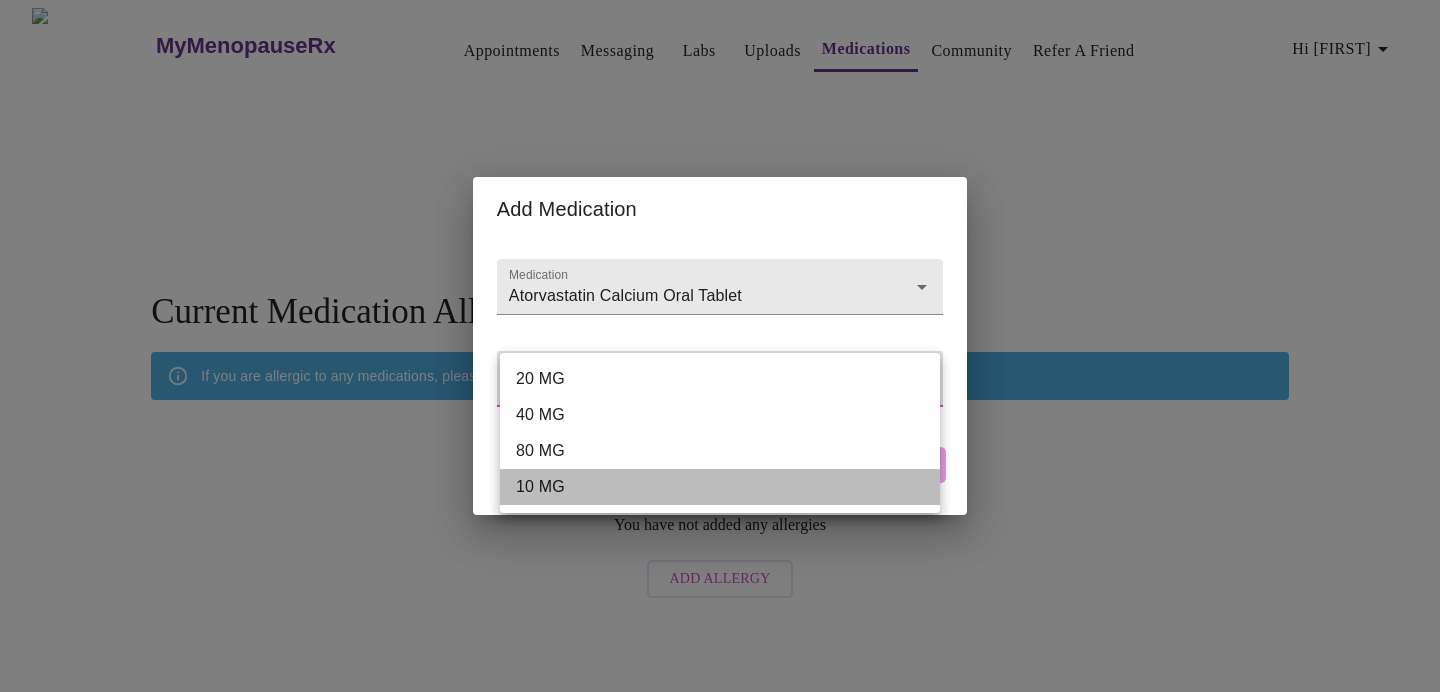 type on "10 MG" 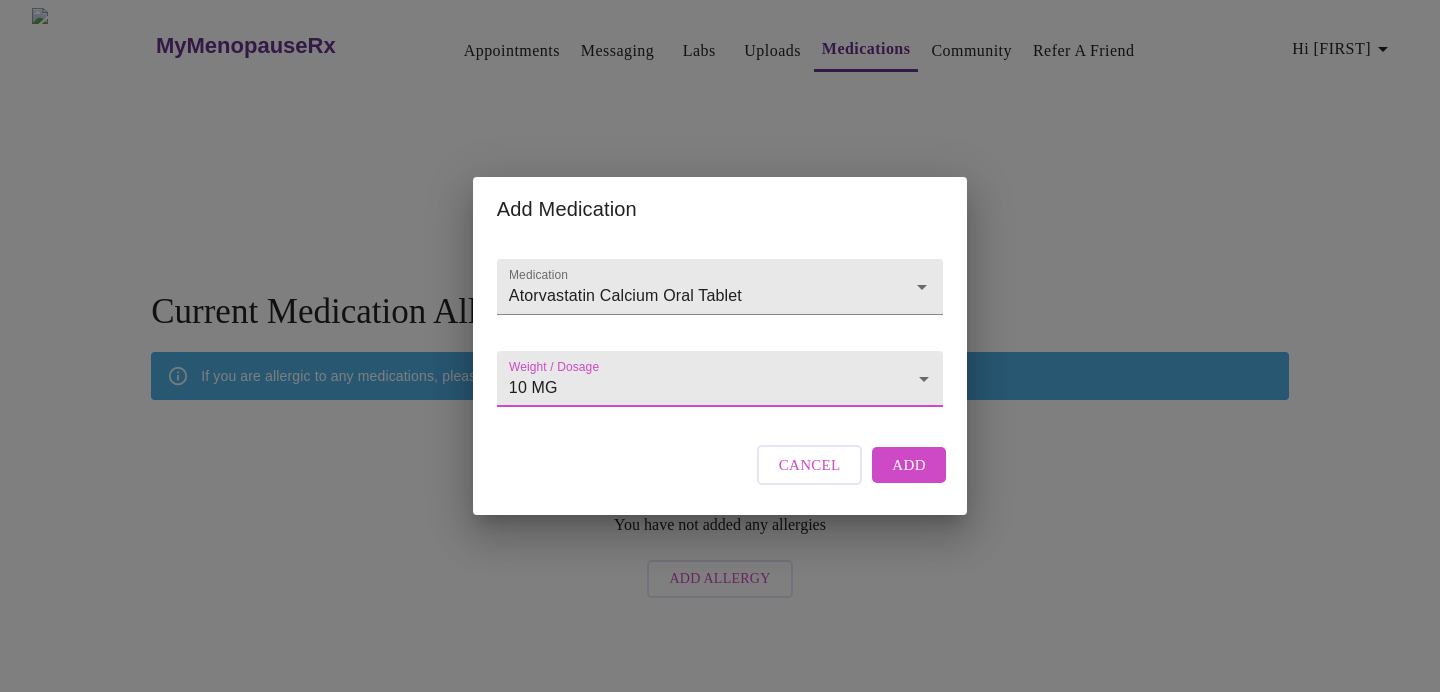 click on "Add" at bounding box center [909, 465] 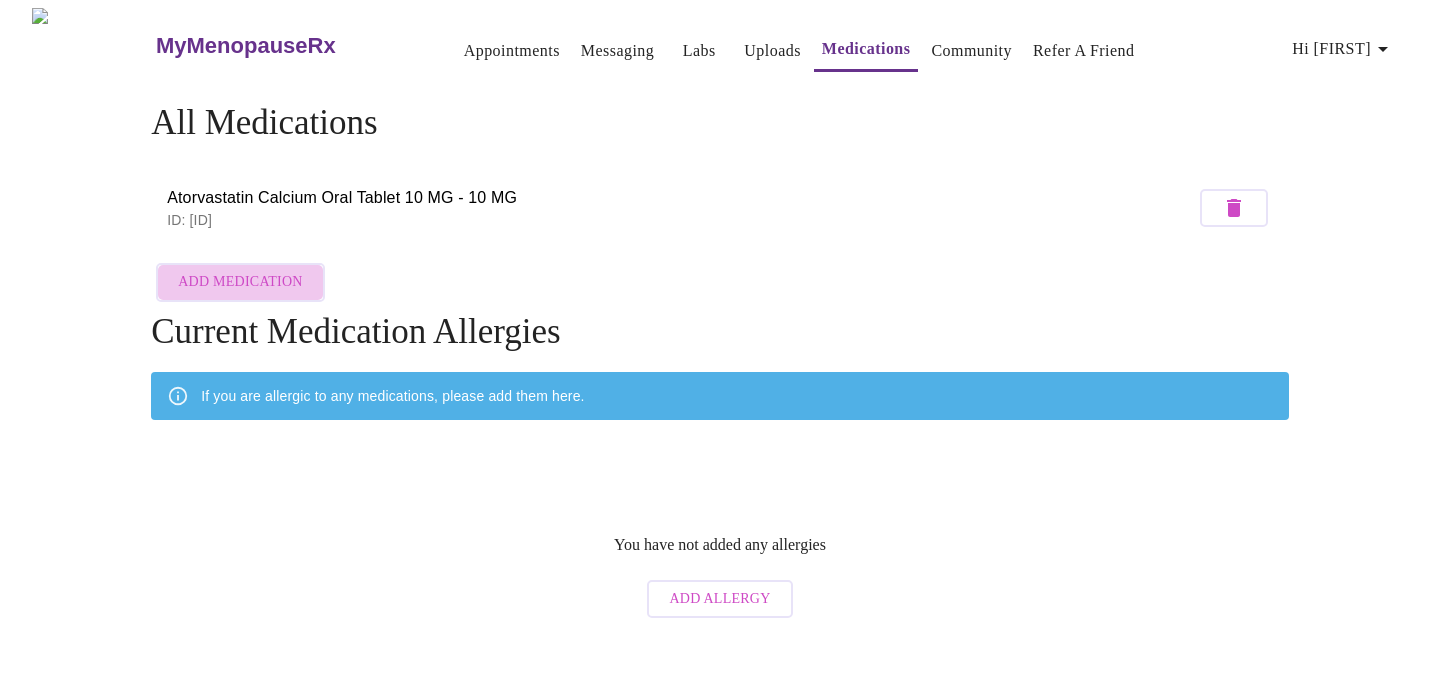 click on "Add Medication" at bounding box center [240, 282] 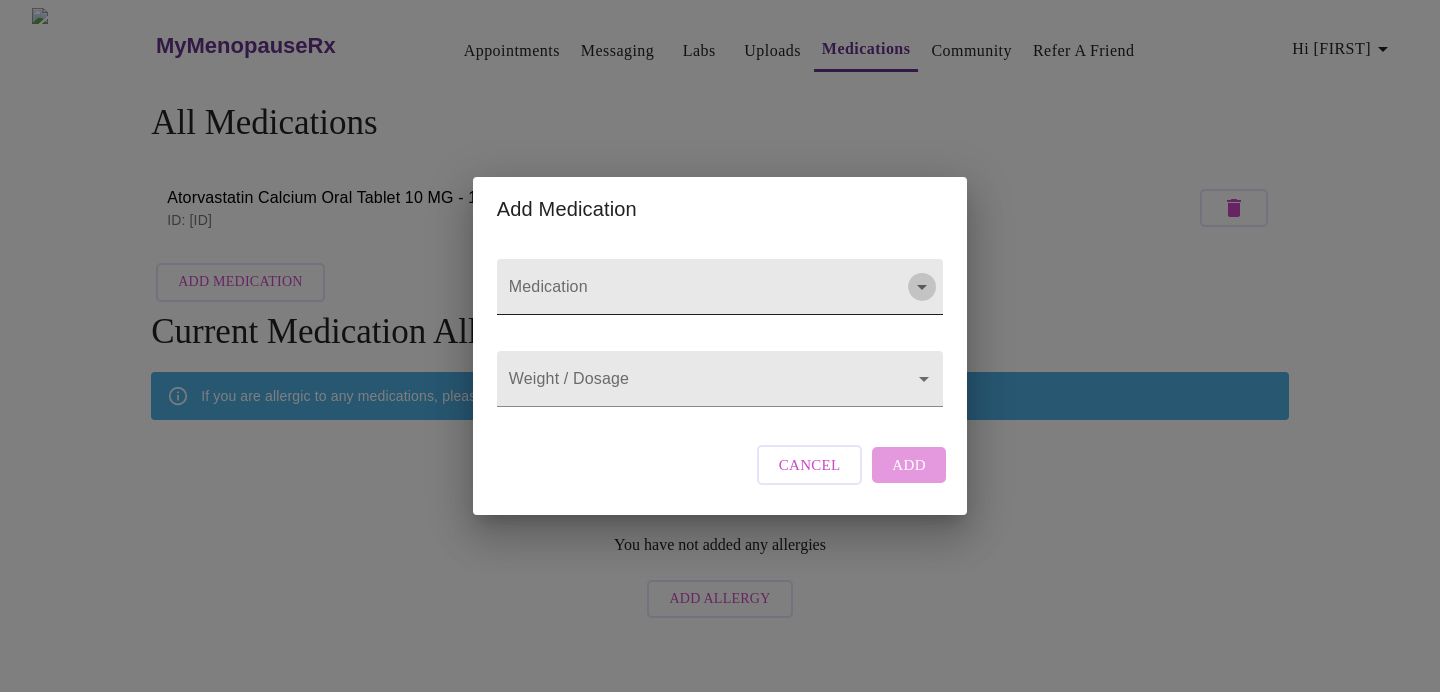 click 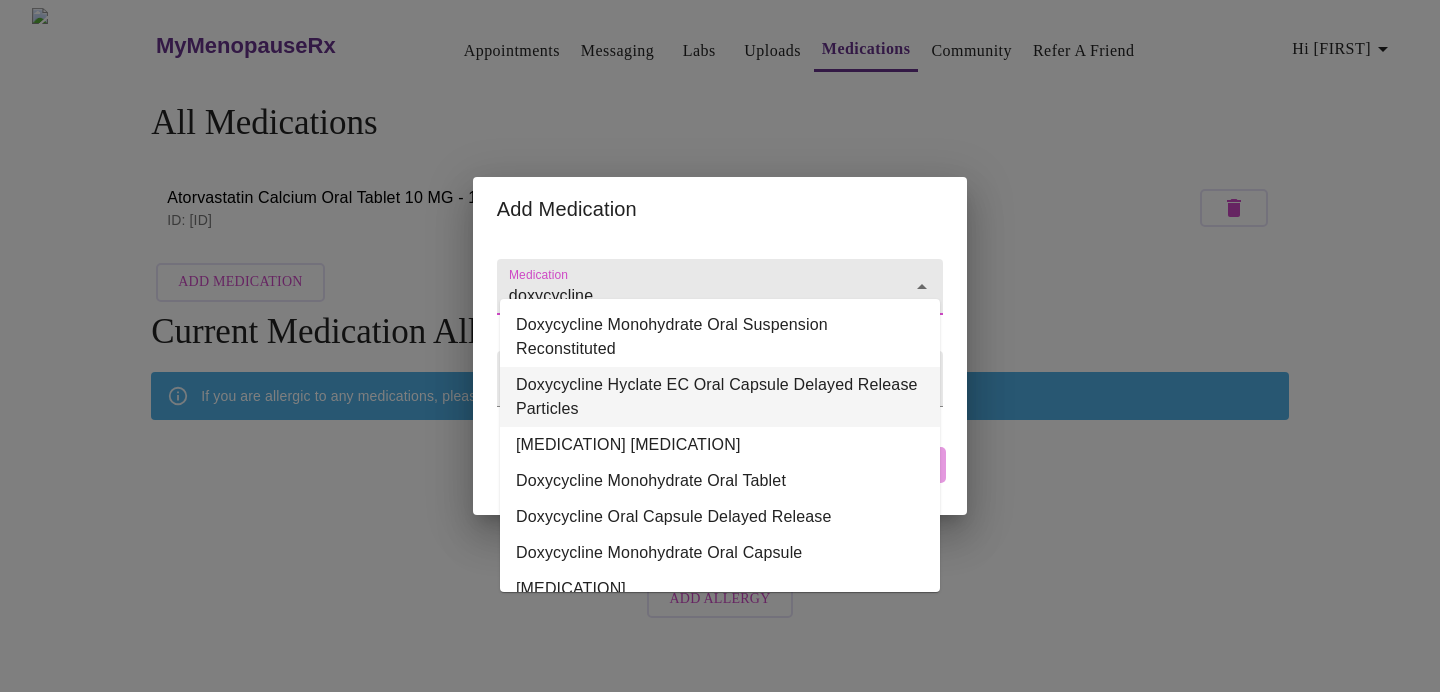 scroll, scrollTop: 243, scrollLeft: 0, axis: vertical 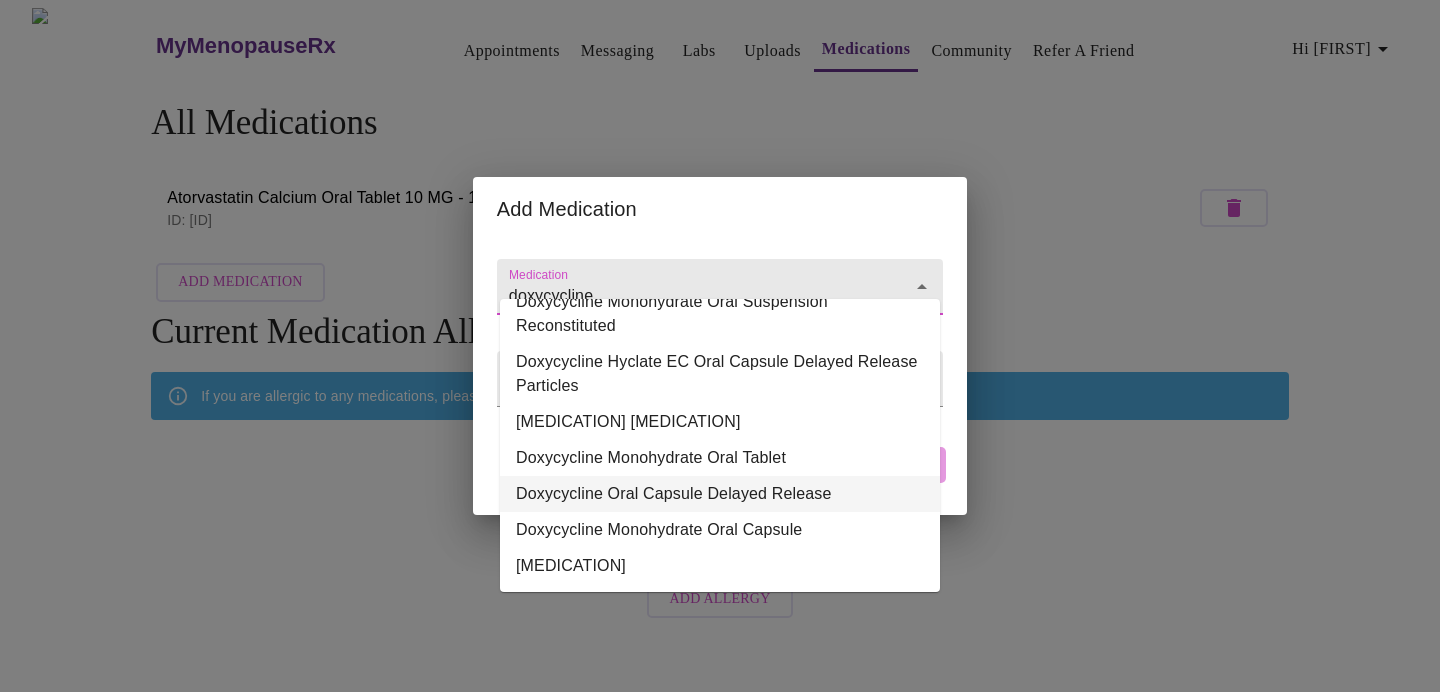 click on "Doxycycline Oral Capsule Delayed Release" at bounding box center (720, 494) 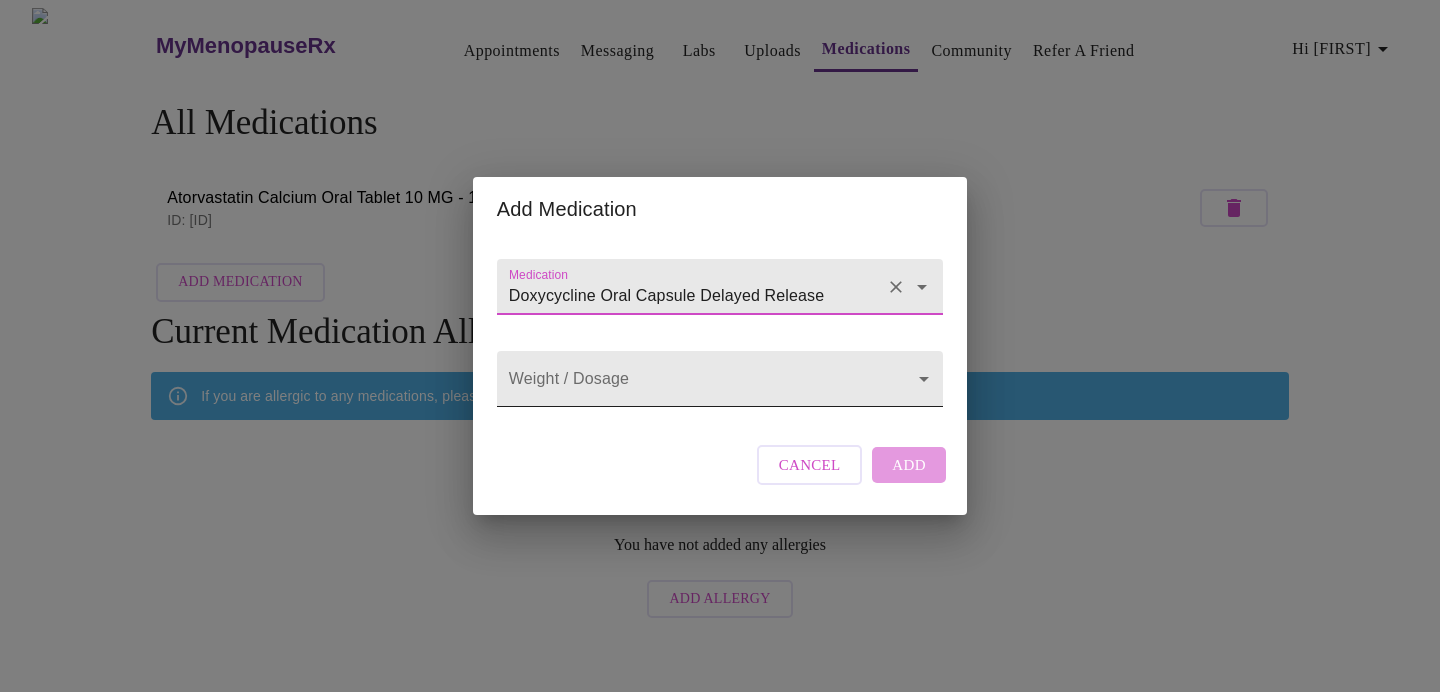 type on "Doxycycline Oral Capsule Delayed Release" 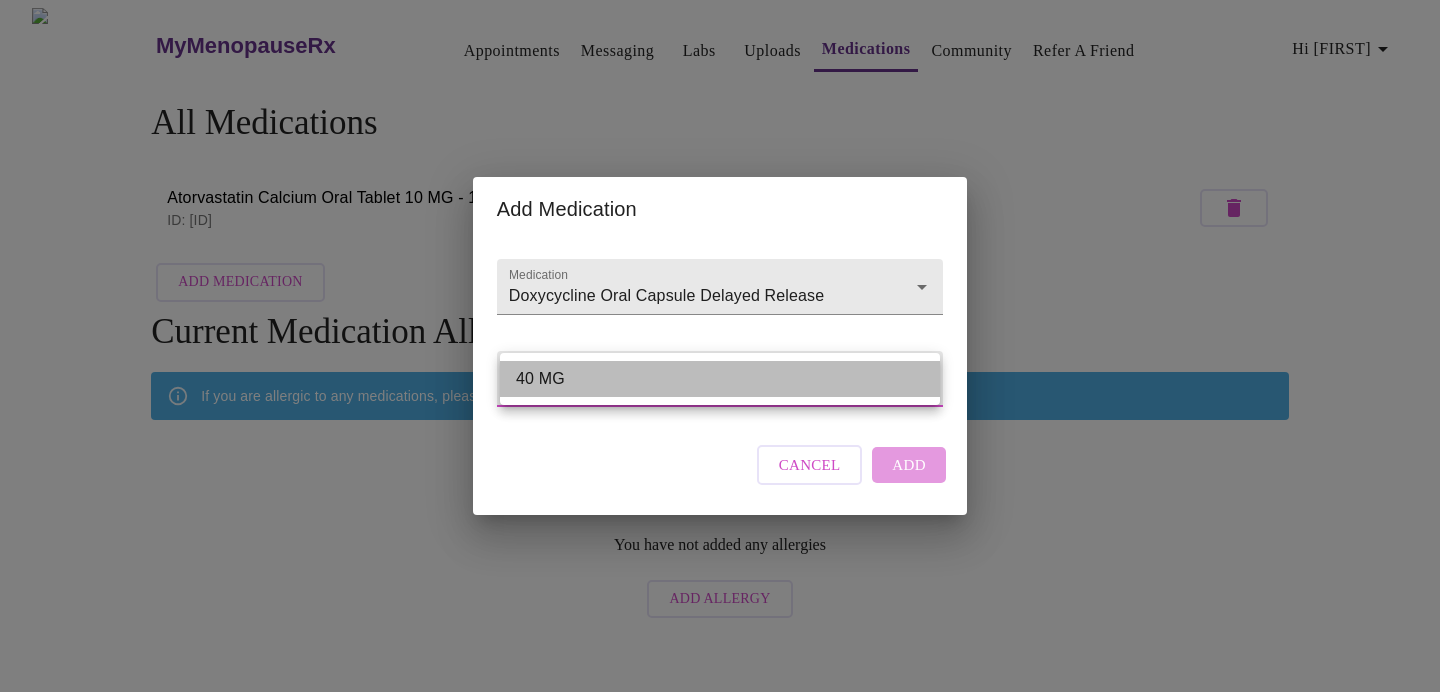 click on "40 MG" at bounding box center [720, 379] 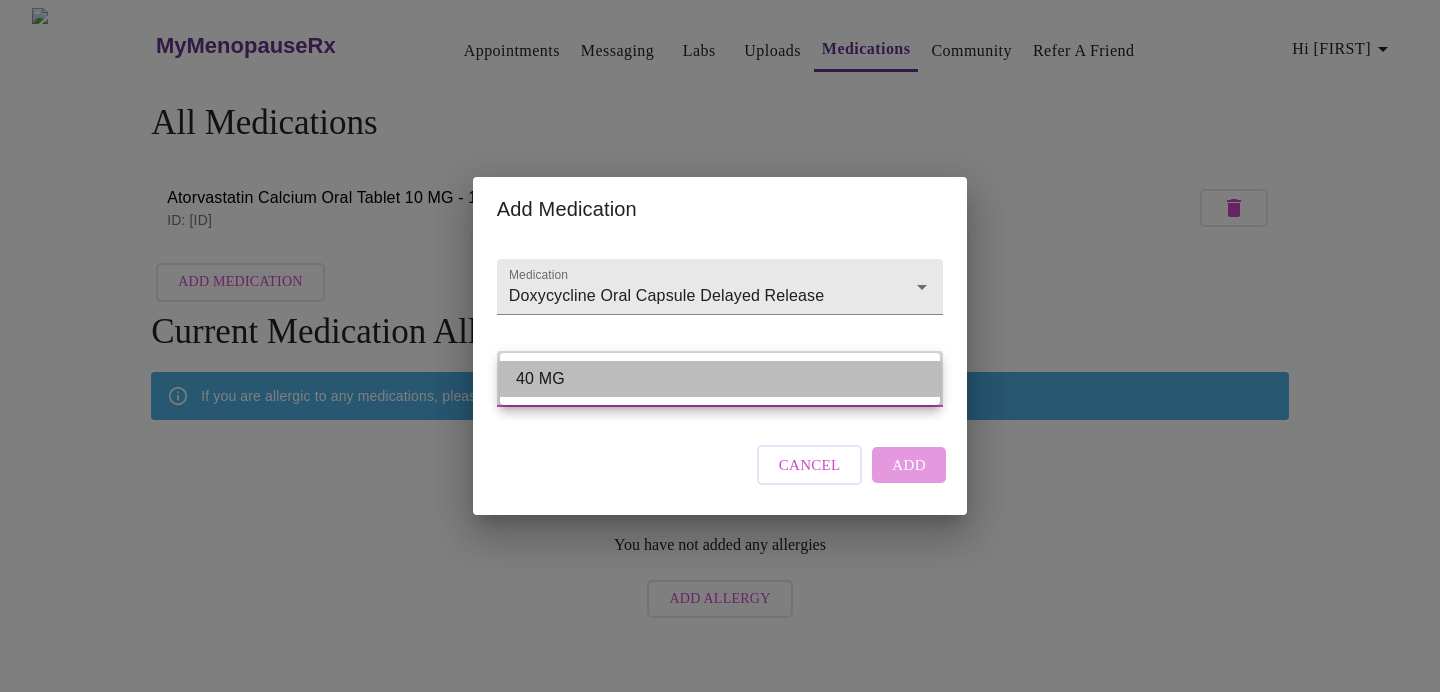 type on "40 MG" 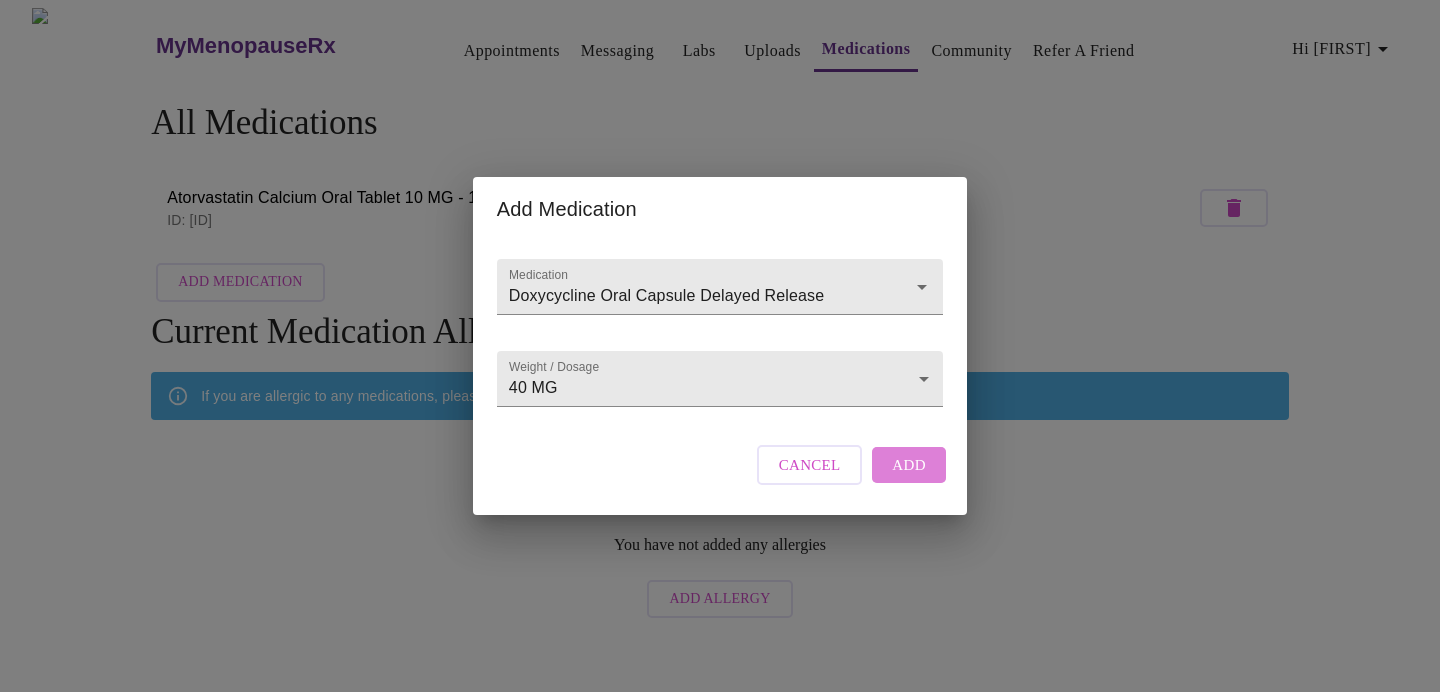 click on "Add" at bounding box center (909, 465) 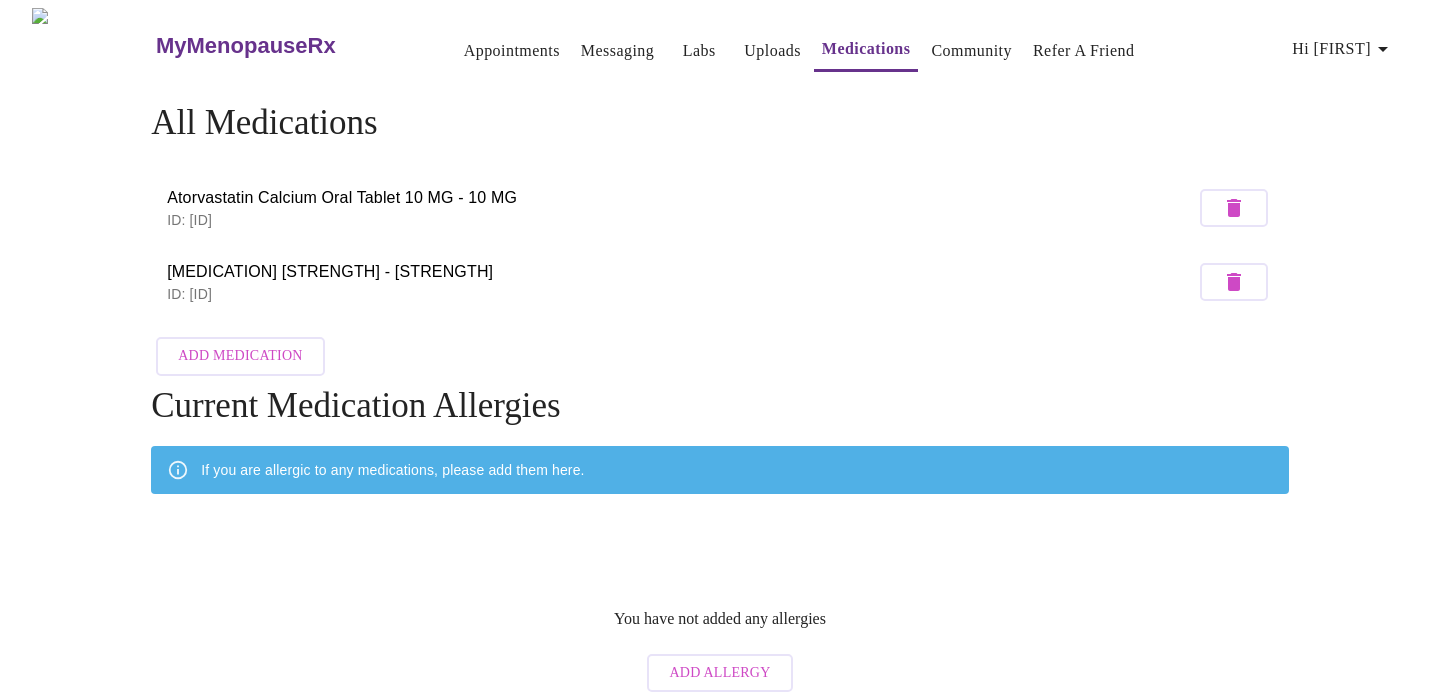 click on "Add Medication" at bounding box center (240, 356) 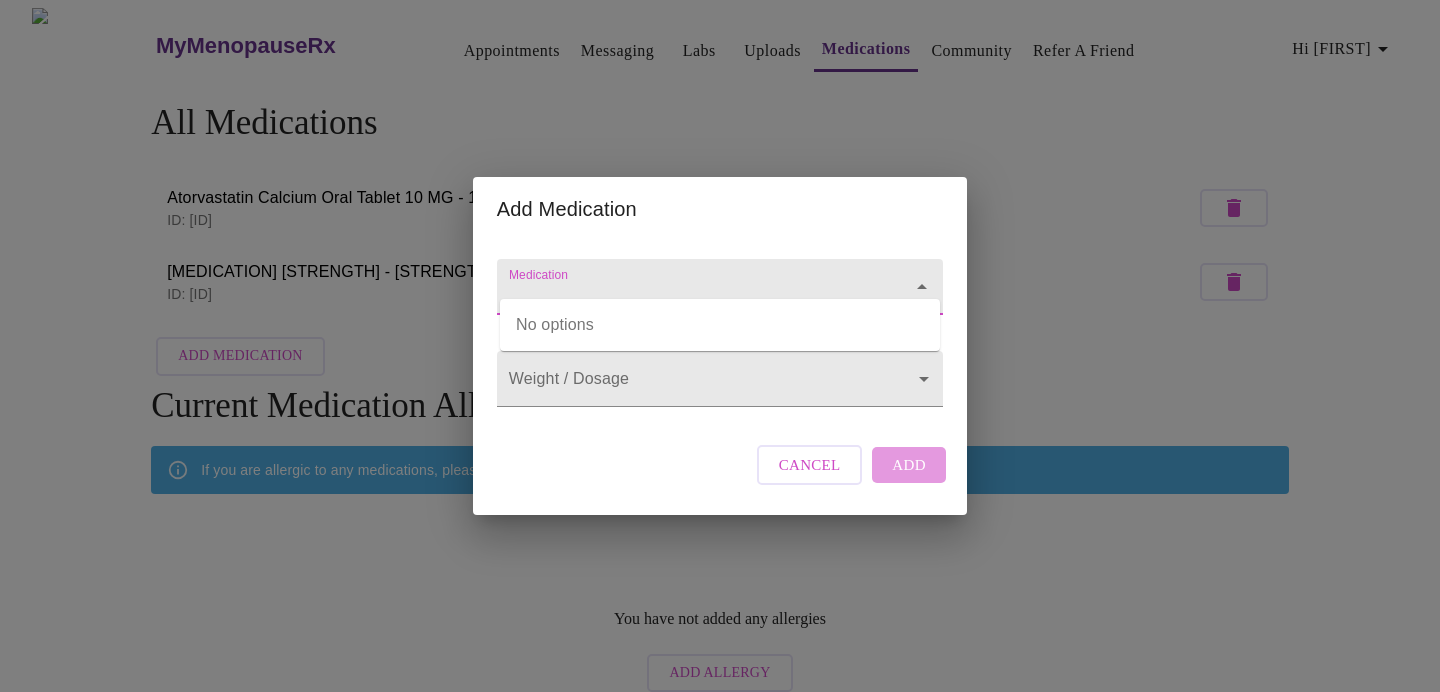click on "Medication" at bounding box center [691, 296] 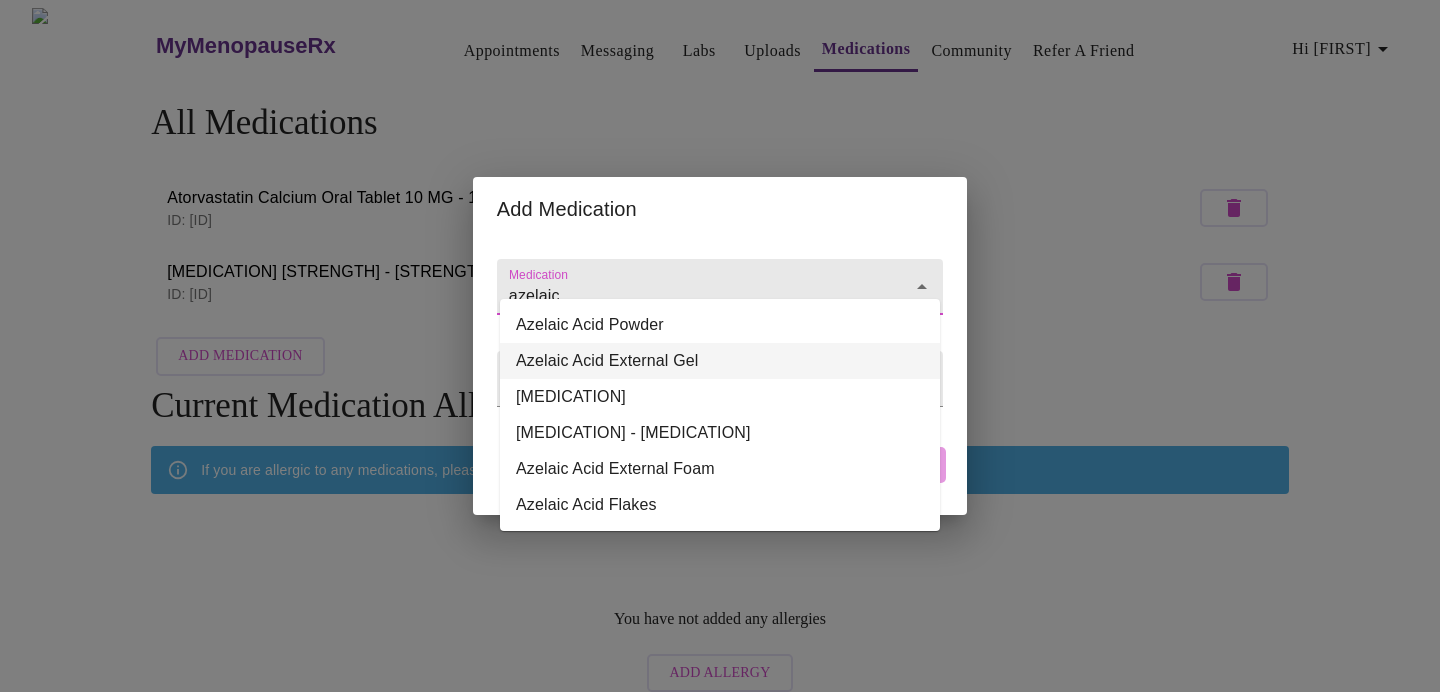 click on "Azelaic Acid External Gel" at bounding box center [720, 361] 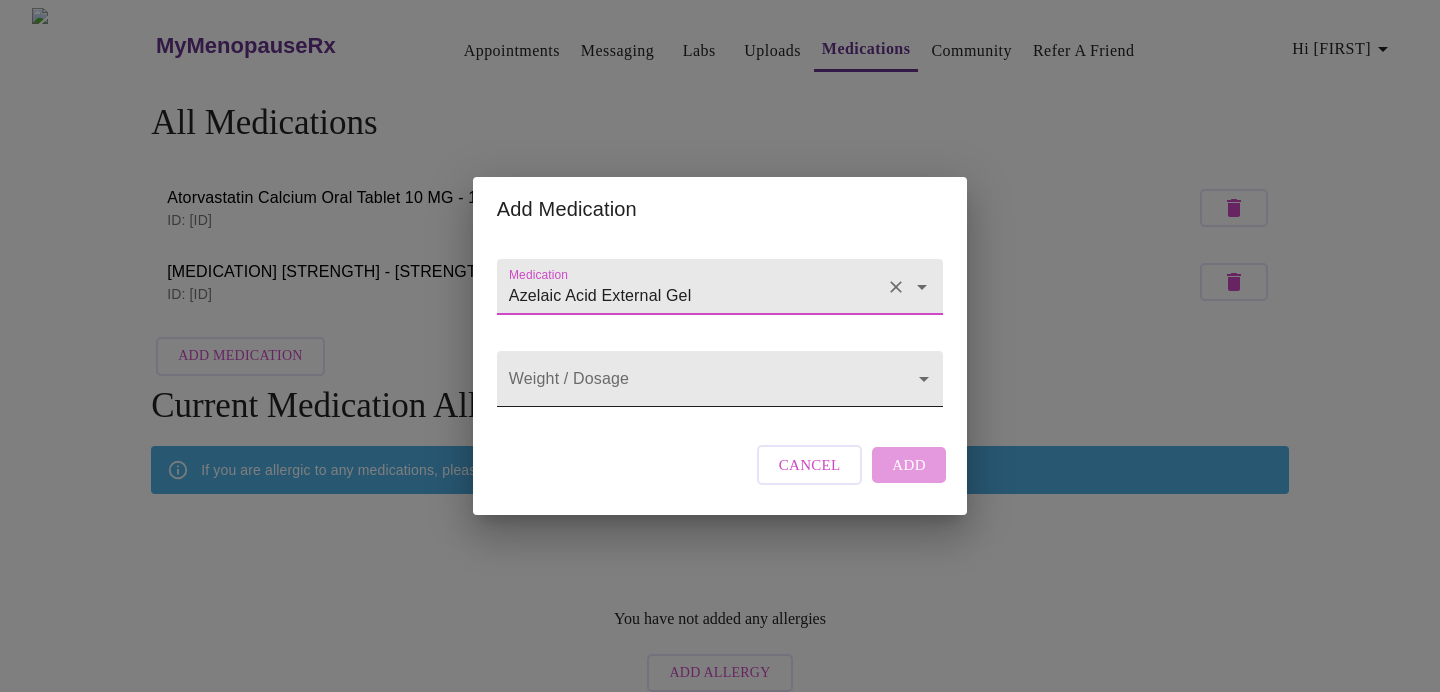type on "Azelaic Acid External Gel" 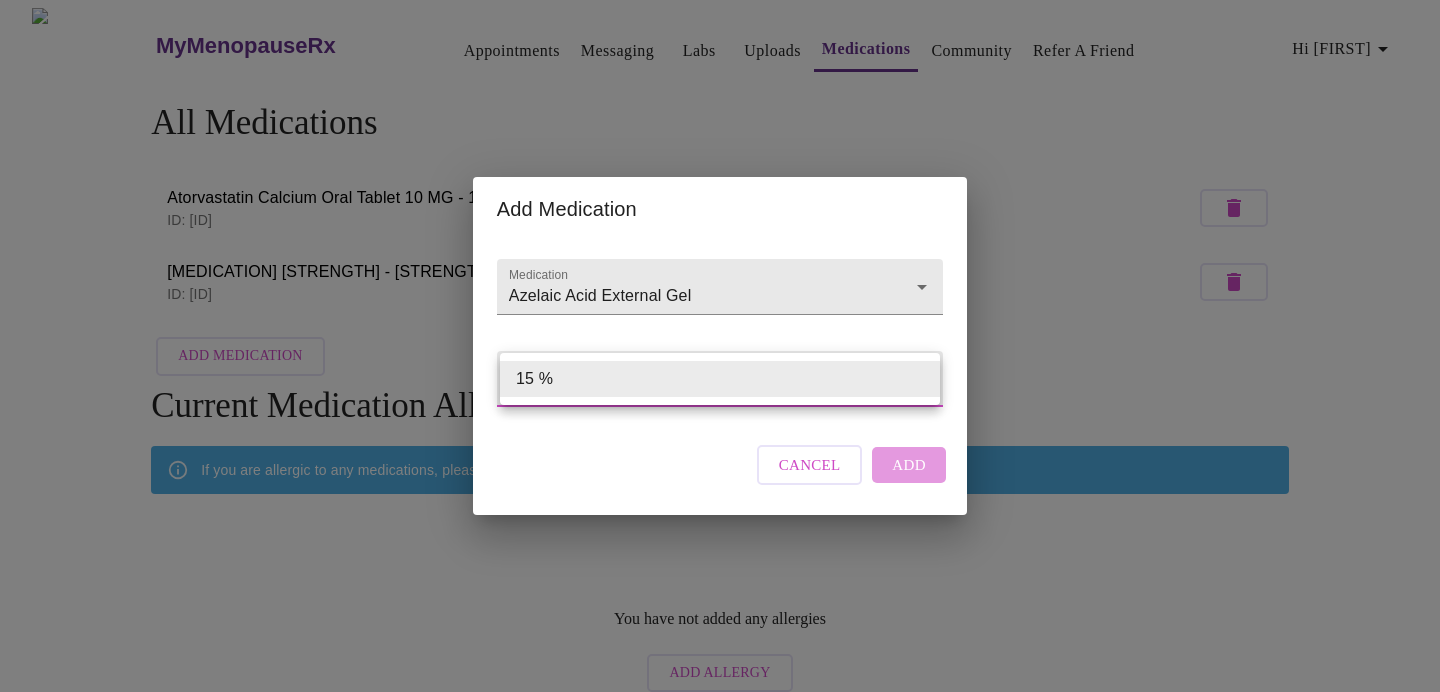 click on "MyMenopauseRx Appointments Messaging Labs Uploads Medications Community Refer a Friend Hi [FIRST]   All Medications [MEDICATION] [STRENGTH] - [STRENGTH] ID: [NUMBER] [MEDICATION] [STRENGTH] - [STRENGTH] ID: [NUMBER] Add Medication Current Medication Allergies If you are allergic to any medications, please add them here. You have not added any allergies Add Allergy Settings Billing Invoices Log out Add Medication Medication [MEDICATION] [STRENGTH] ​ Cancel Add [STRENGTH]" at bounding box center (720, 355) 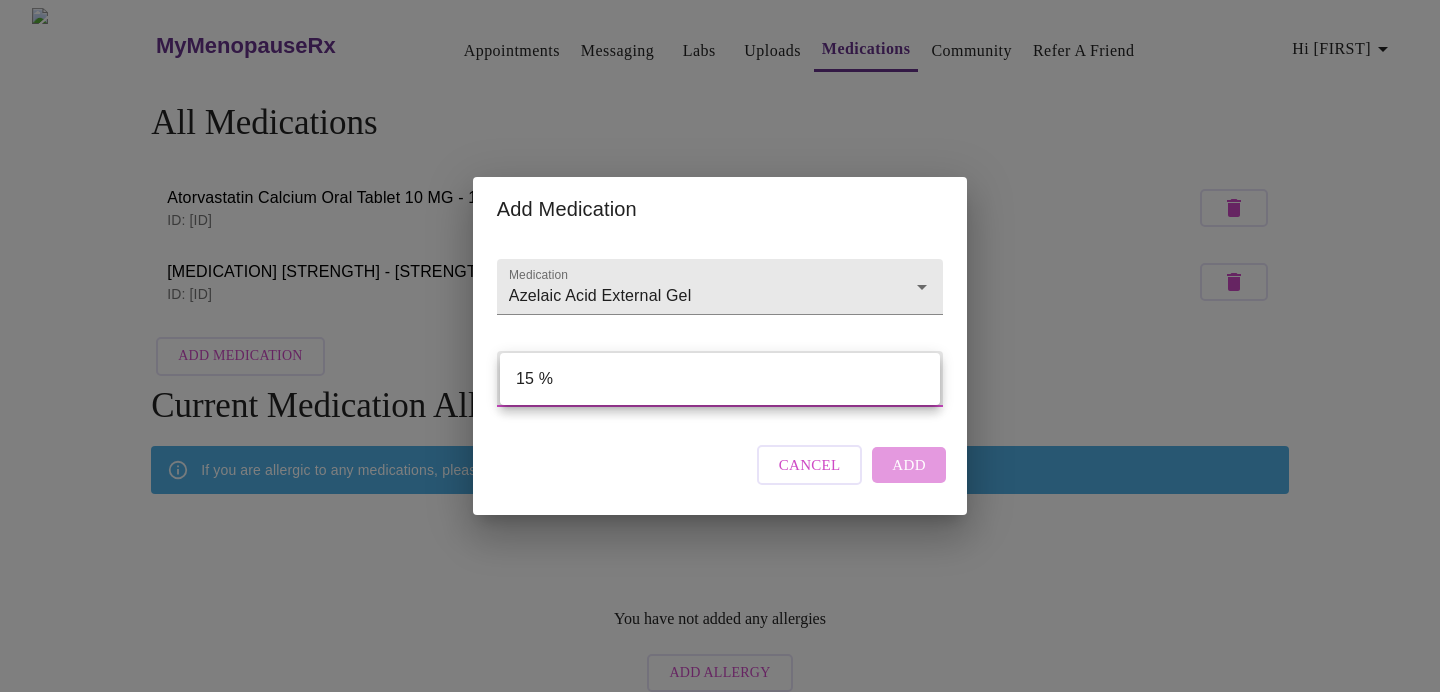 click on "15 %" at bounding box center [720, 379] 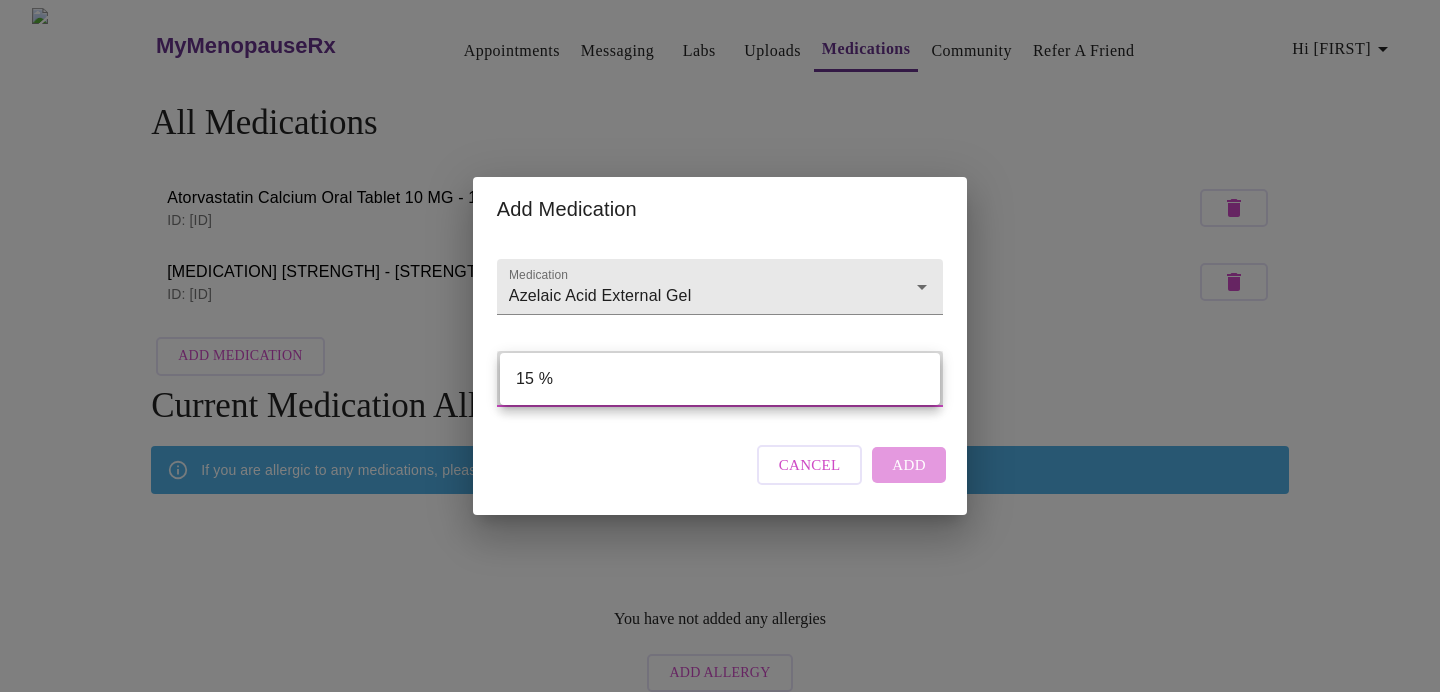 type on "15 %" 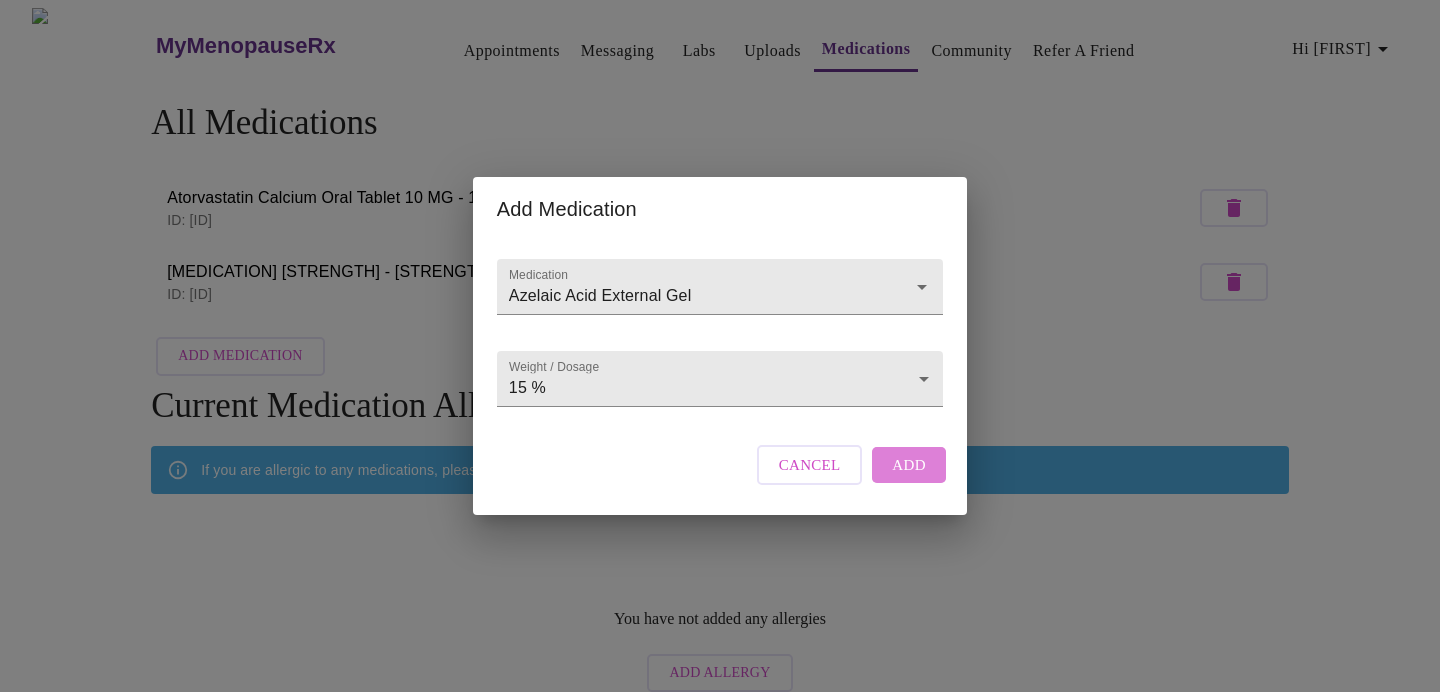 click on "Add" at bounding box center (909, 465) 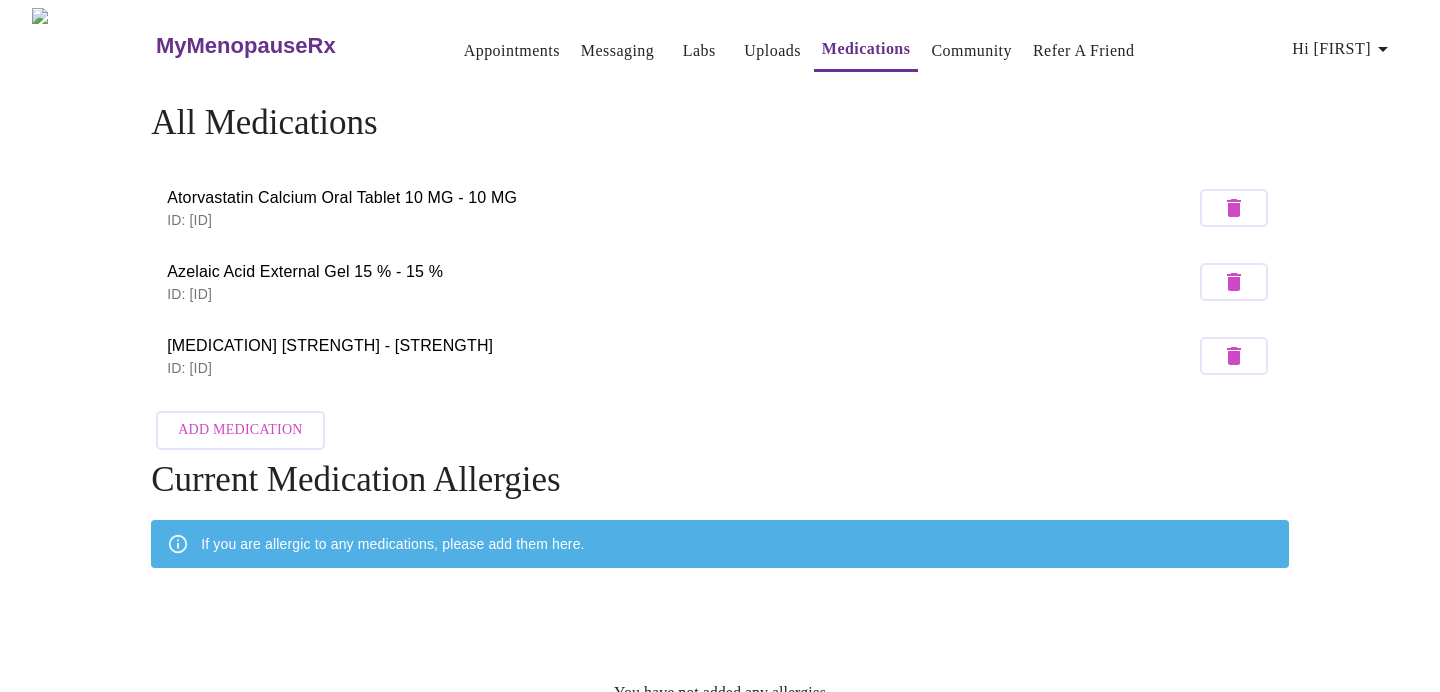 click on "Add Medication" at bounding box center (240, 430) 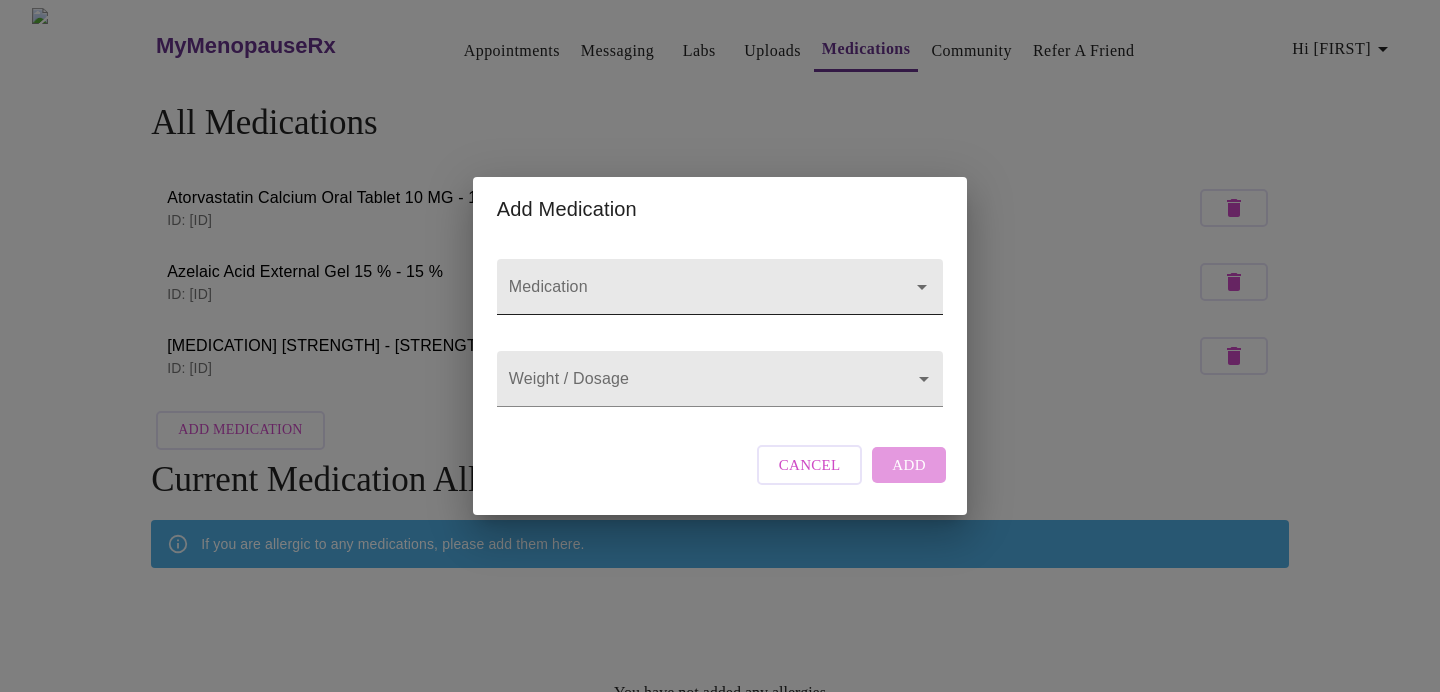 click on "Medication" at bounding box center [691, 296] 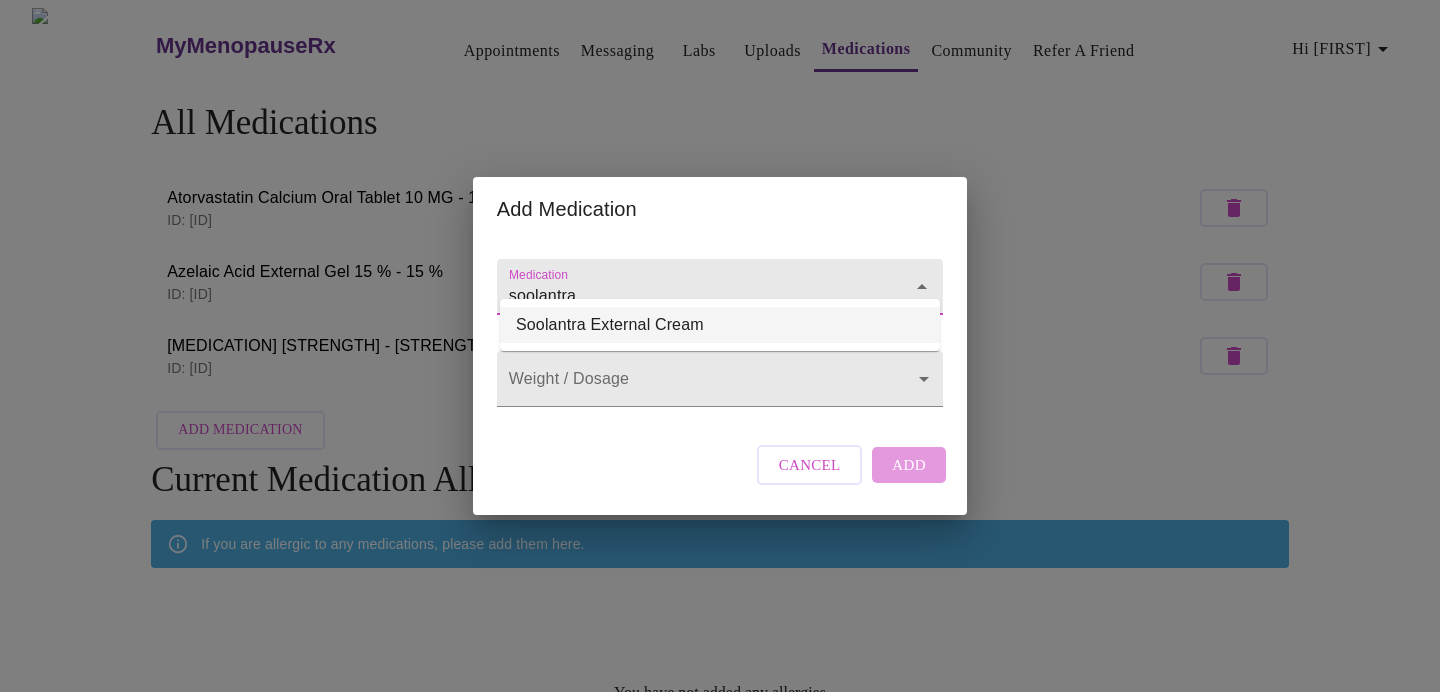 click on "Soolantra External Cream" at bounding box center (720, 325) 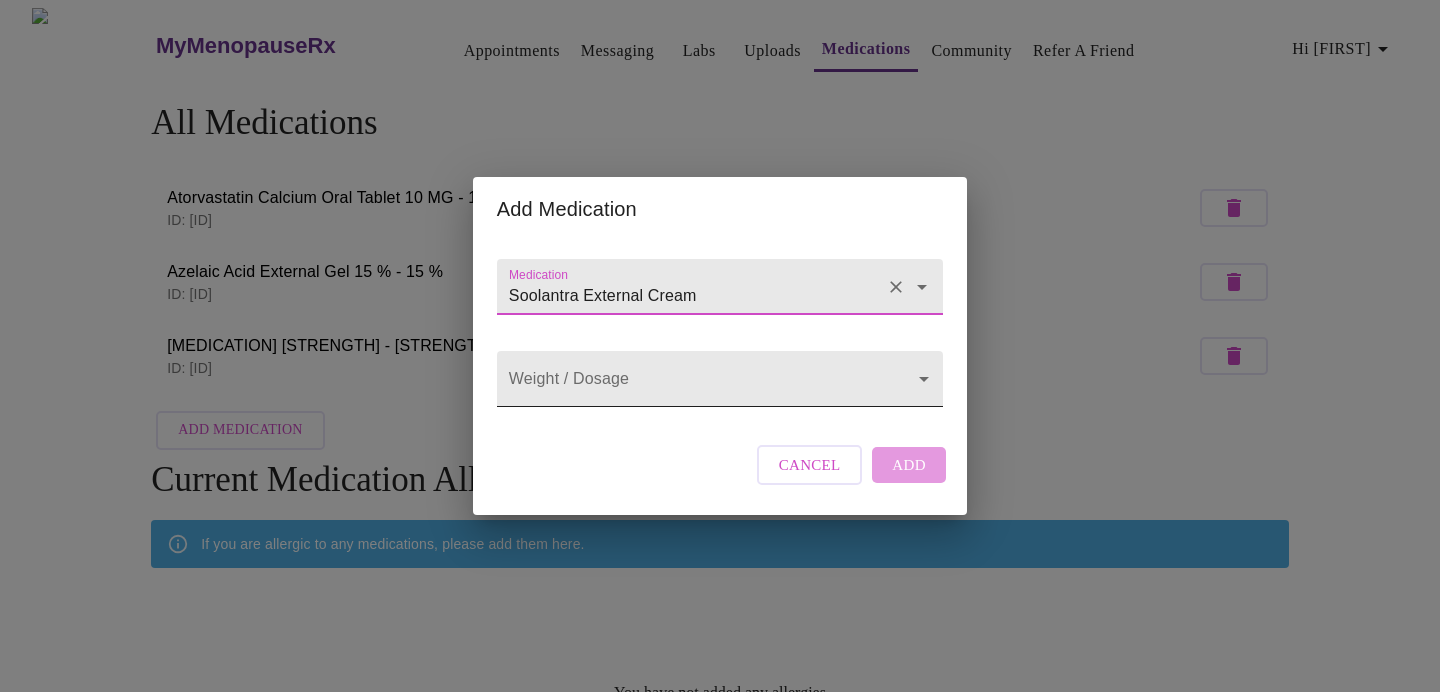 type on "Soolantra External Cream" 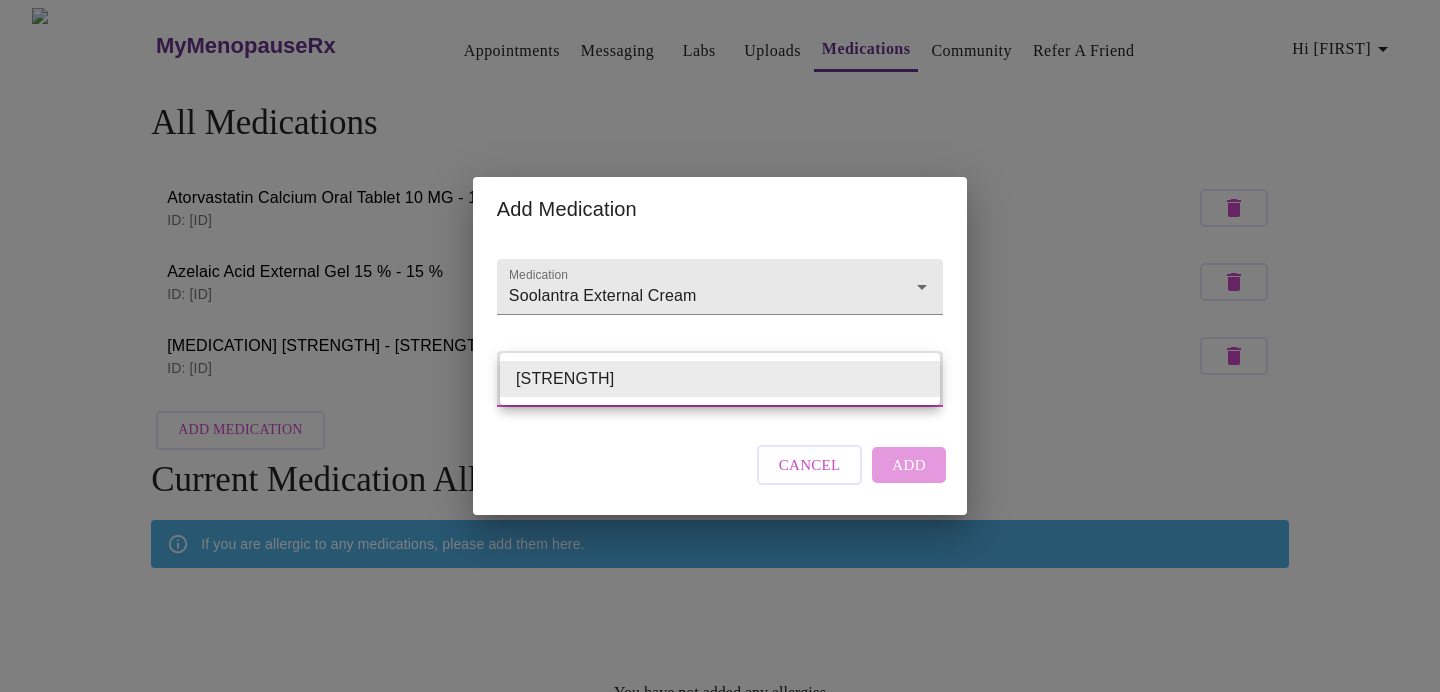 click on "MyMenopauseRx Appointments Messaging Labs Uploads Medications Community Refer a Friend Hi [FIRST]   All Medications Atorvastatin Calcium Oral Tablet 10 MG - 10 MG ID: [ID] Azelaic Acid External Gel 15 % - 15 % ID: [ID] Doxycycline Oral Capsule Delayed Release 40 MG - 40 MG ID: [ID] Add Medication Current Medication Allergies If you are allergic to any medications, please add them here. You have not added any allergies Add Allergy Settings Billing Invoices Log out Add Medication Medication Soolantra External Cream Weight / Dosage ​ Cancel Add 1 %" at bounding box center [720, 392] 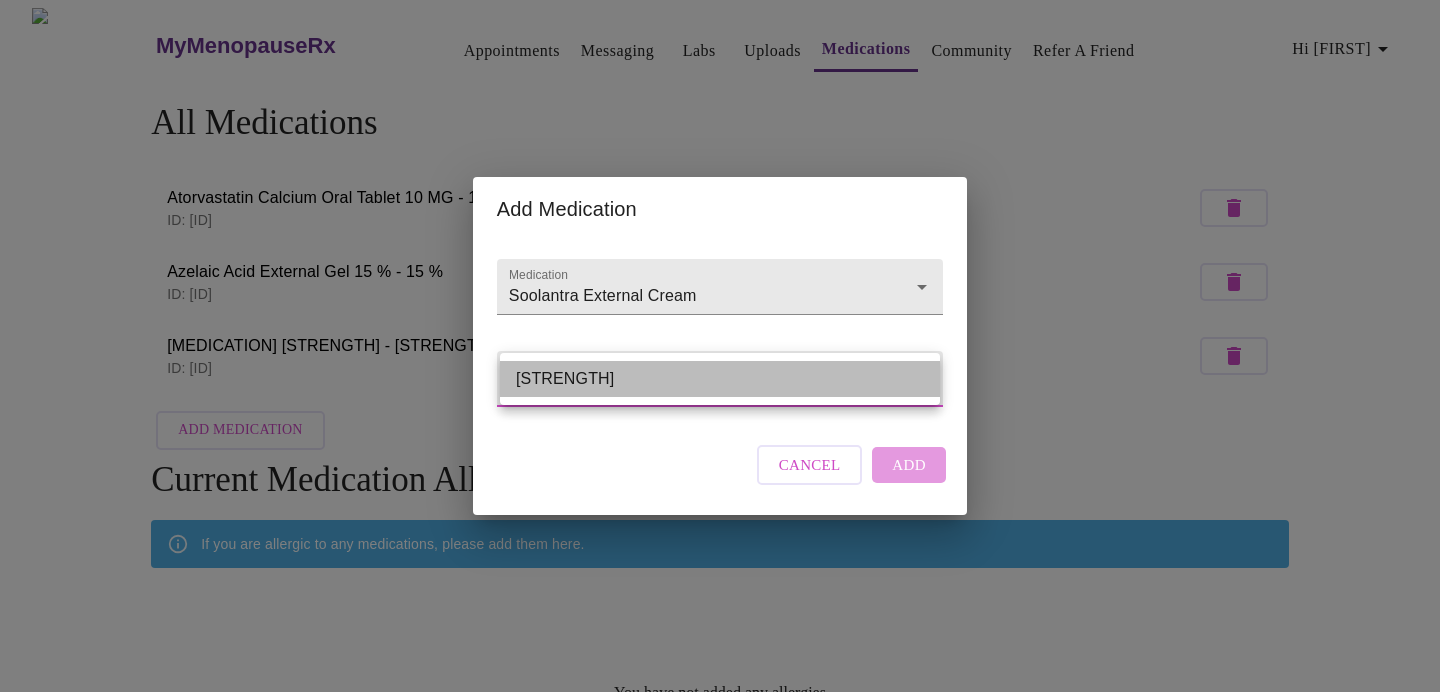 click on "[STRENGTH]" at bounding box center [720, 379] 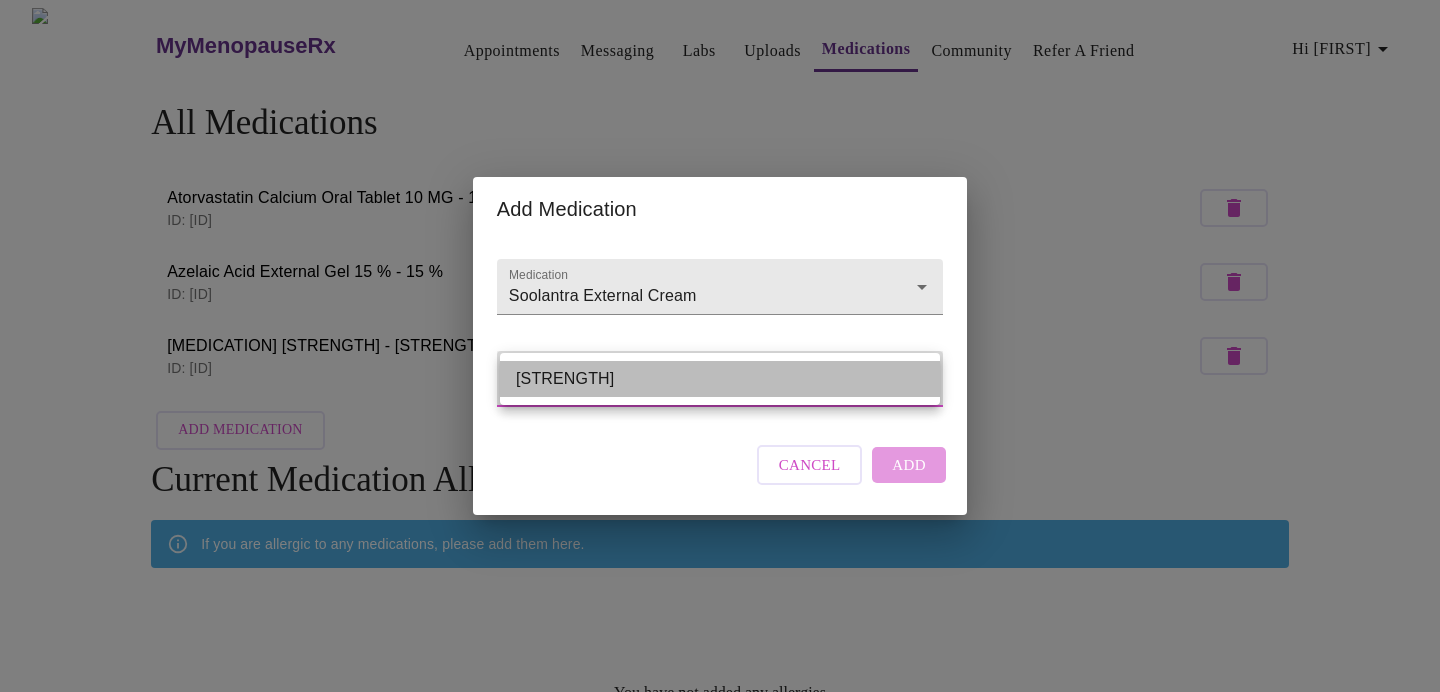type on "[STRENGTH]" 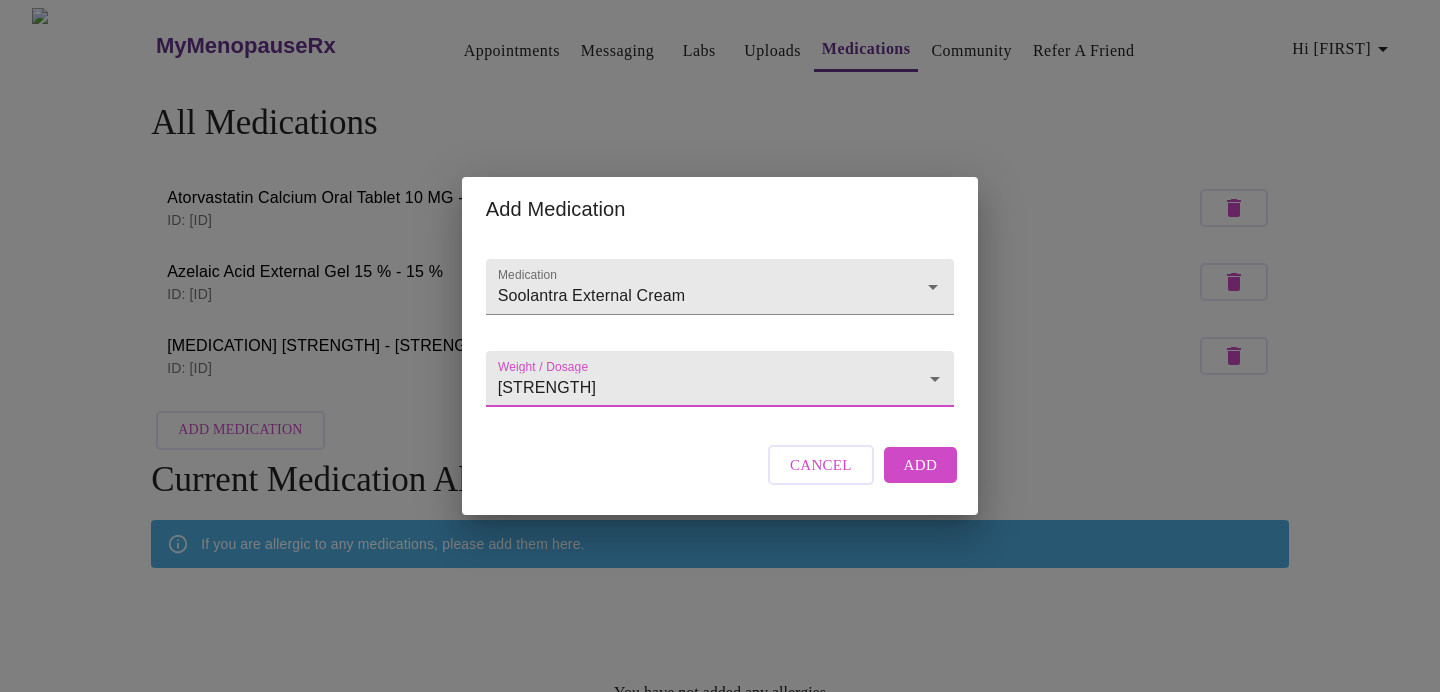 click on "Add" at bounding box center (921, 465) 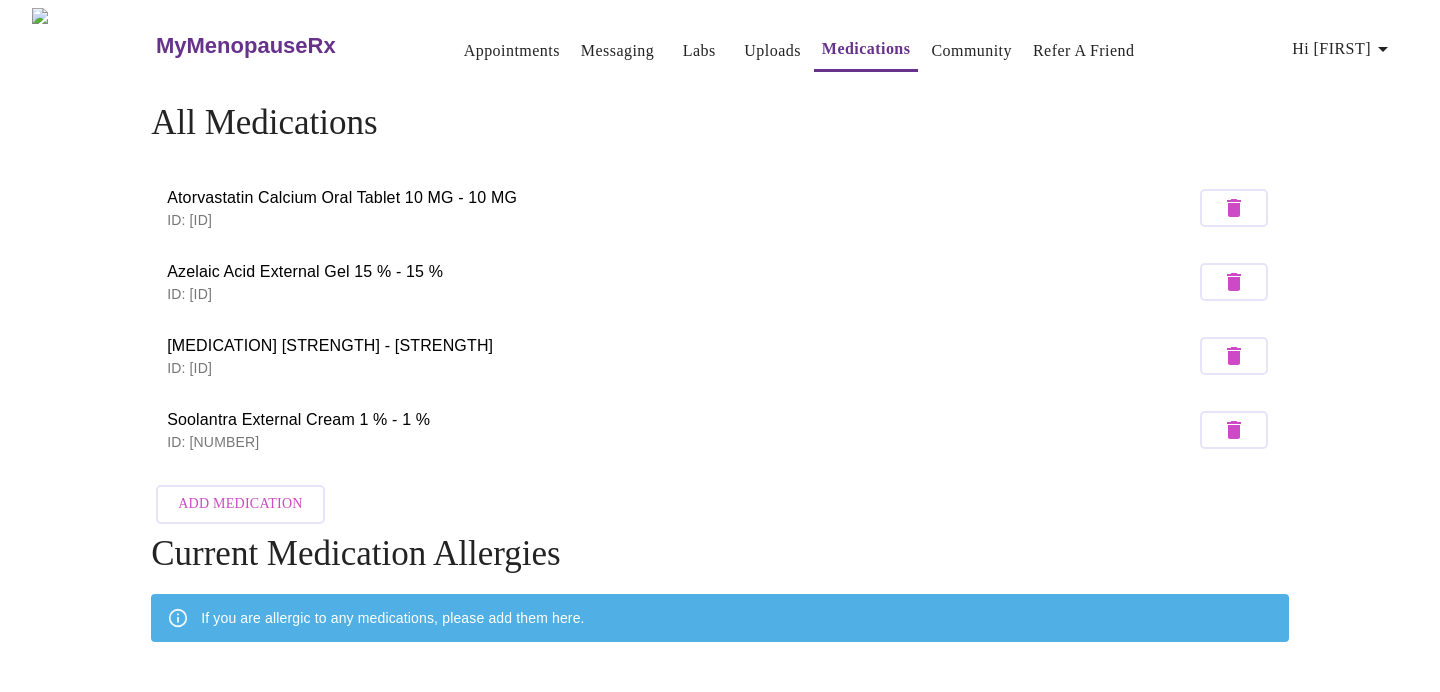 click on "Add Medication" at bounding box center (240, 504) 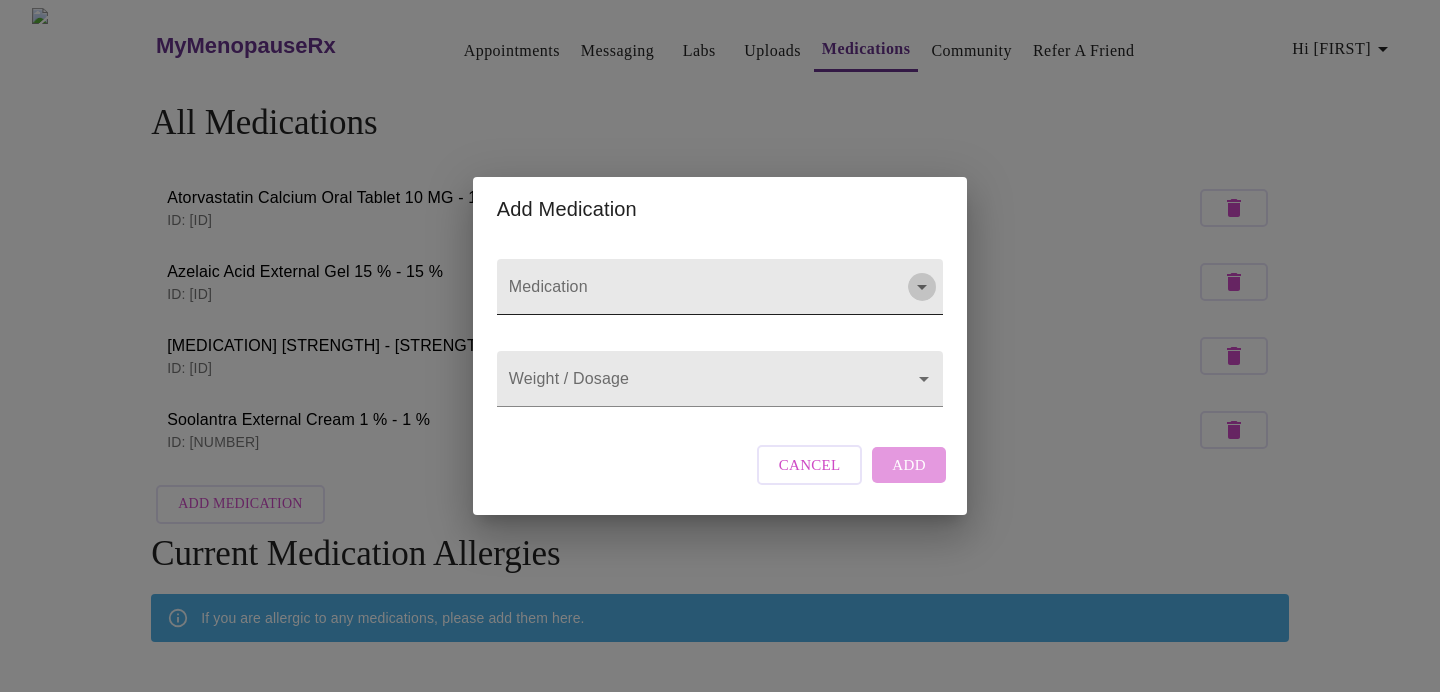 click 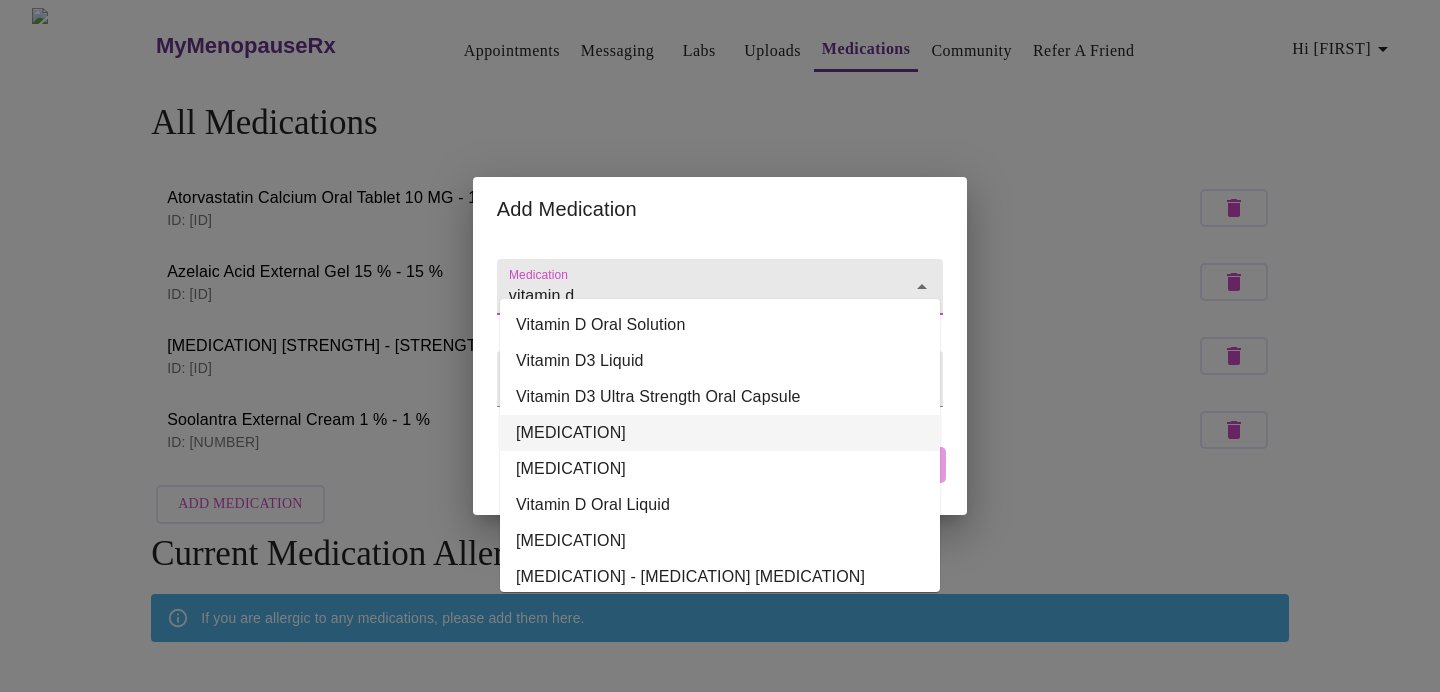 scroll, scrollTop: 0, scrollLeft: 0, axis: both 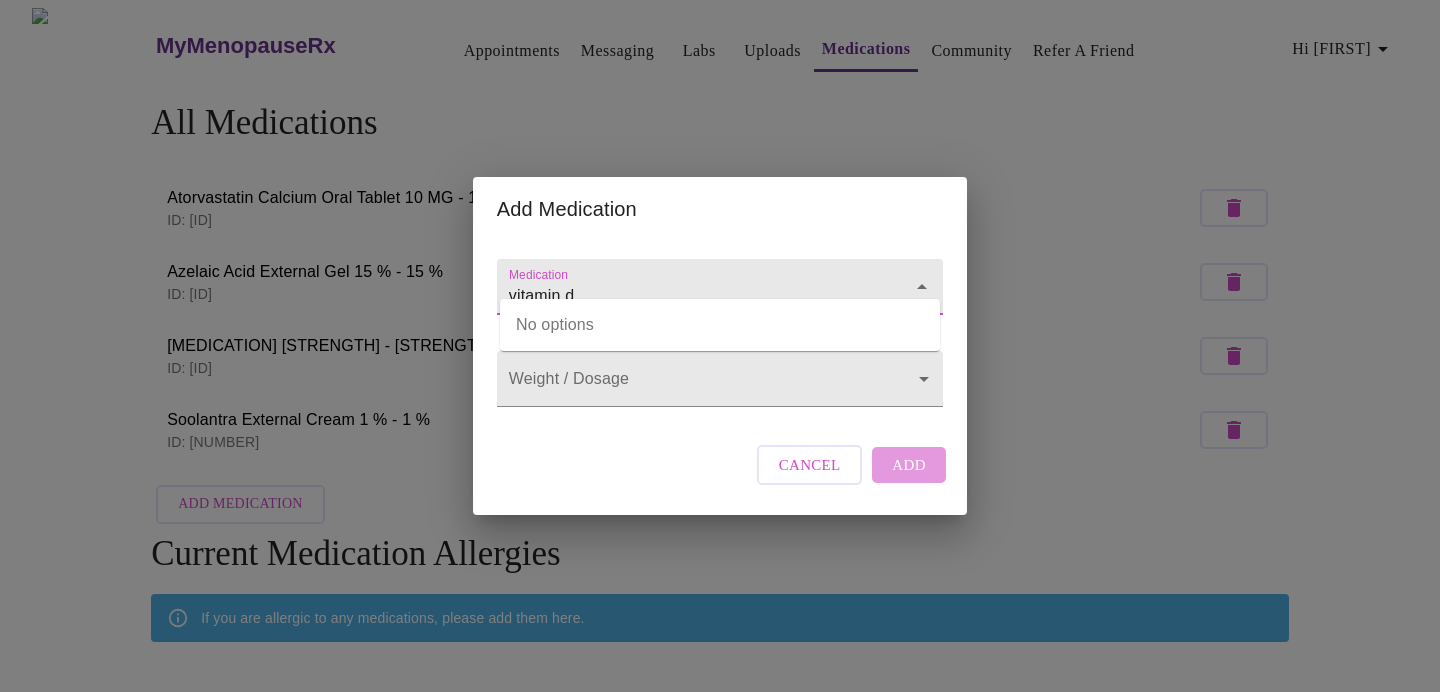 click 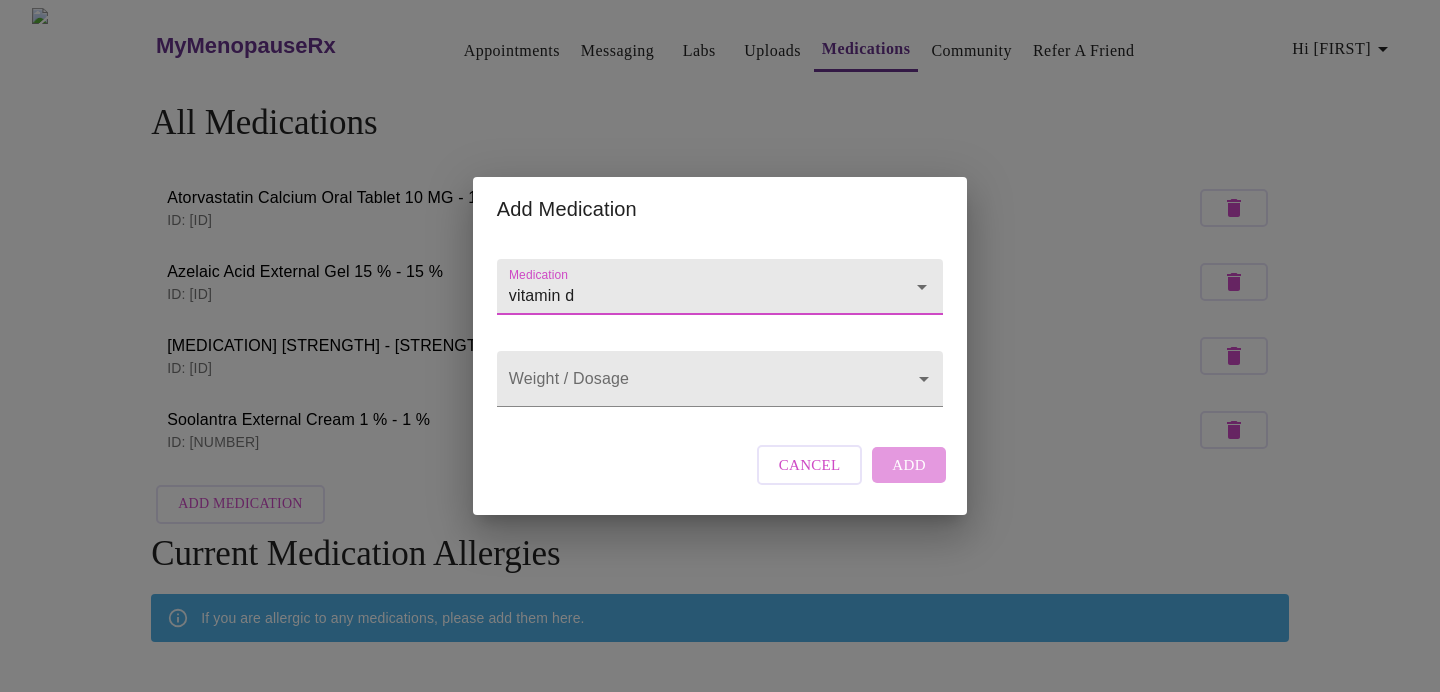 click on "vitamin d" at bounding box center [691, 296] 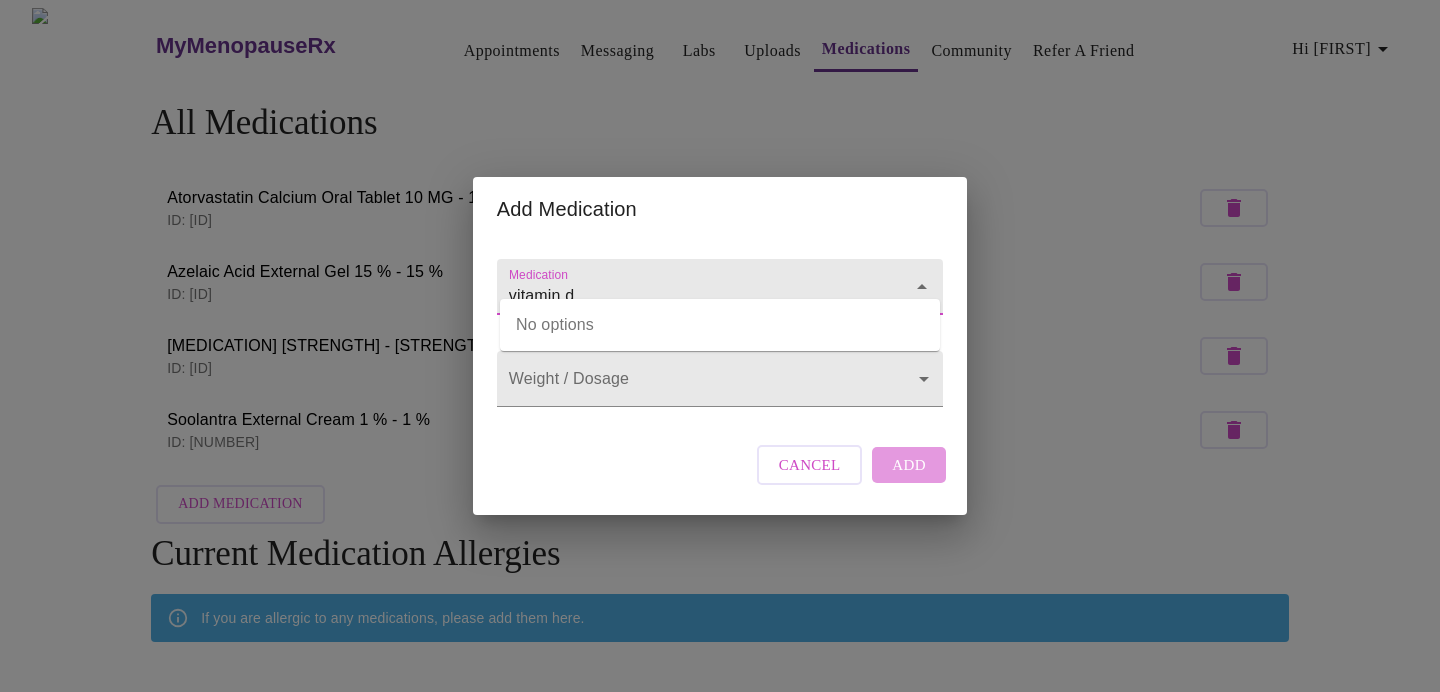 type on "vitamin d" 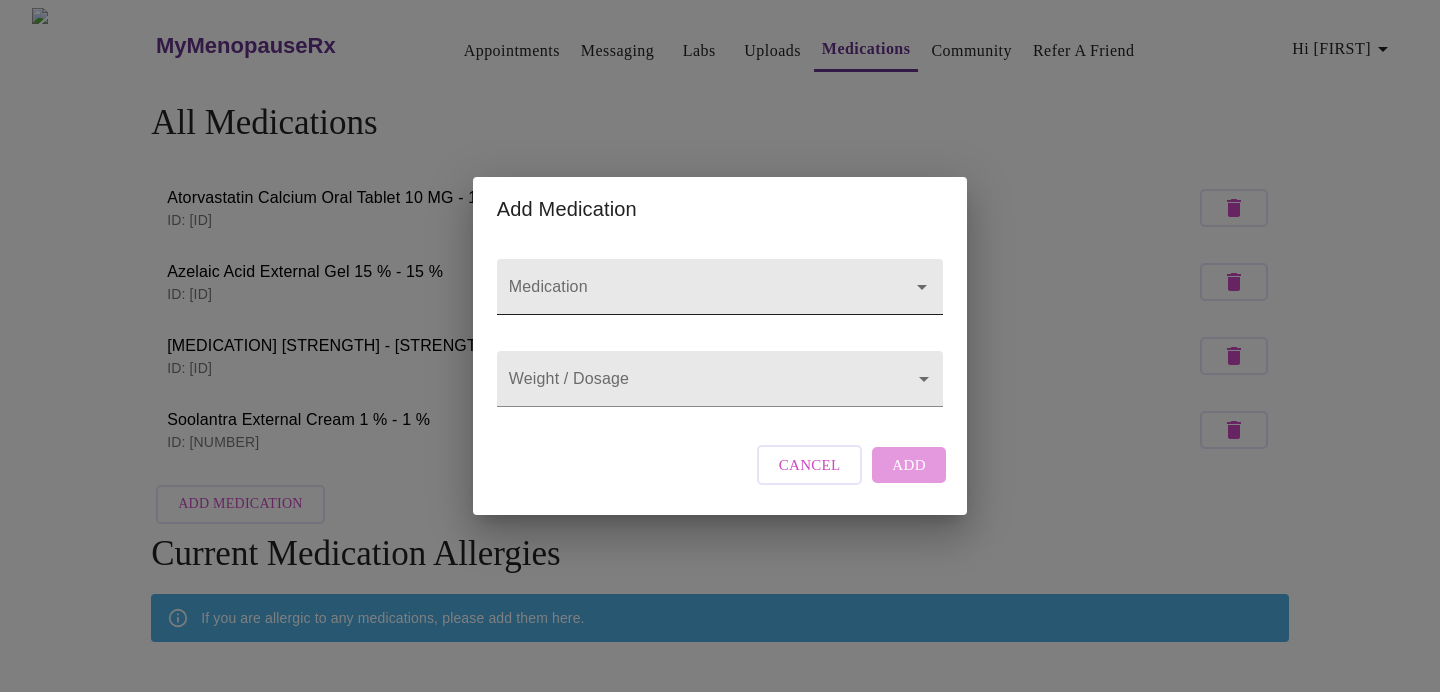 click on "Medication" at bounding box center [691, 296] 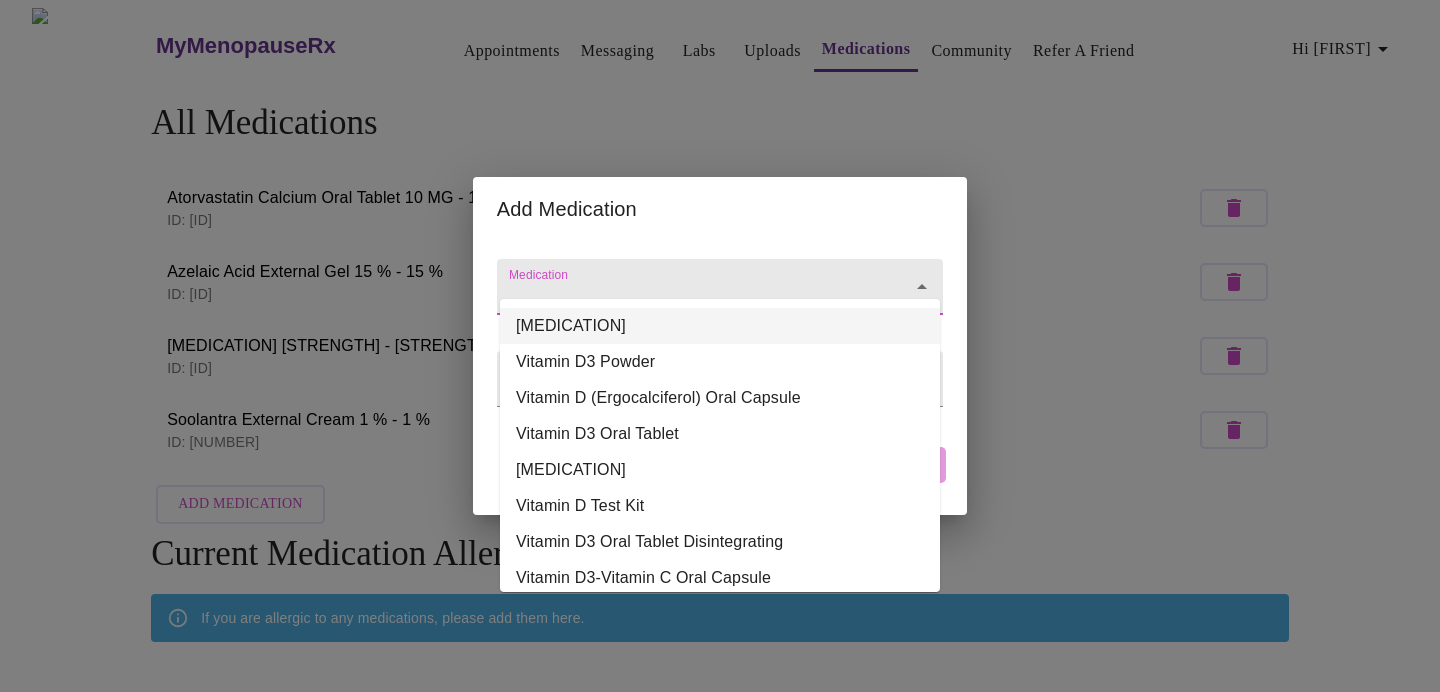 scroll, scrollTop: 365, scrollLeft: 0, axis: vertical 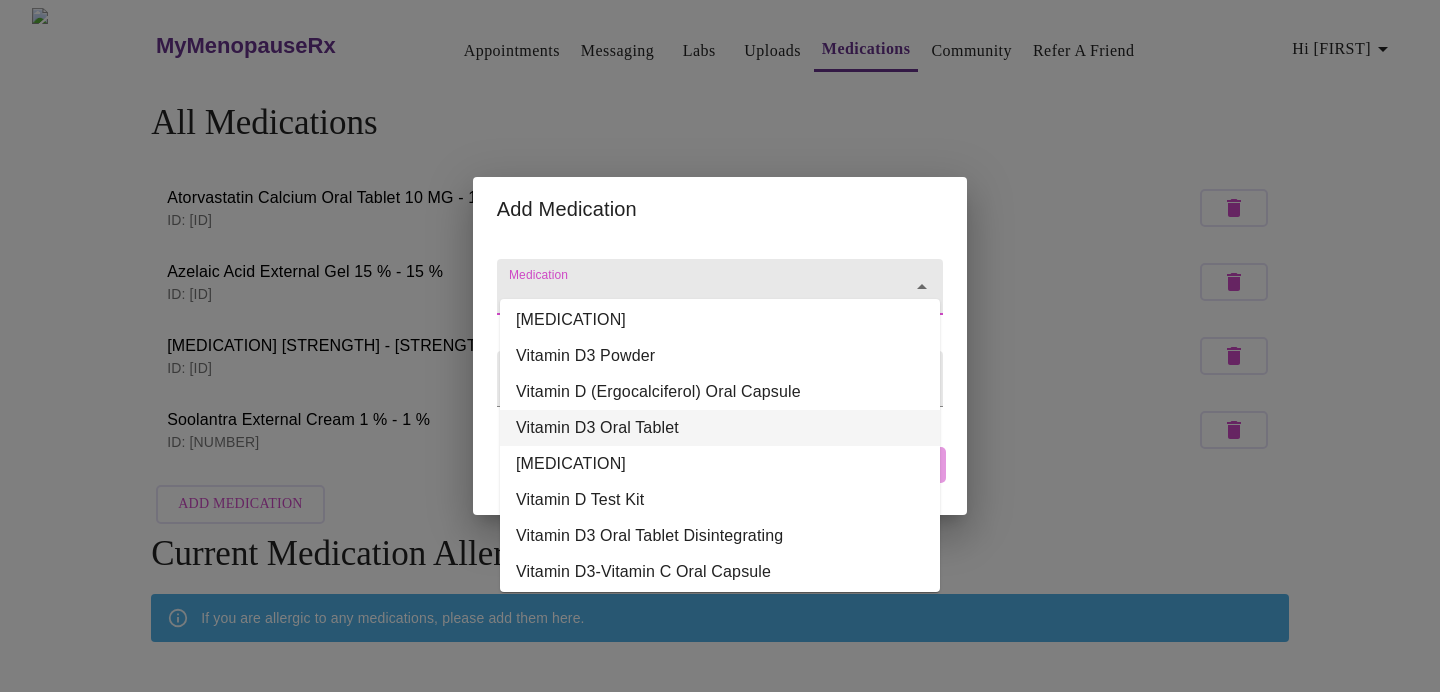 click on "Vitamin D3 Oral Tablet" at bounding box center [720, 428] 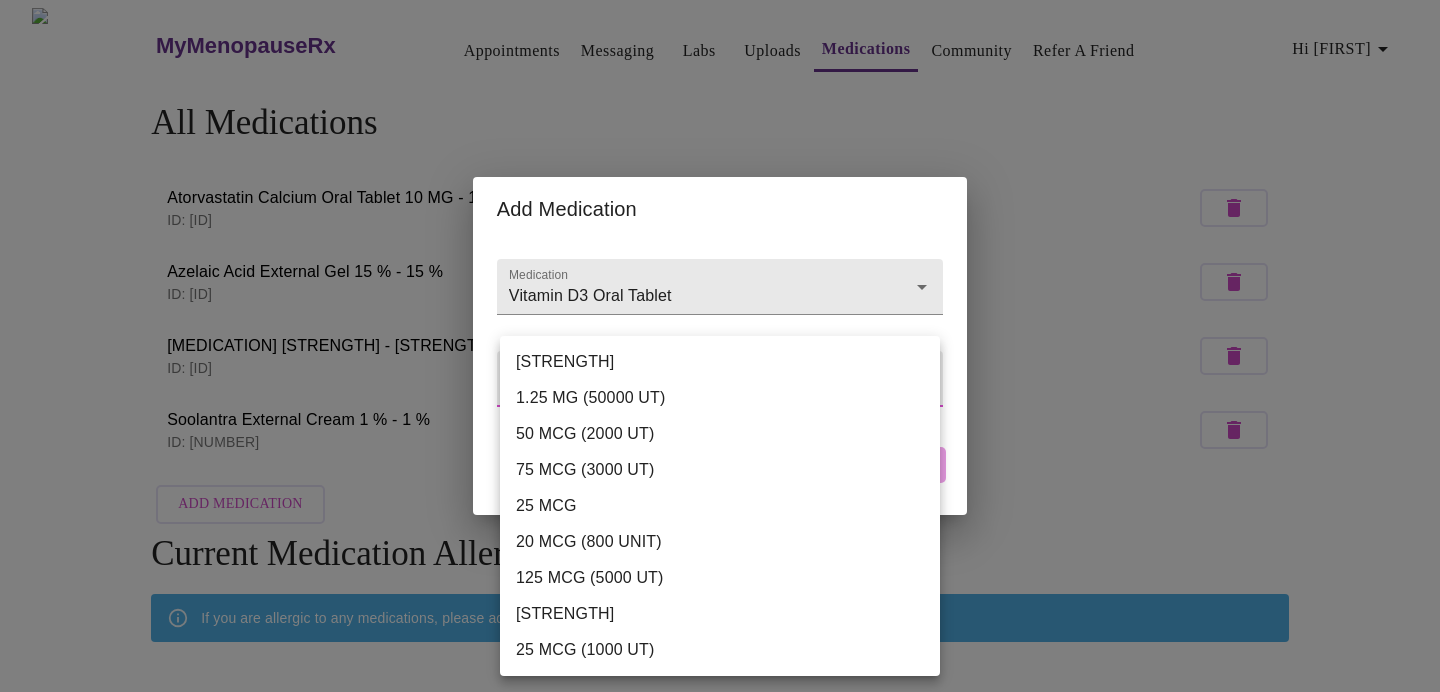 click on "MyMenopauseRx Appointments Messaging Labs Uploads Medications Community Refer a Friend Hi [FIRST]   All Medications Atorvastatin Calcium Oral Tablet 10 MG - 10 MG ID: [ID] Azelaic Acid External Gel 15 % - 15 % ID: [ID] Doxycycline Oral Capsule Delayed Release 40 MG - 40 MG ID: [ID] Soolantra External Cream 1 % - 1 % ID: [ID] Add Medication Current Medication Allergies If you are allergic to any medications, please add them here. You have not added any allergies Add Allergy Settings Billing Invoices Log out Add Medication Medication Vitamin D3 Oral Tablet Weight / Dosage ​ Cancel Add 250 MCG (10000 UT) 1.25 MG (50000 UT) 50 MCG (2000 UT) 75 MCG (3000 UT) 25 MCG 20 MCG (800 UNIT) 125 MCG (5000 UT) 10 MCG (400 UNIT) 25 MCG (1000 UT)" at bounding box center [720, 429] 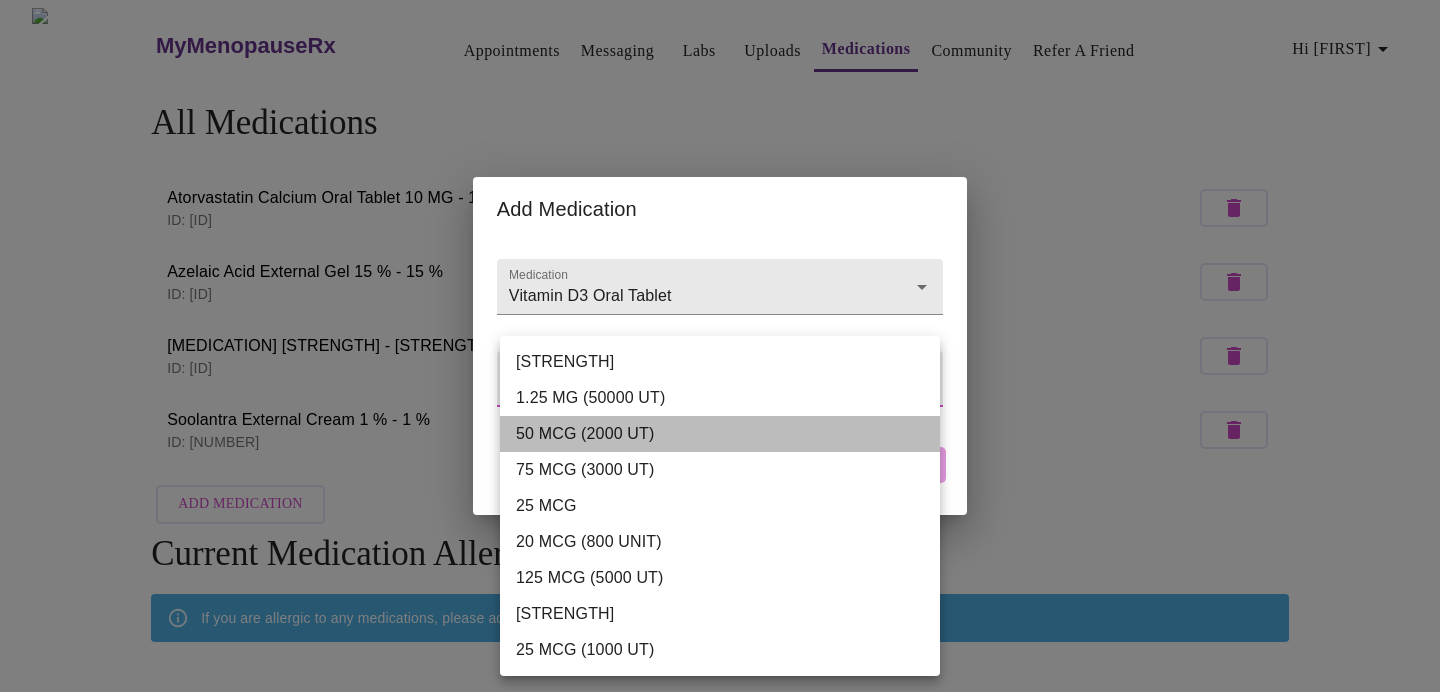 click on "50 MCG (2000 UT)" at bounding box center (720, 434) 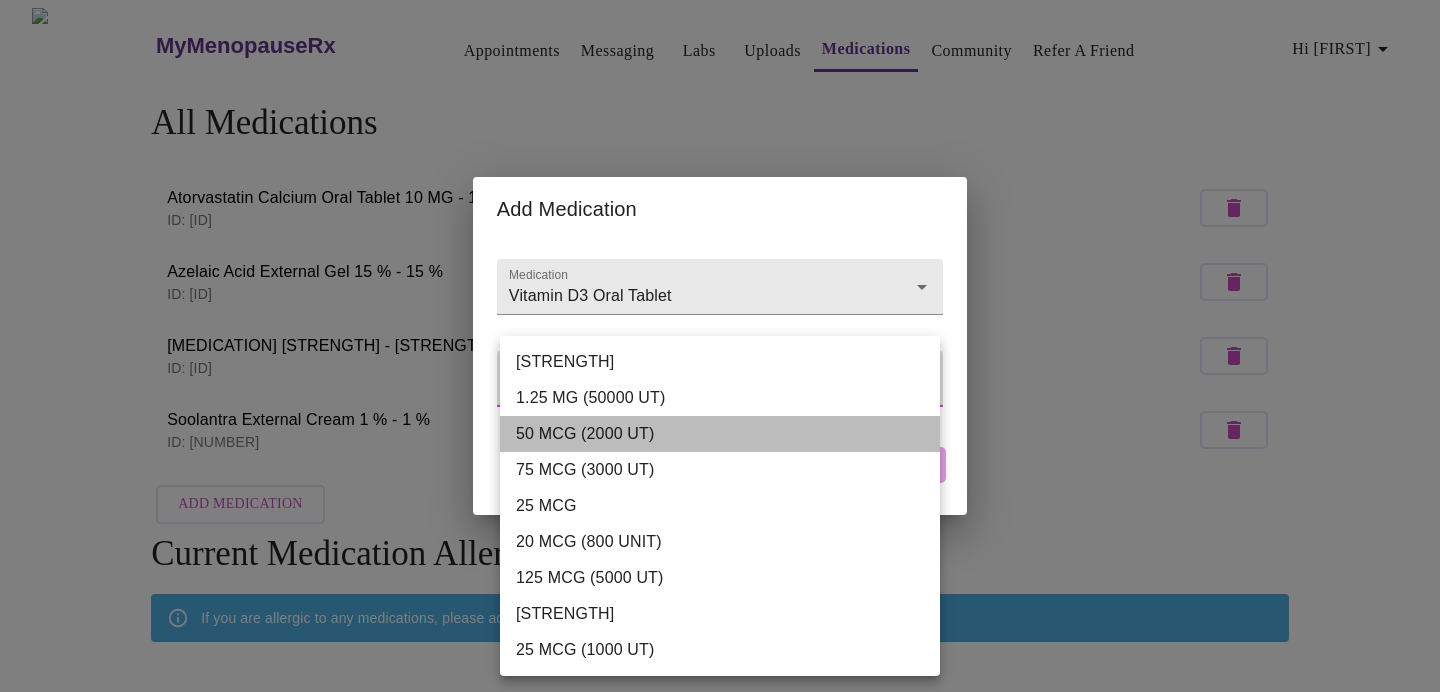 type on "50 MCG (2000 UT)" 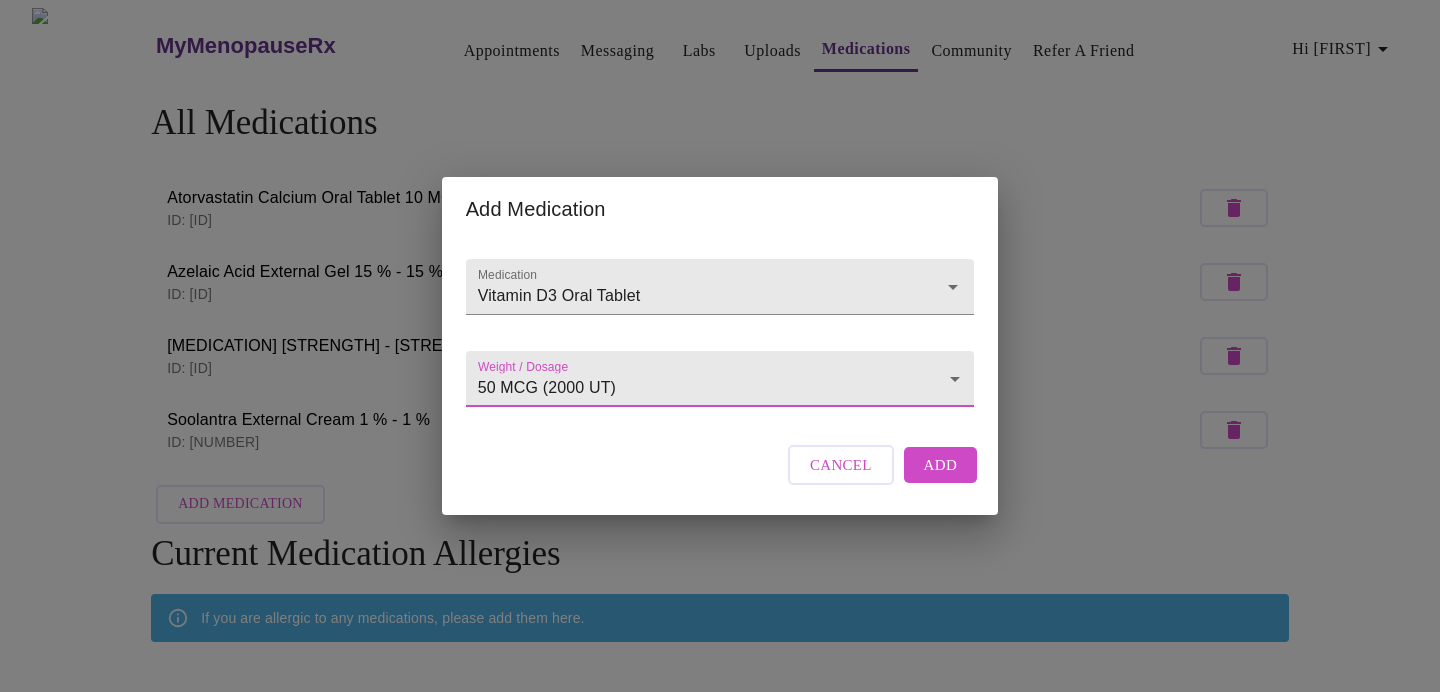 click on "Add" at bounding box center [941, 465] 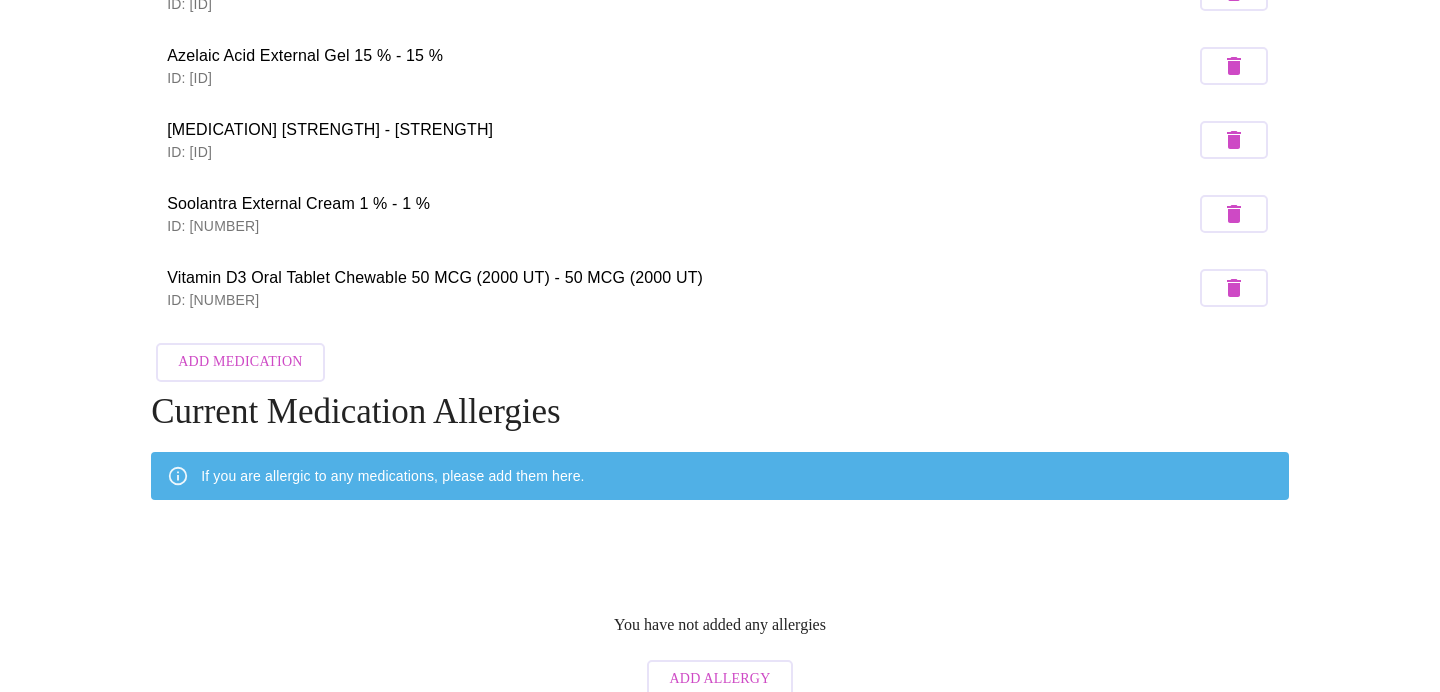 scroll, scrollTop: 238, scrollLeft: 0, axis: vertical 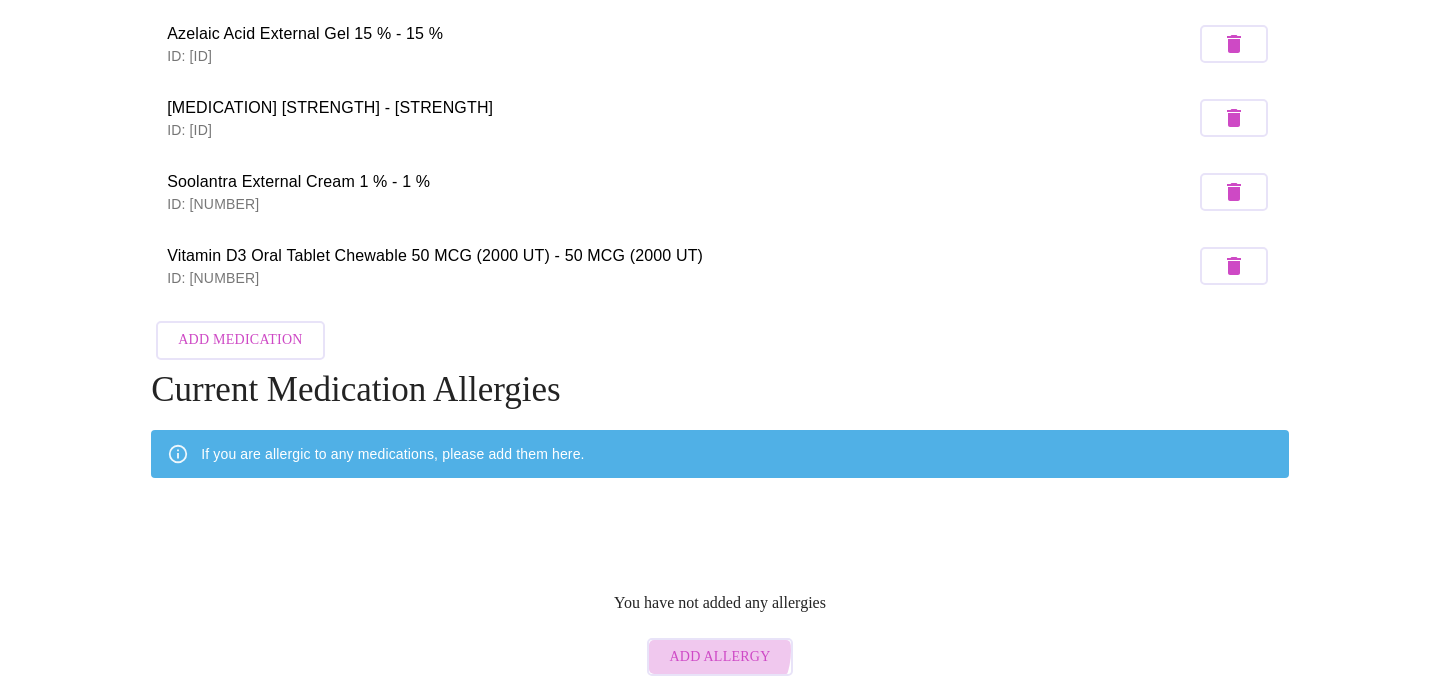 click on "Add Allergy" at bounding box center [719, 657] 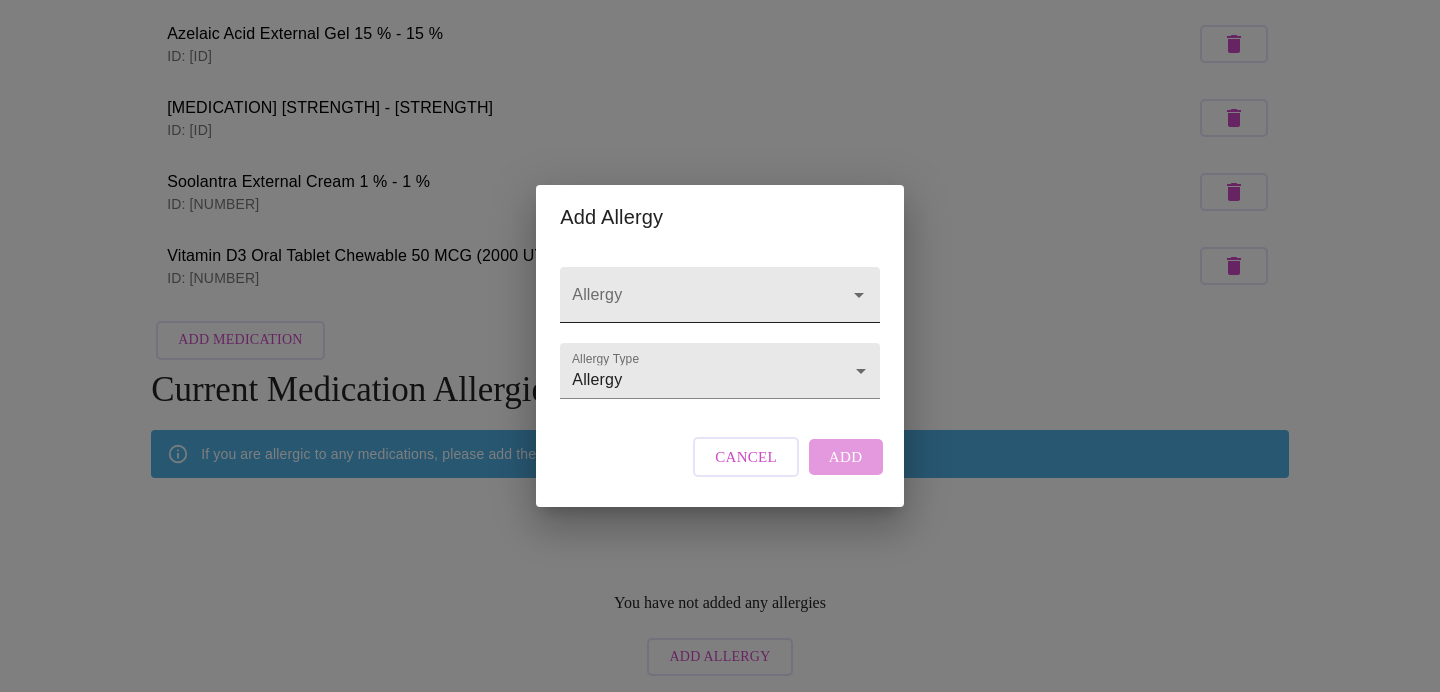 click 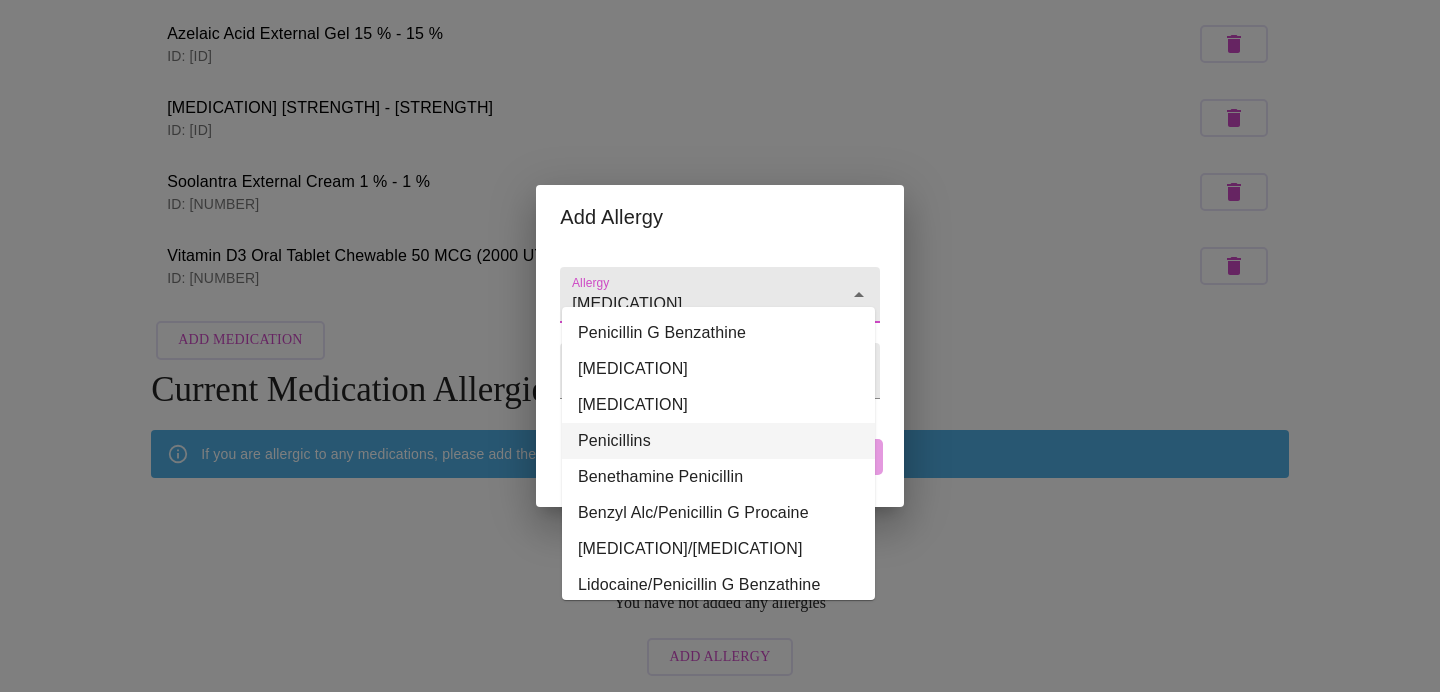 click on "Penicillins" at bounding box center [718, 441] 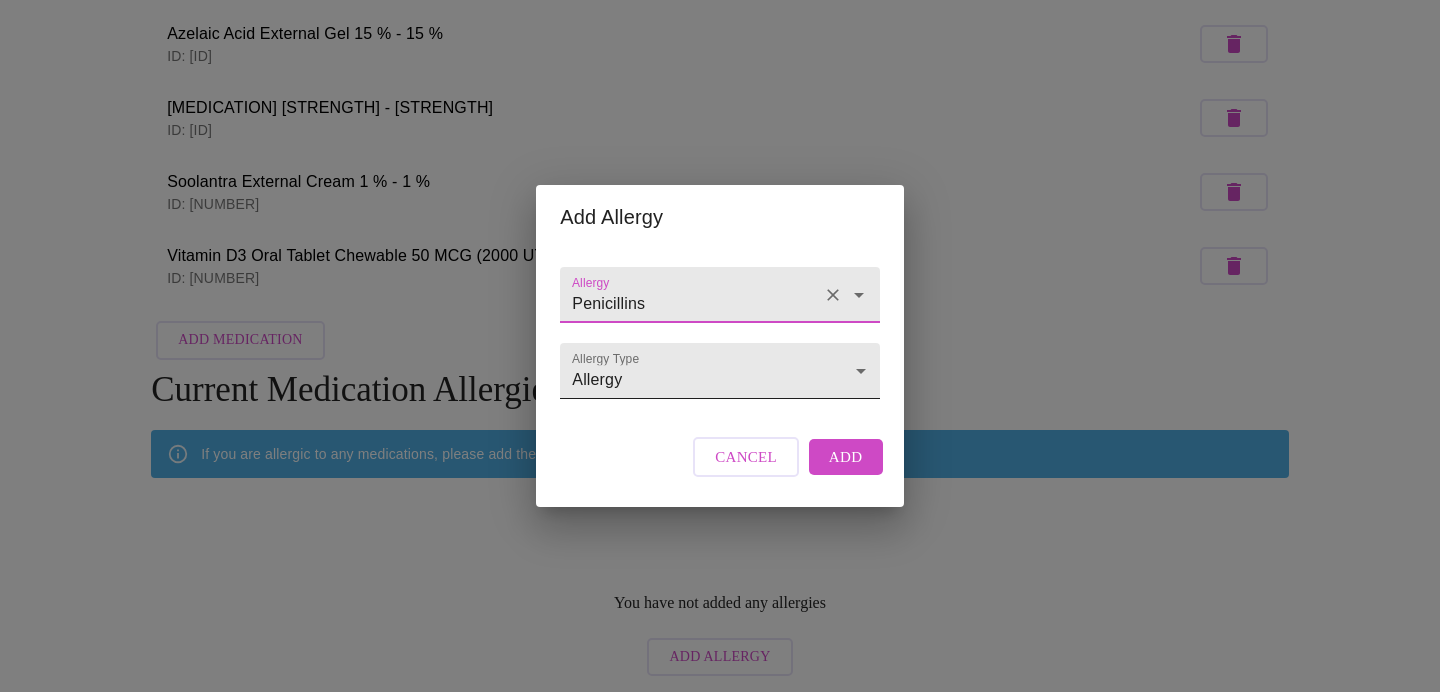 type on "Penicillins" 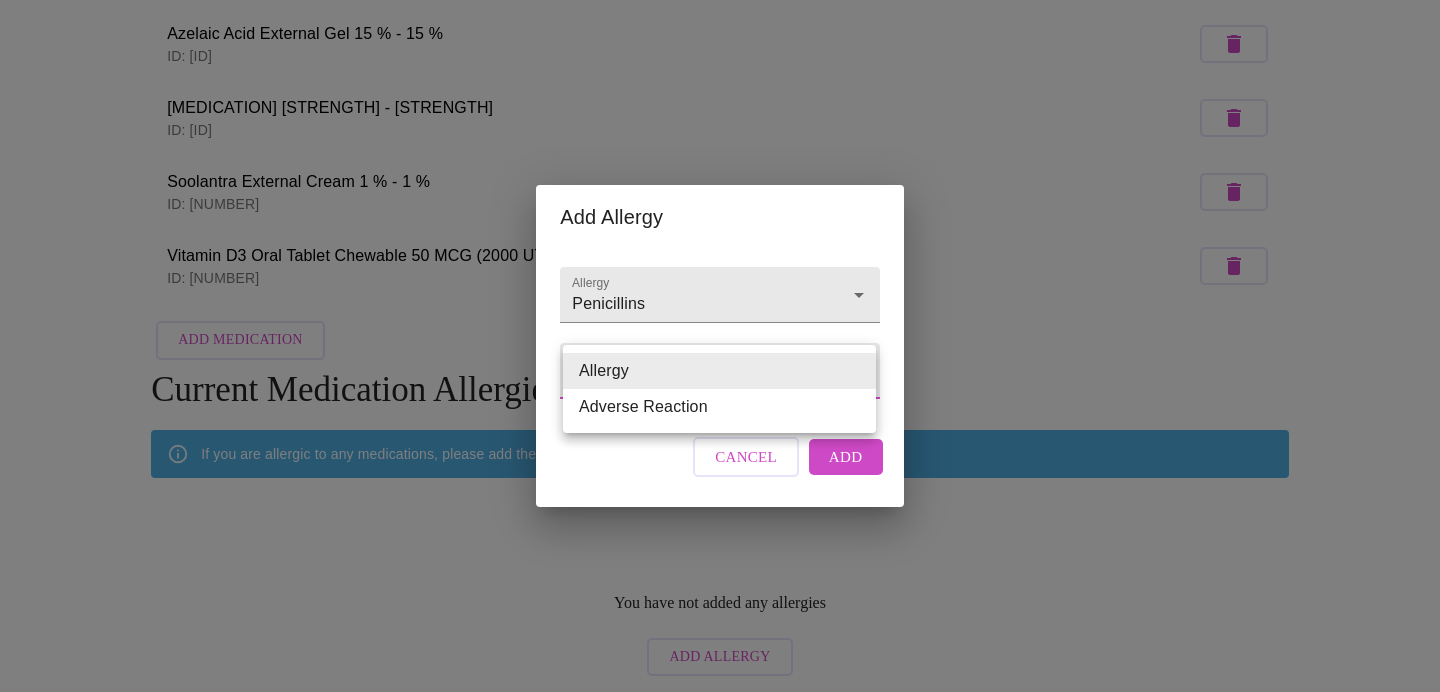 click on "MyMenopauseRx Appointments Messaging Labs Uploads Medications Community Refer a Friend Hi [FIRST] All Medications Atorvastatin Calcium Oral Tablet 10 MG - 10 MG ID: 110528125 Azelaic Acid External Gel 15 % - 15 % ID: 110528319 Doxycycline Oral Capsule Delayed Release 40 MG - 40 MG ID: 110528261 Soolantra External Cream 1 % - 1 % ID: 110528350 Vitamin D3 Oral Tablet Chewable 50 MCG (2000 UT) - 50 MCG (2000 UT) ID: 110528455 Add Medication Current Medication Allergies If you are allergic to any medications, please add them here. You have not added any allergies Add Allergy Settings Billing Invoices Log out Add Allergy Allergy Penicillins Allergy Type Allergy Allergy Cancel Add Allergy Adverse Reaction" at bounding box center (720, 228) 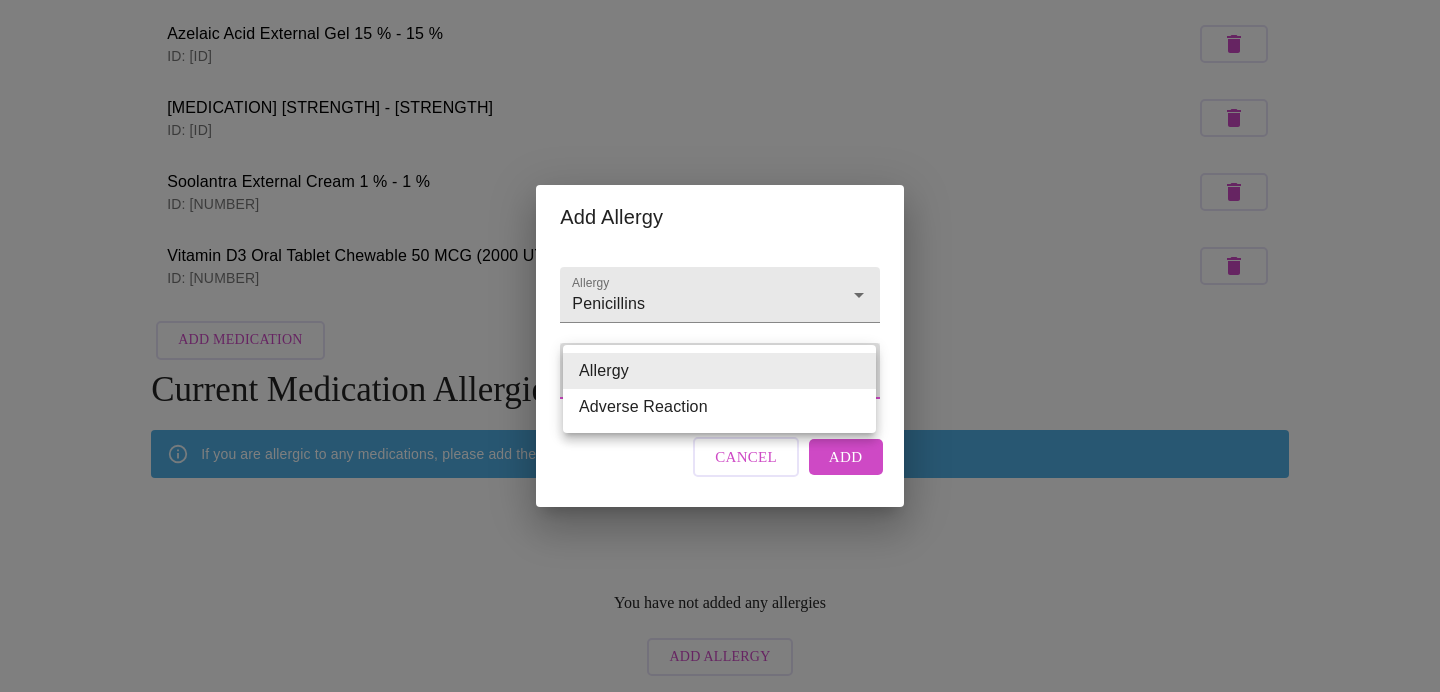 type on "Adverse Reaction" 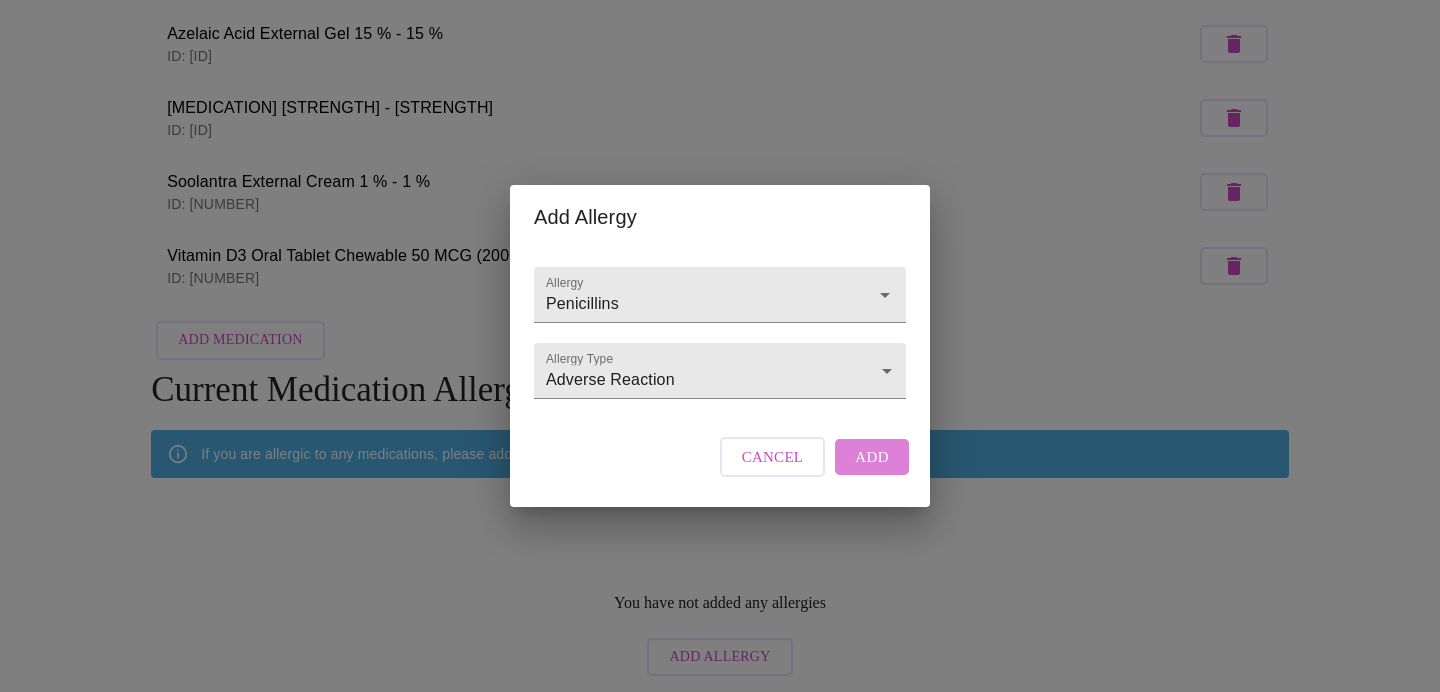 click on "Add" at bounding box center [872, 457] 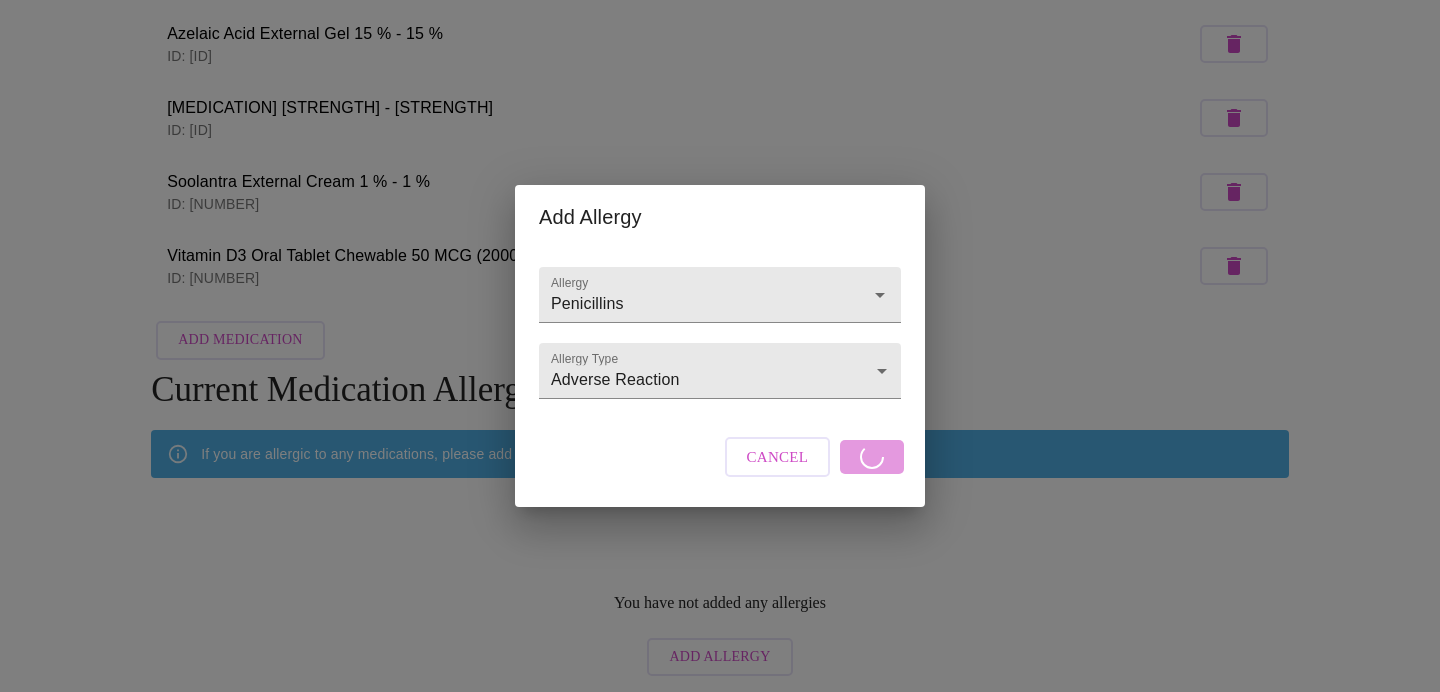 scroll, scrollTop: 208, scrollLeft: 0, axis: vertical 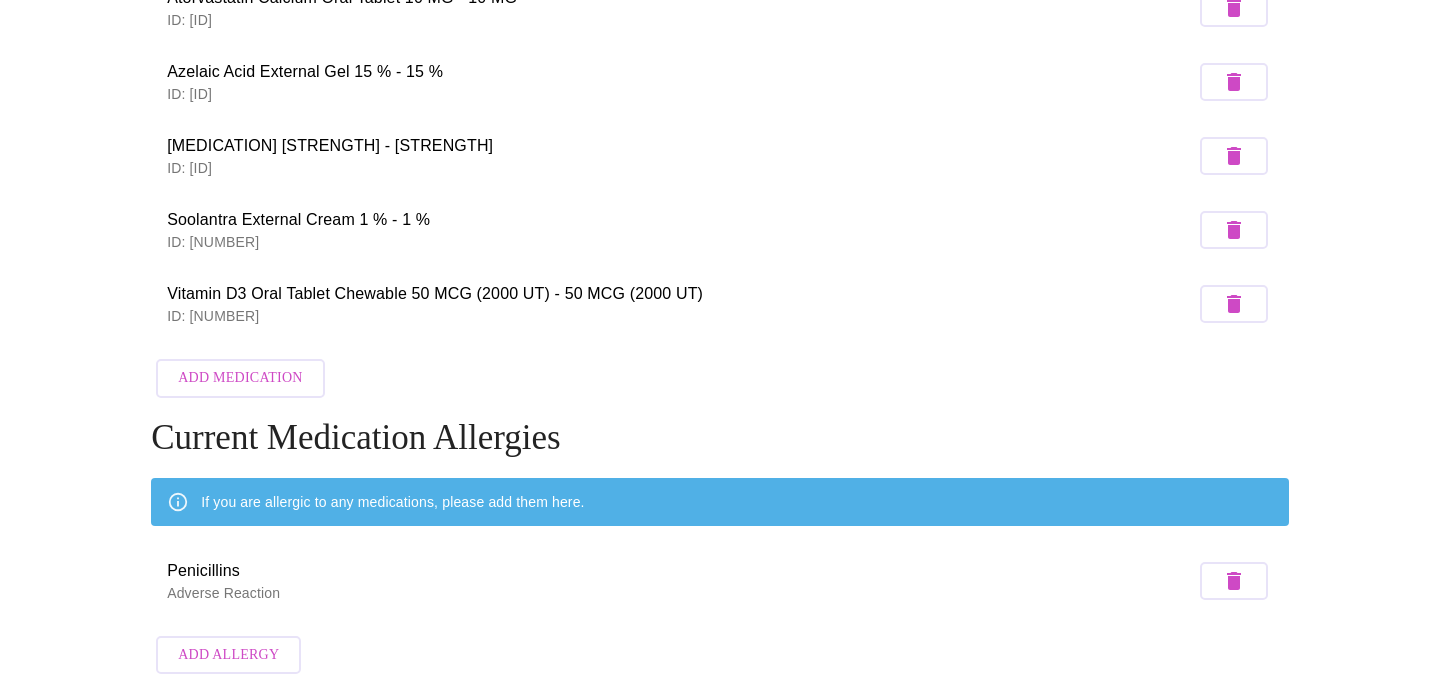 click on "Add Allergy" at bounding box center [228, 655] 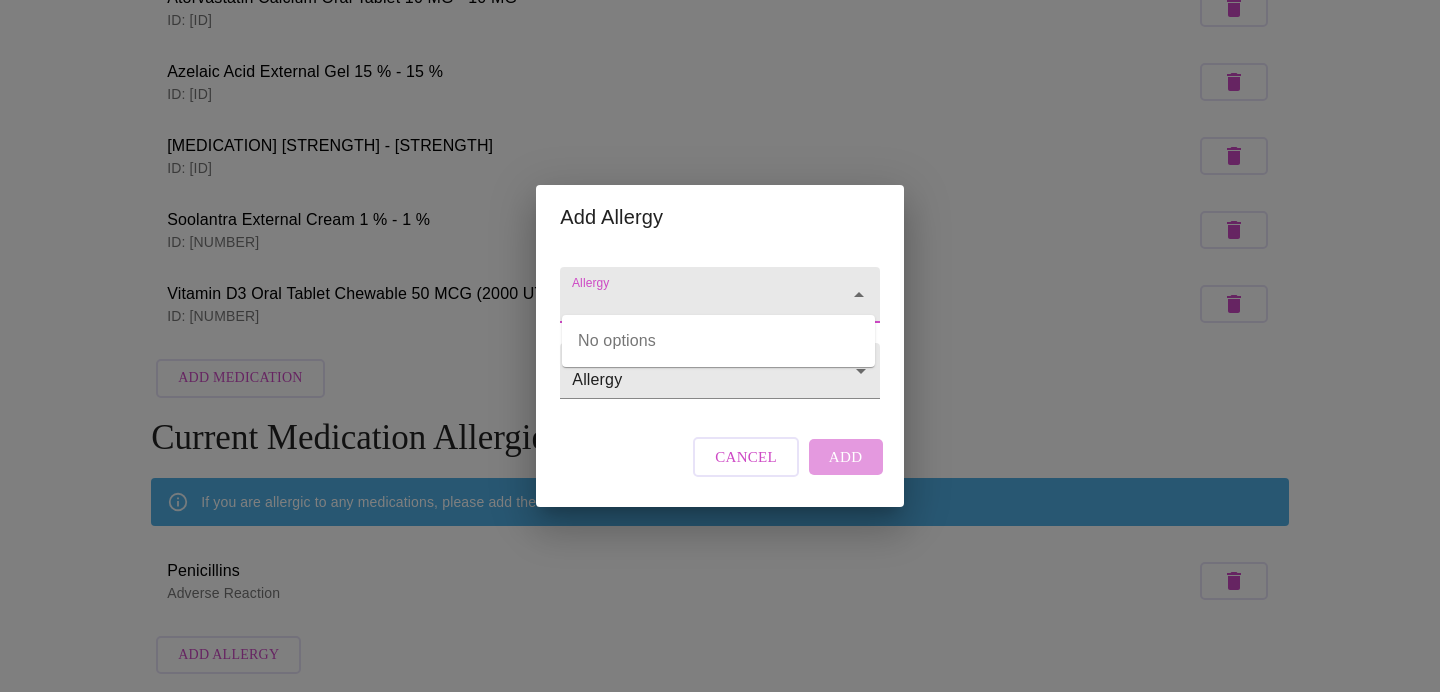 click on "Allergy" at bounding box center [691, 304] 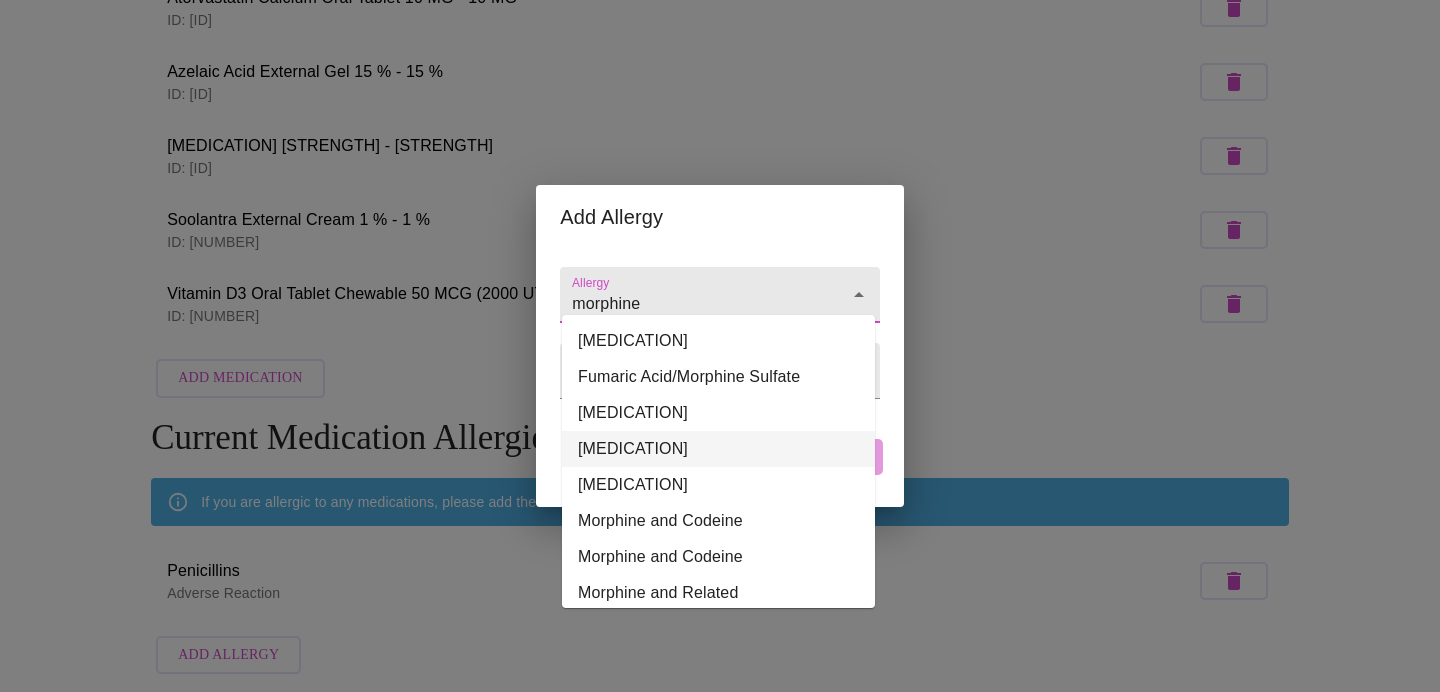 click on "[MEDICATION]" at bounding box center [718, 449] 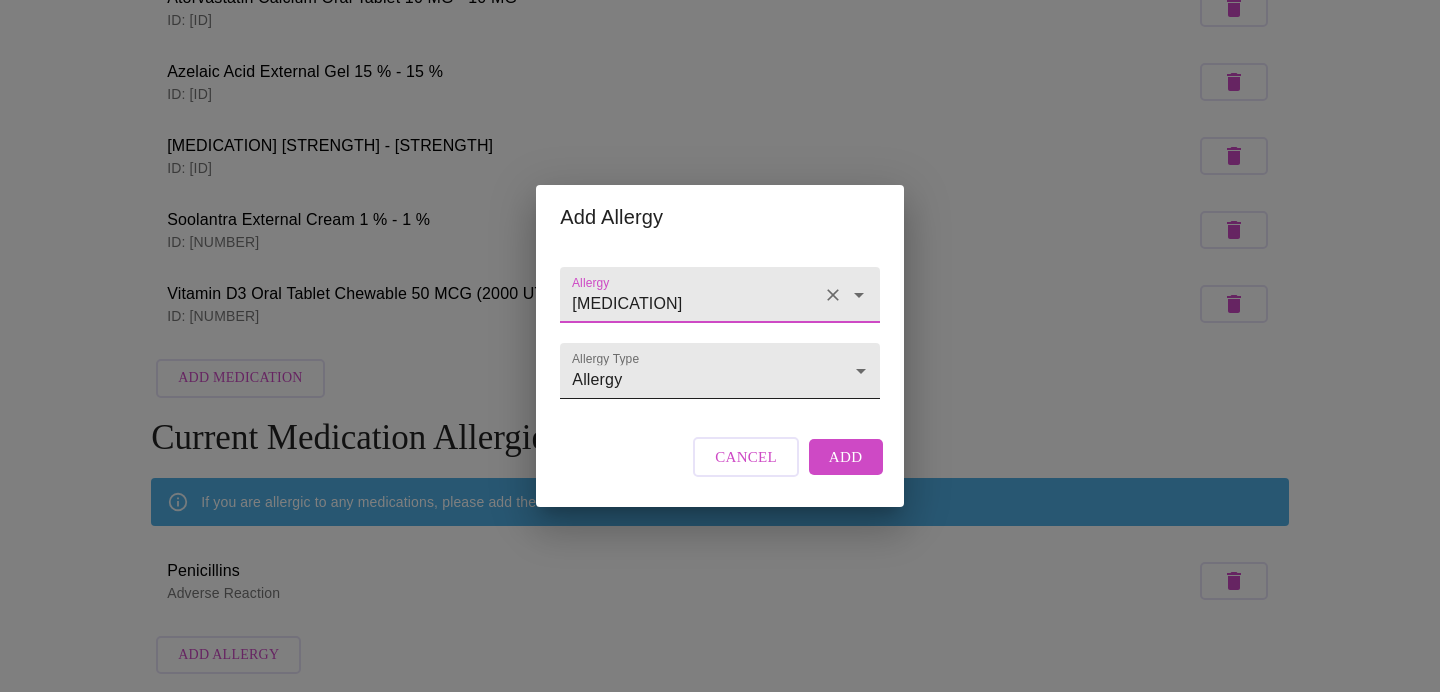 type on "[MEDICATION]" 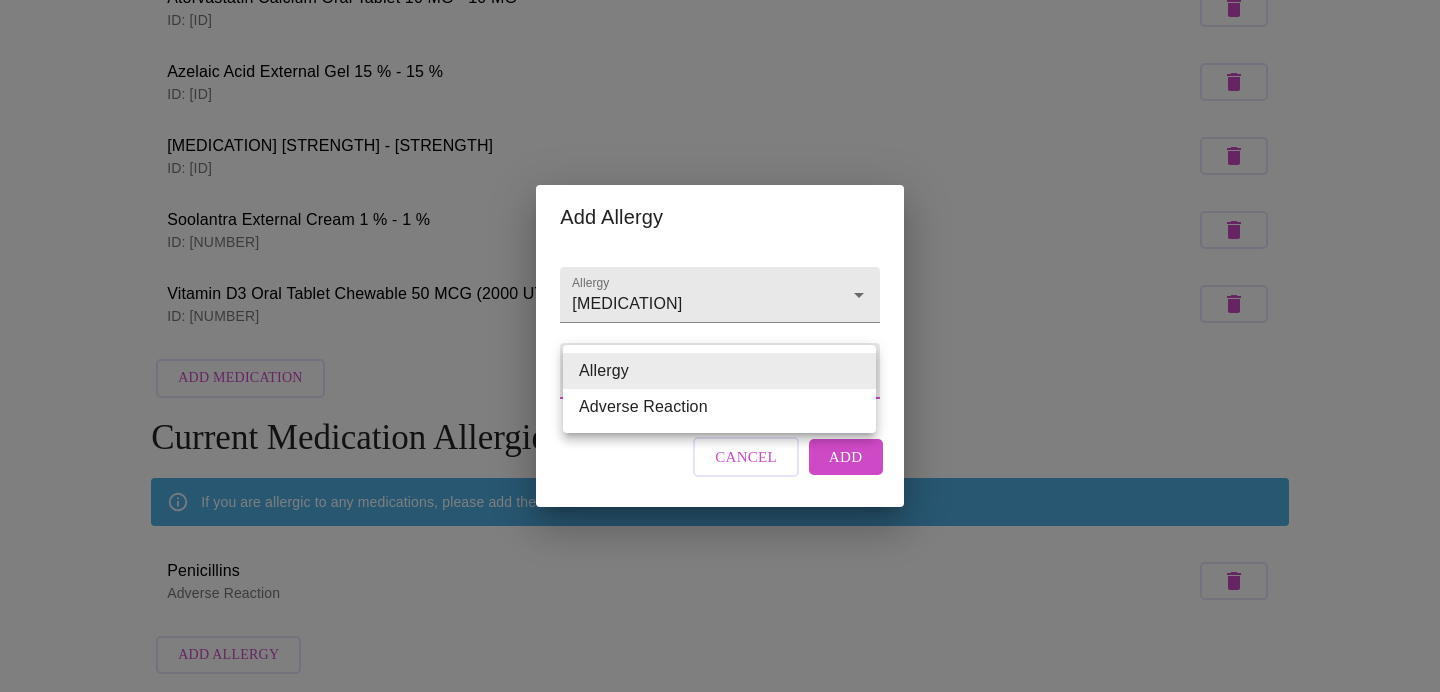 click on "Adverse Reaction" at bounding box center [719, 407] 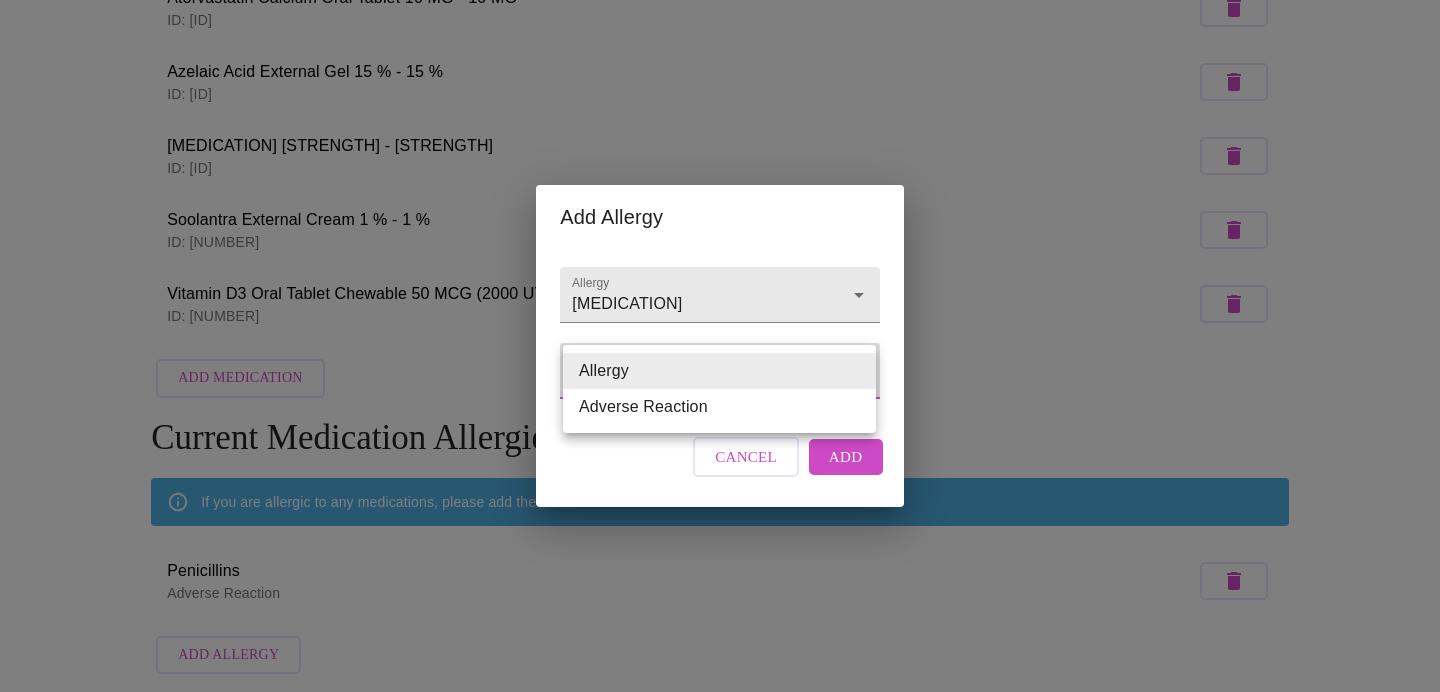type on "Adverse Reaction" 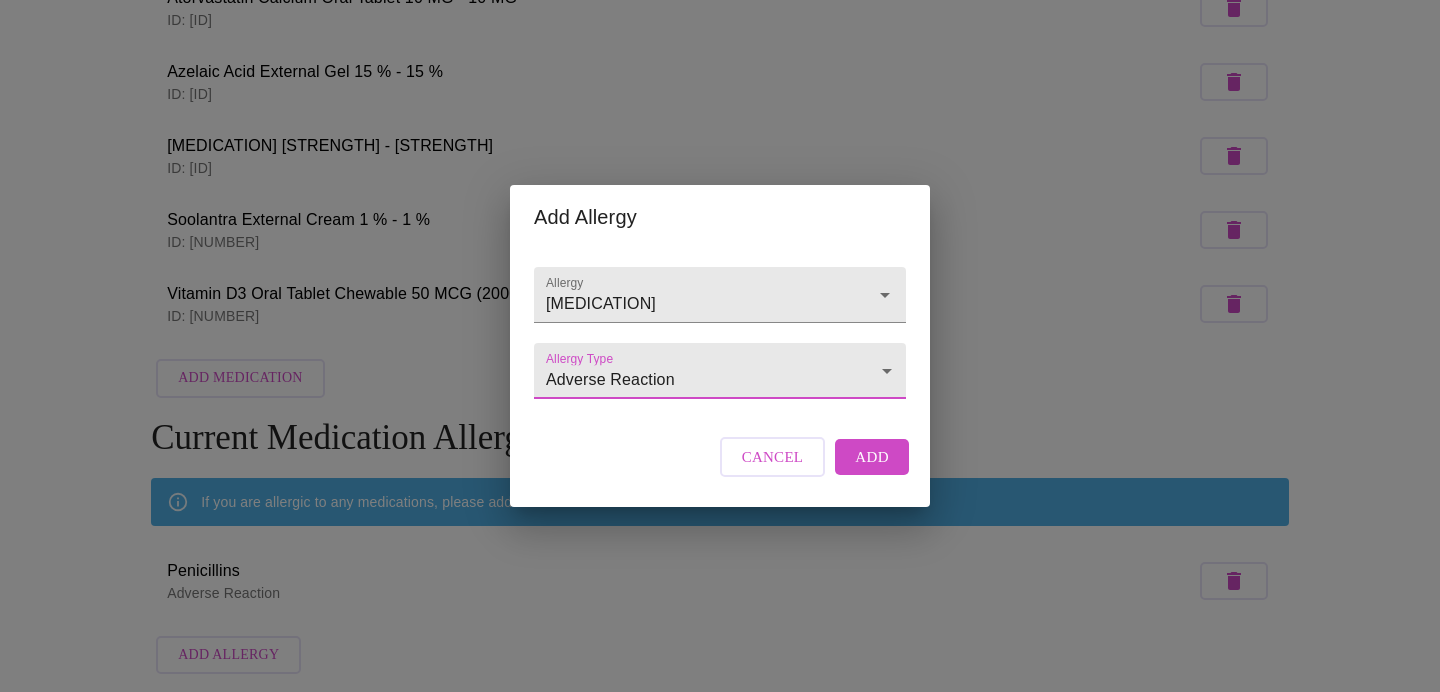 click on "Add" at bounding box center [872, 457] 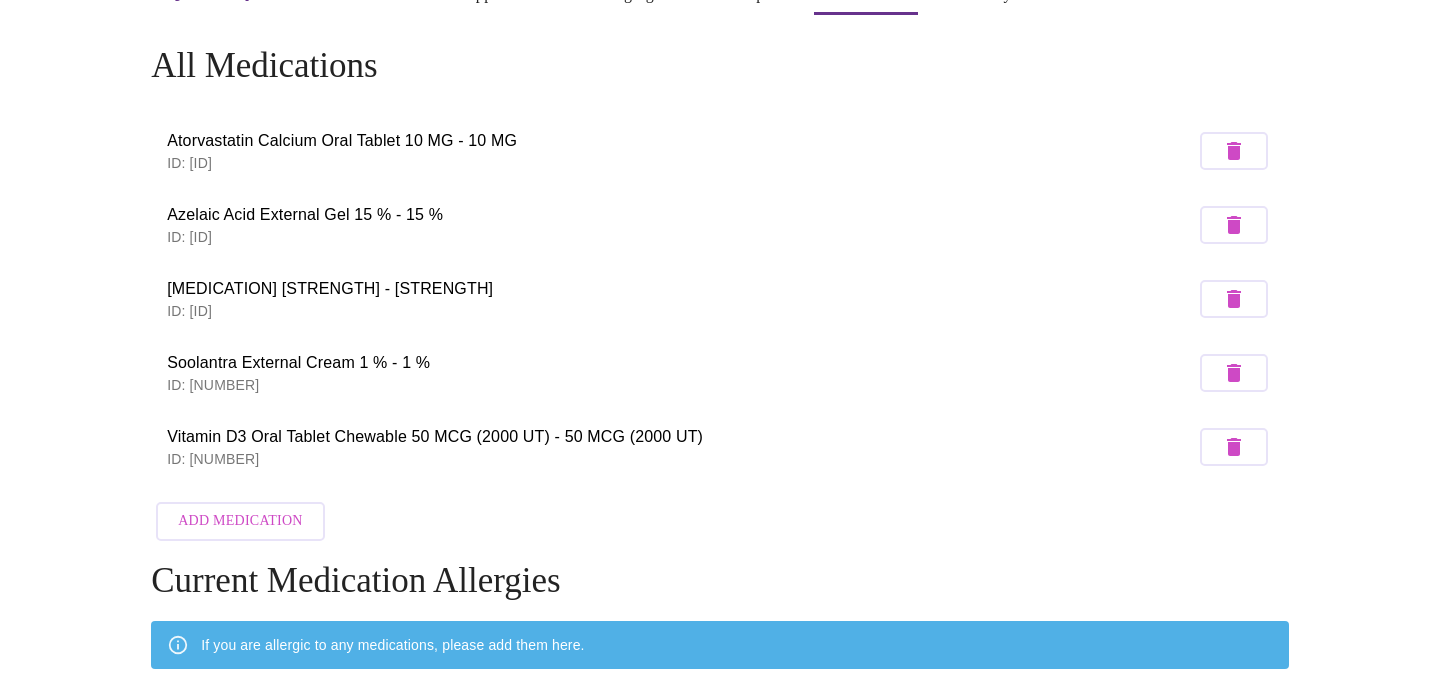 scroll, scrollTop: 0, scrollLeft: 0, axis: both 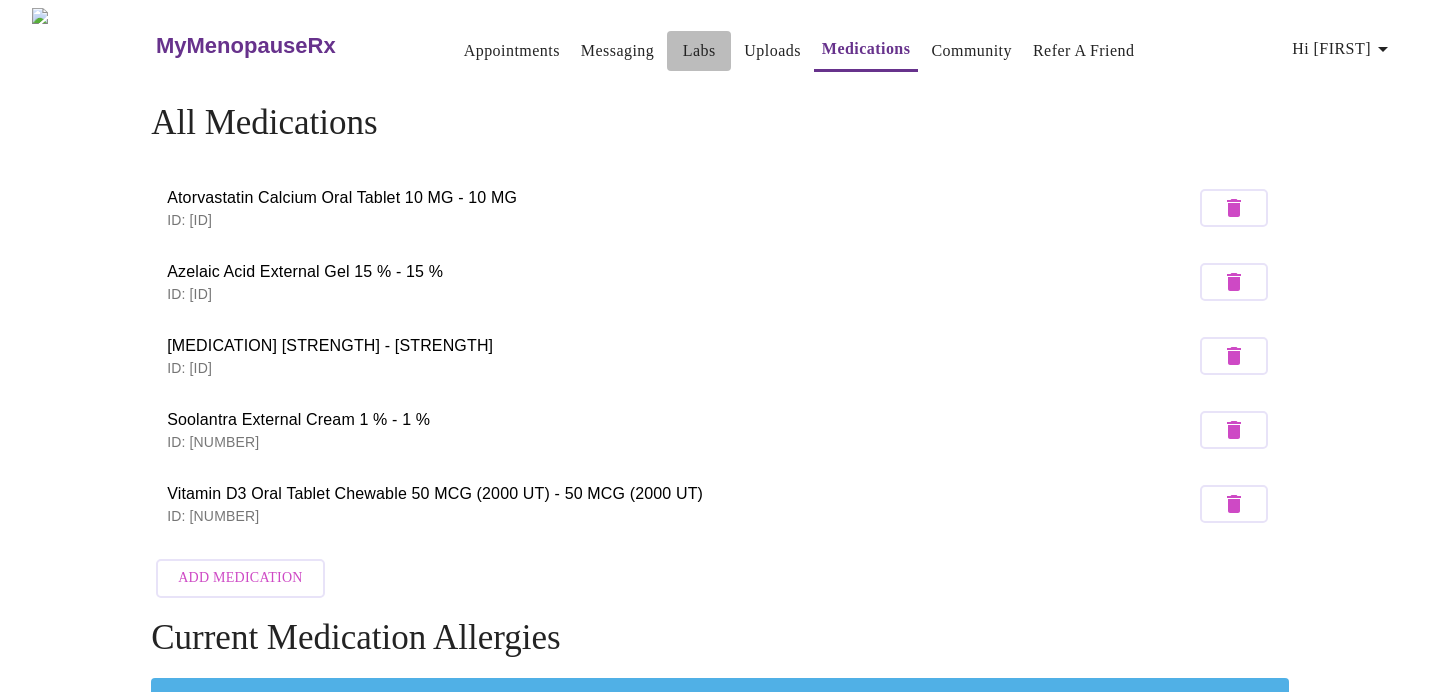 click on "Labs" at bounding box center [699, 51] 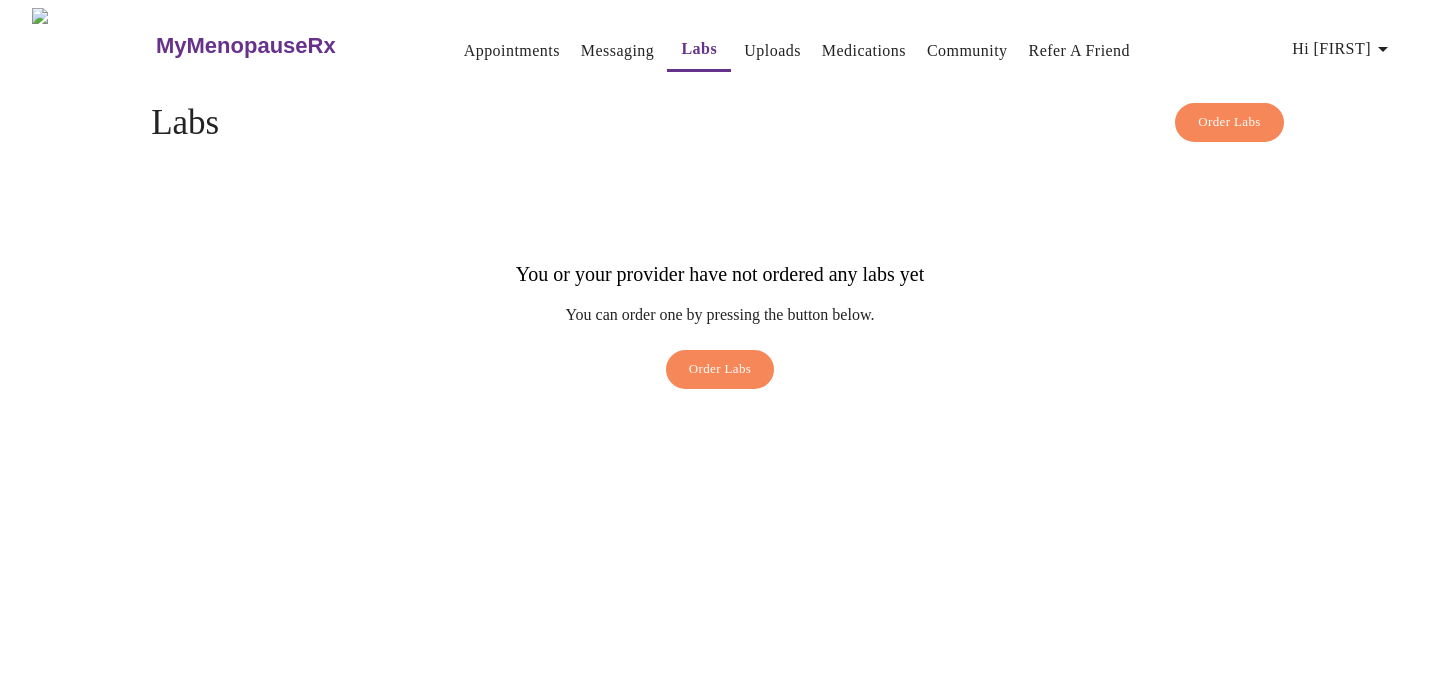 click on "Appointments" at bounding box center (512, 51) 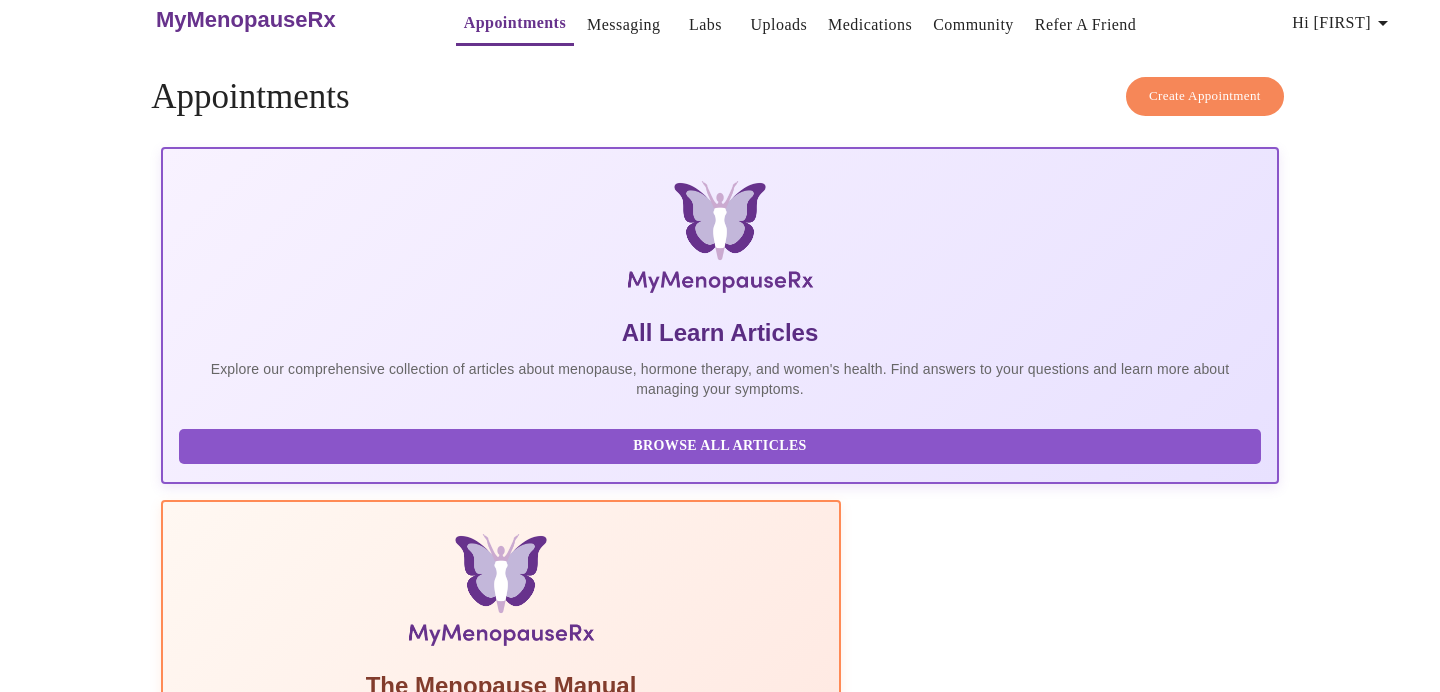 scroll, scrollTop: 58, scrollLeft: 0, axis: vertical 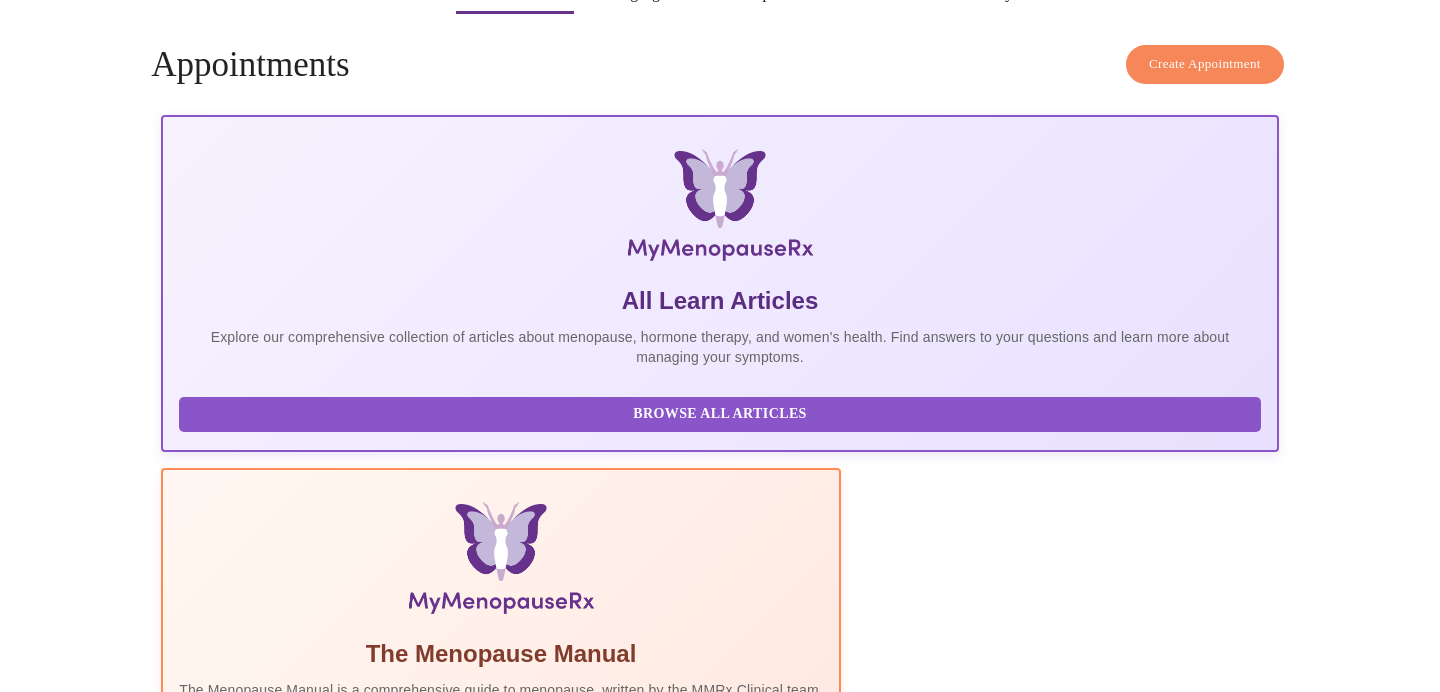 click on "Create Appointment" at bounding box center [720, 2179] 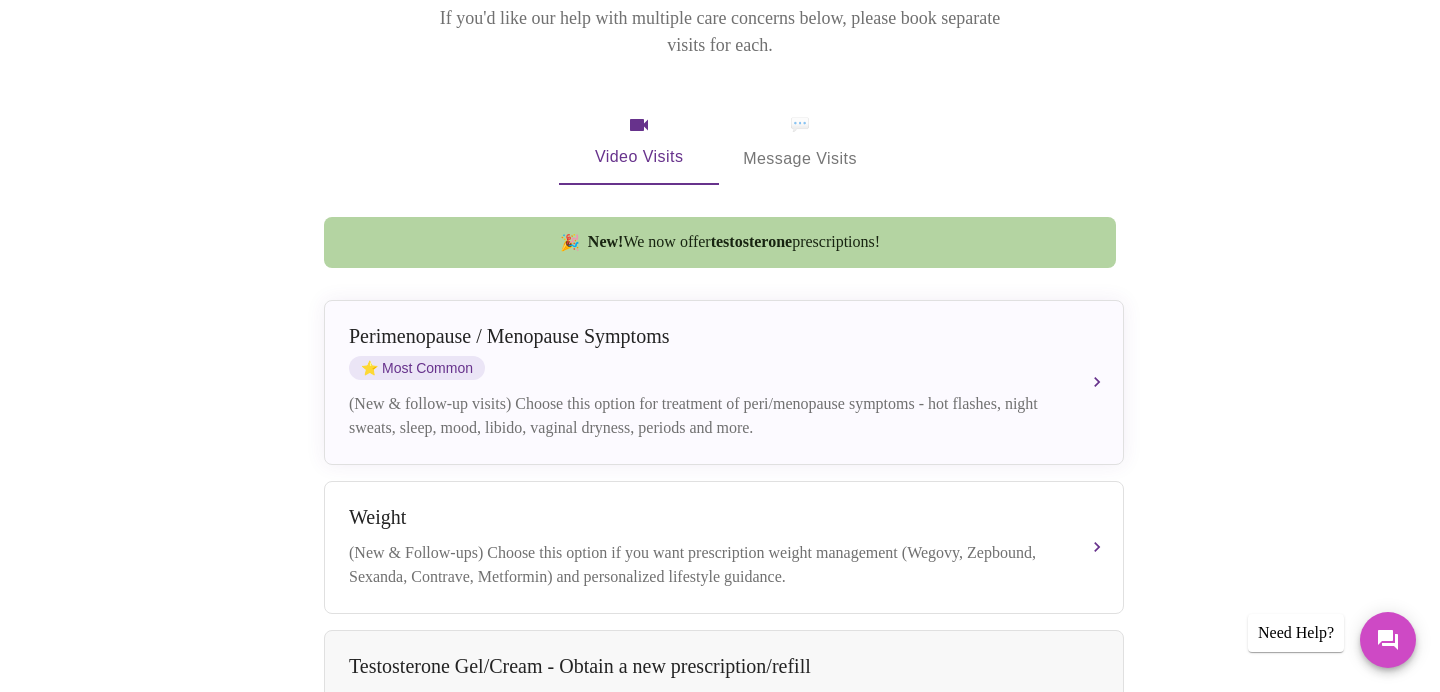 scroll, scrollTop: 337, scrollLeft: 0, axis: vertical 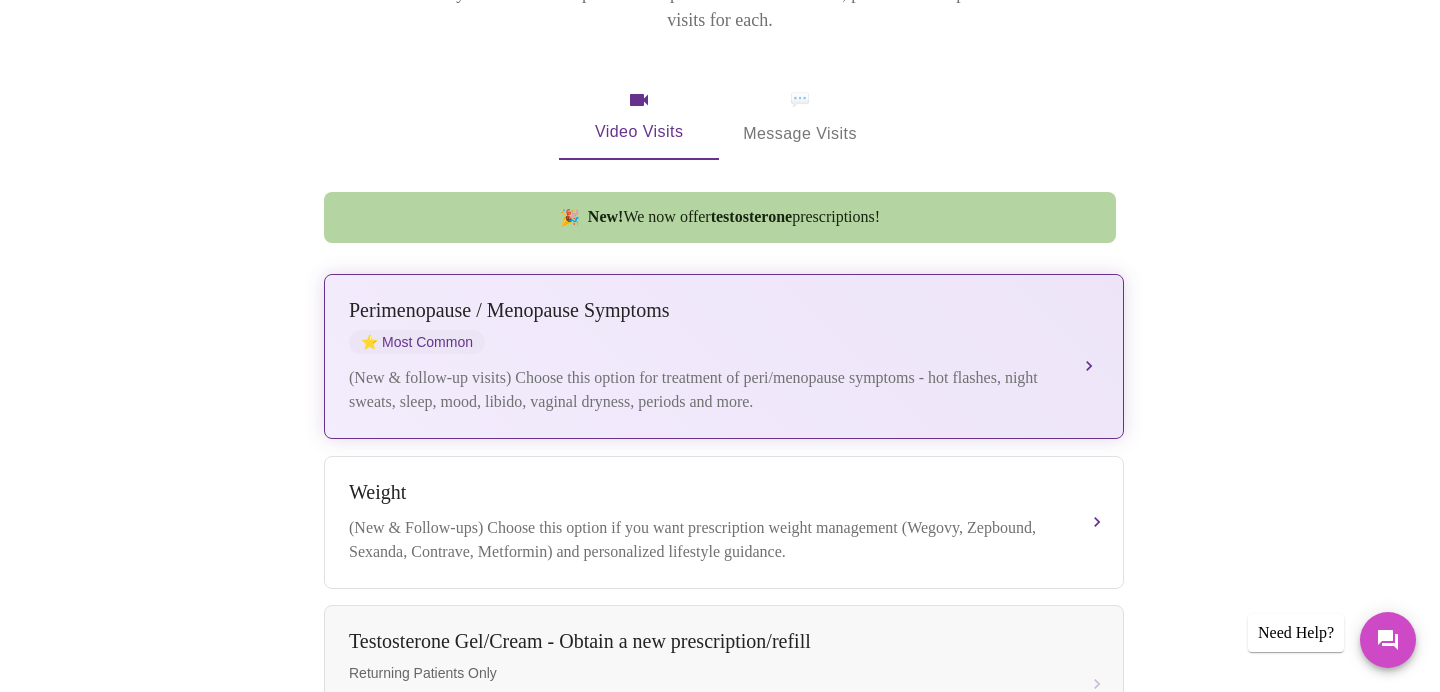 click on "Perimenopause / Menopause Symptoms  ⭐  Most Common" at bounding box center [704, 326] 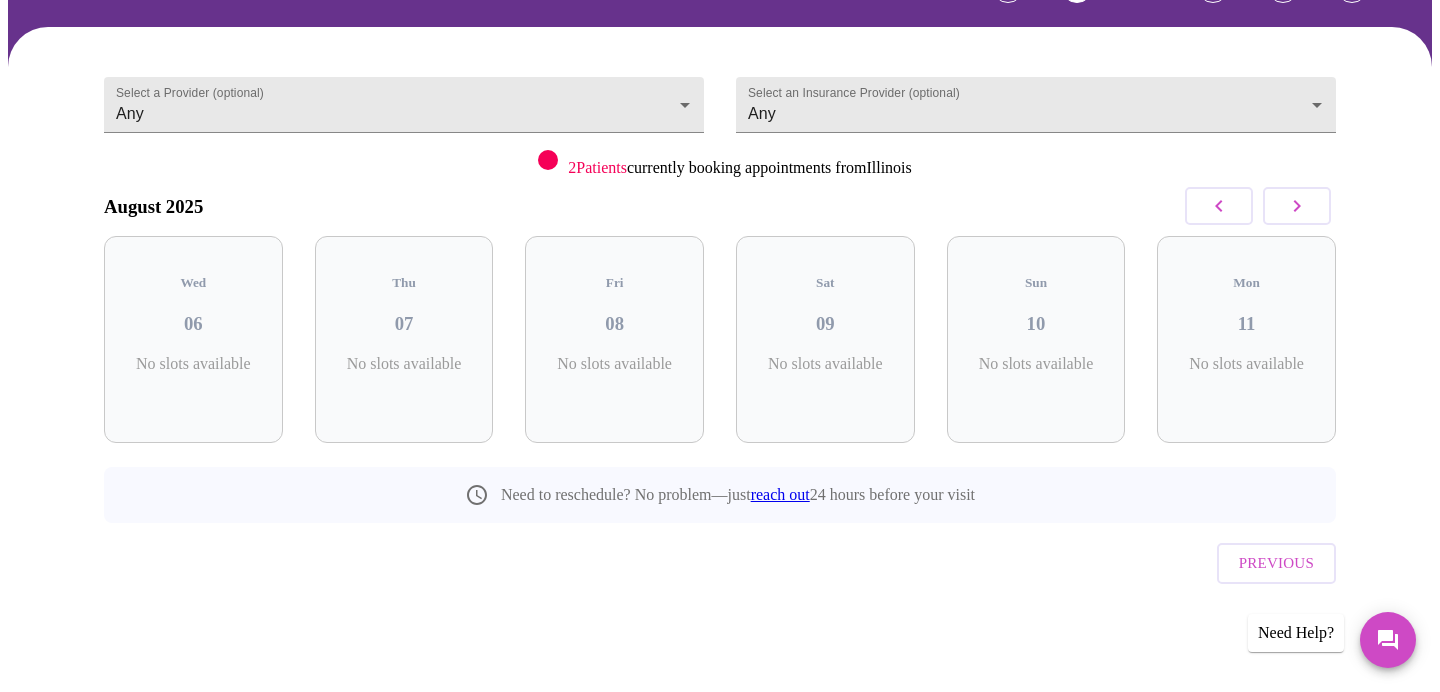 scroll, scrollTop: 94, scrollLeft: 0, axis: vertical 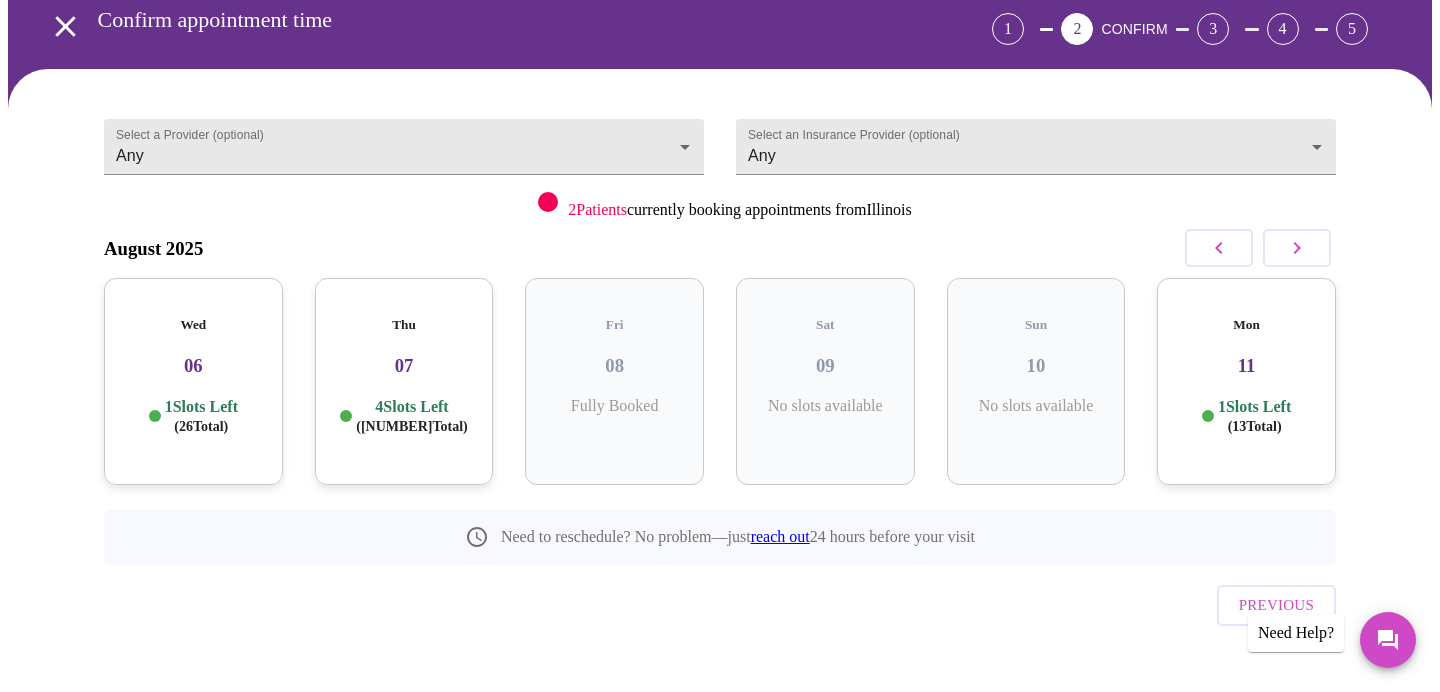 click on "[DAY] [NUM] [NUM]  Slots Left ( [NUMBER]  Total)" at bounding box center [193, 381] 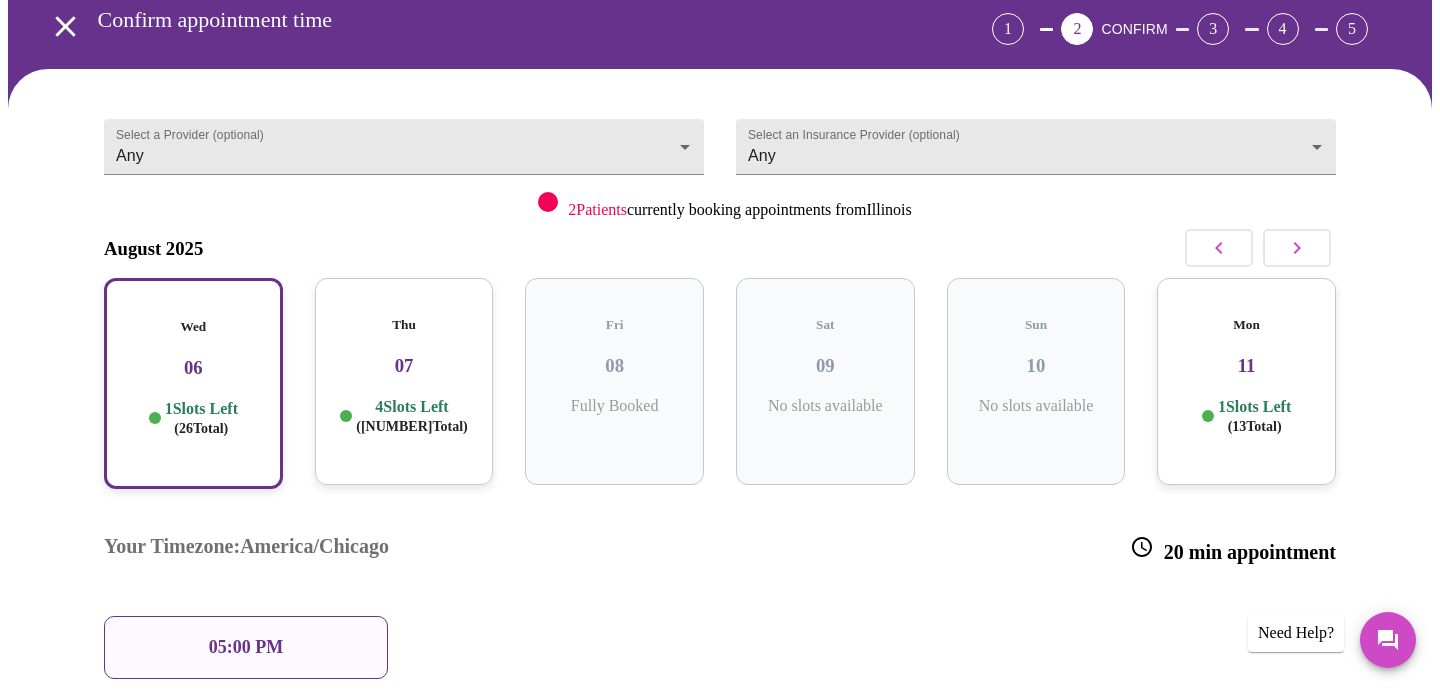 click on "05:00 PM" at bounding box center (246, 647) 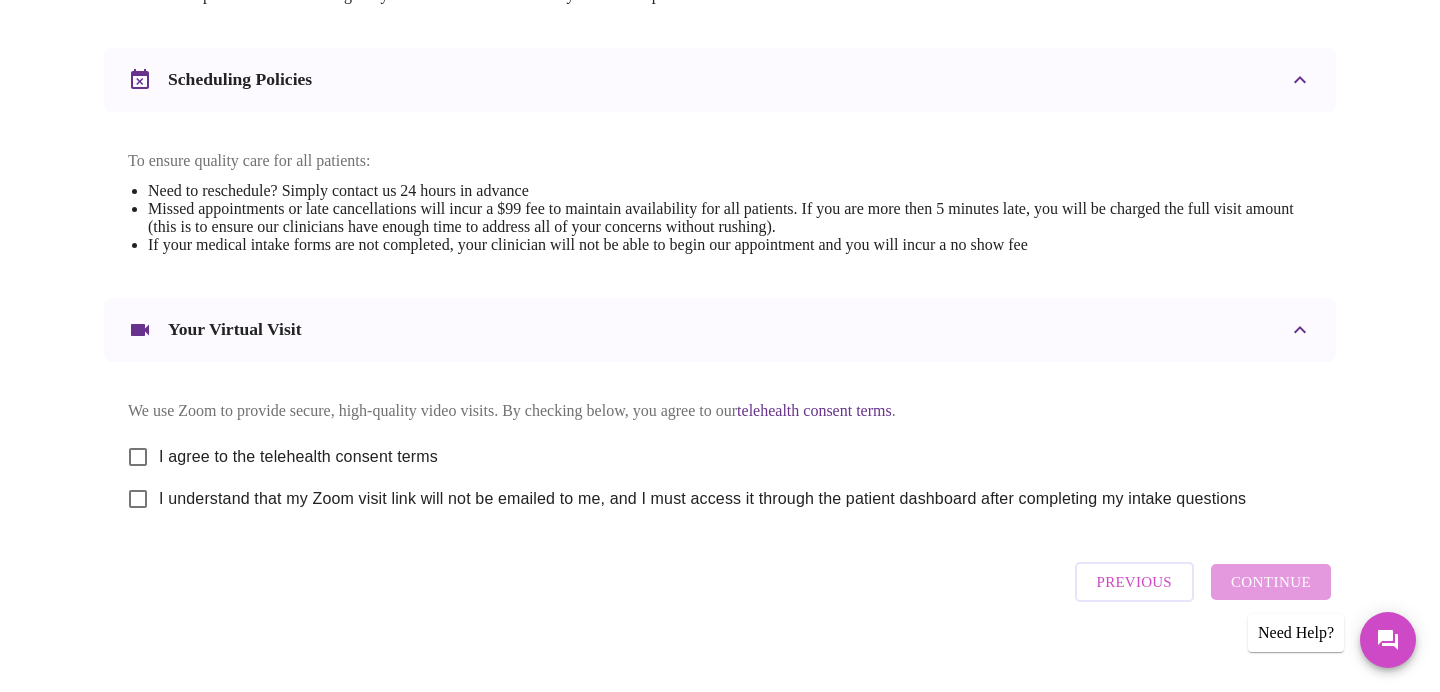 scroll, scrollTop: 728, scrollLeft: 0, axis: vertical 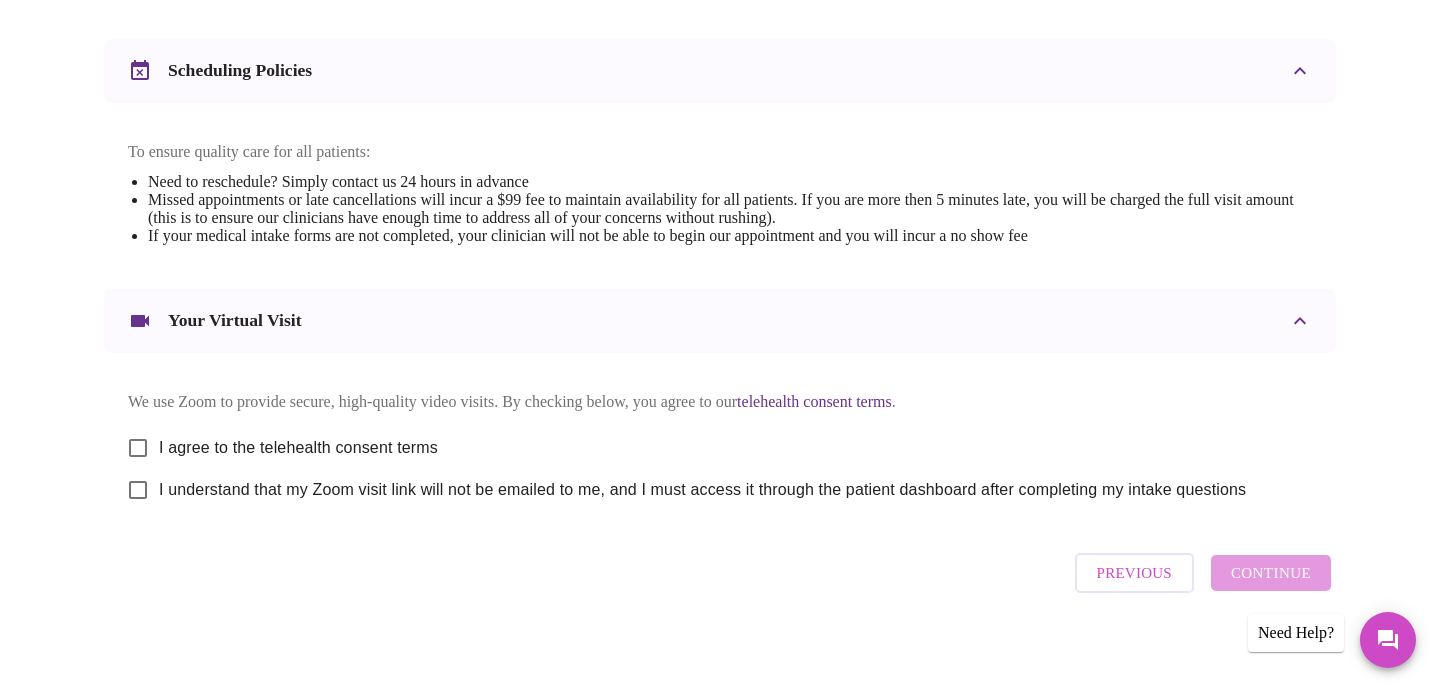 click on "I agree to the telehealth consent terms" at bounding box center [138, 448] 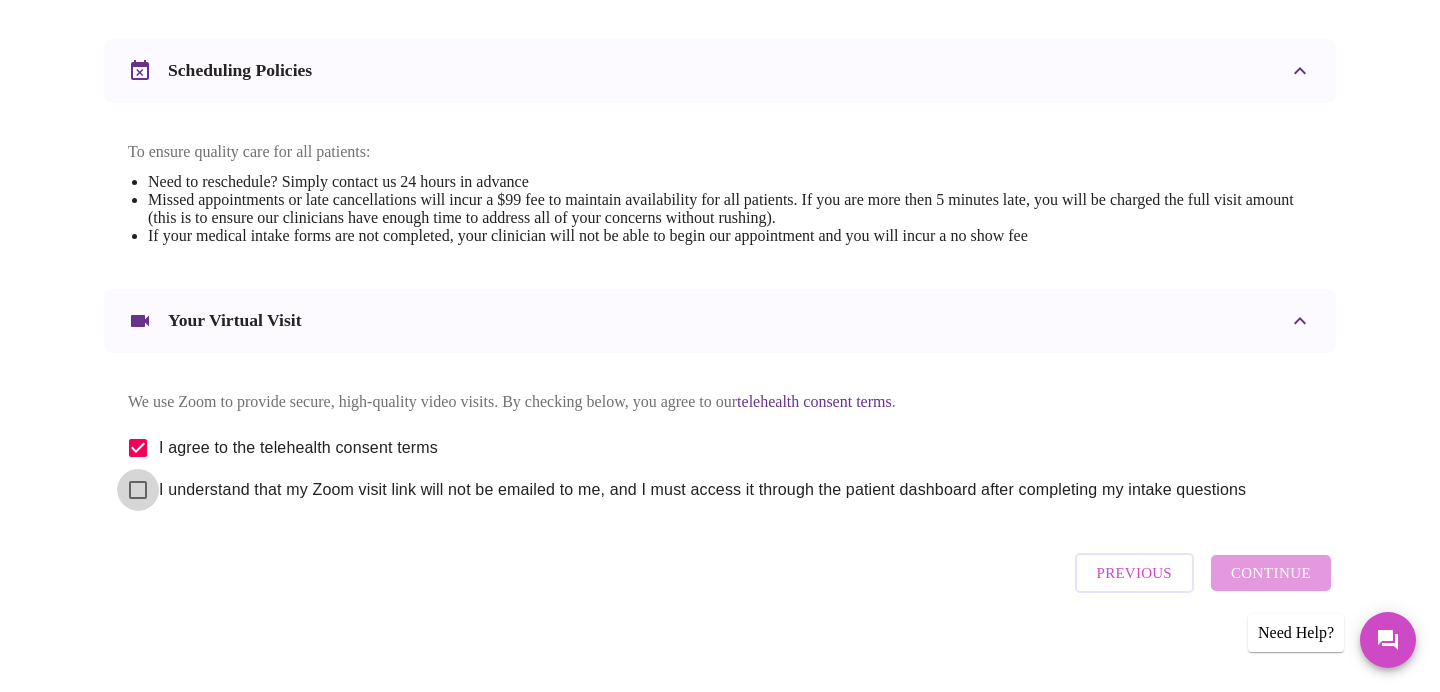 click on "I understand that my Zoom visit link will not be emailed to me, and I must access it through the patient dashboard after completing my intake questions" at bounding box center (138, 490) 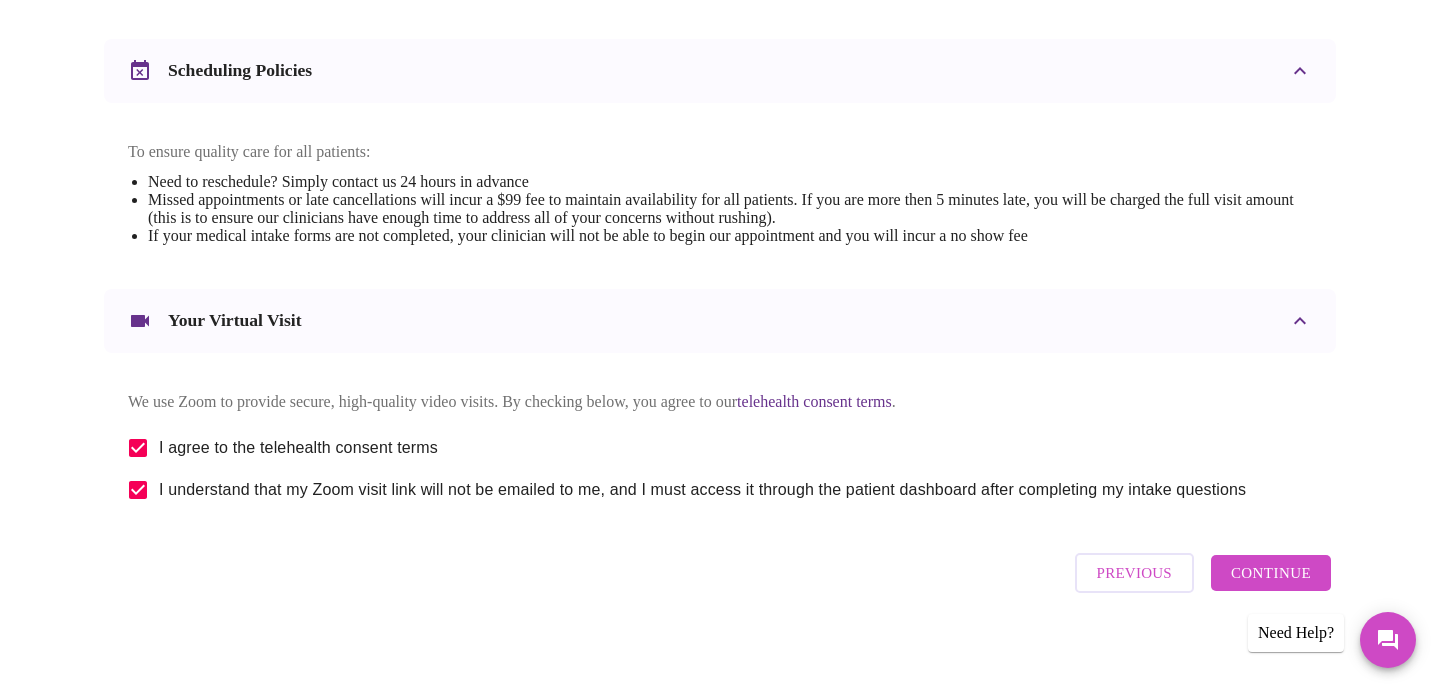 scroll, scrollTop: 757, scrollLeft: 0, axis: vertical 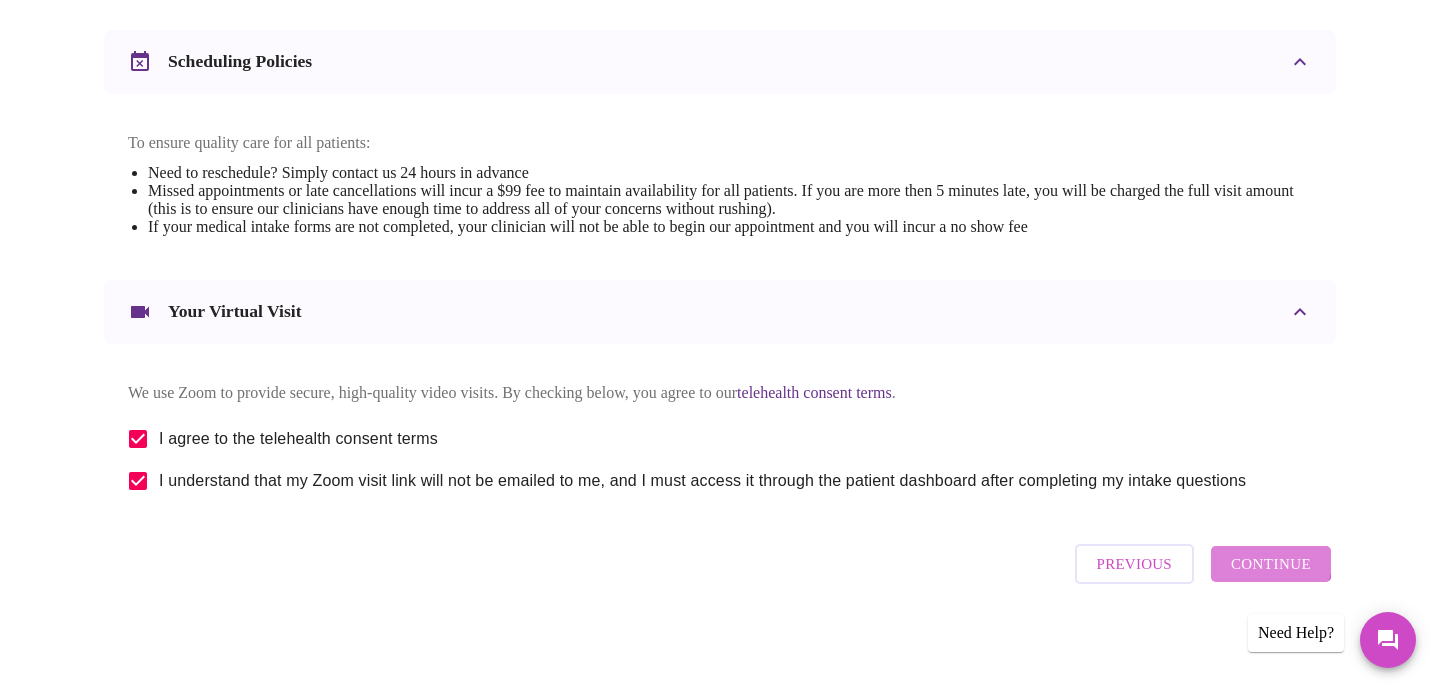 click on "Continue" at bounding box center (1271, 564) 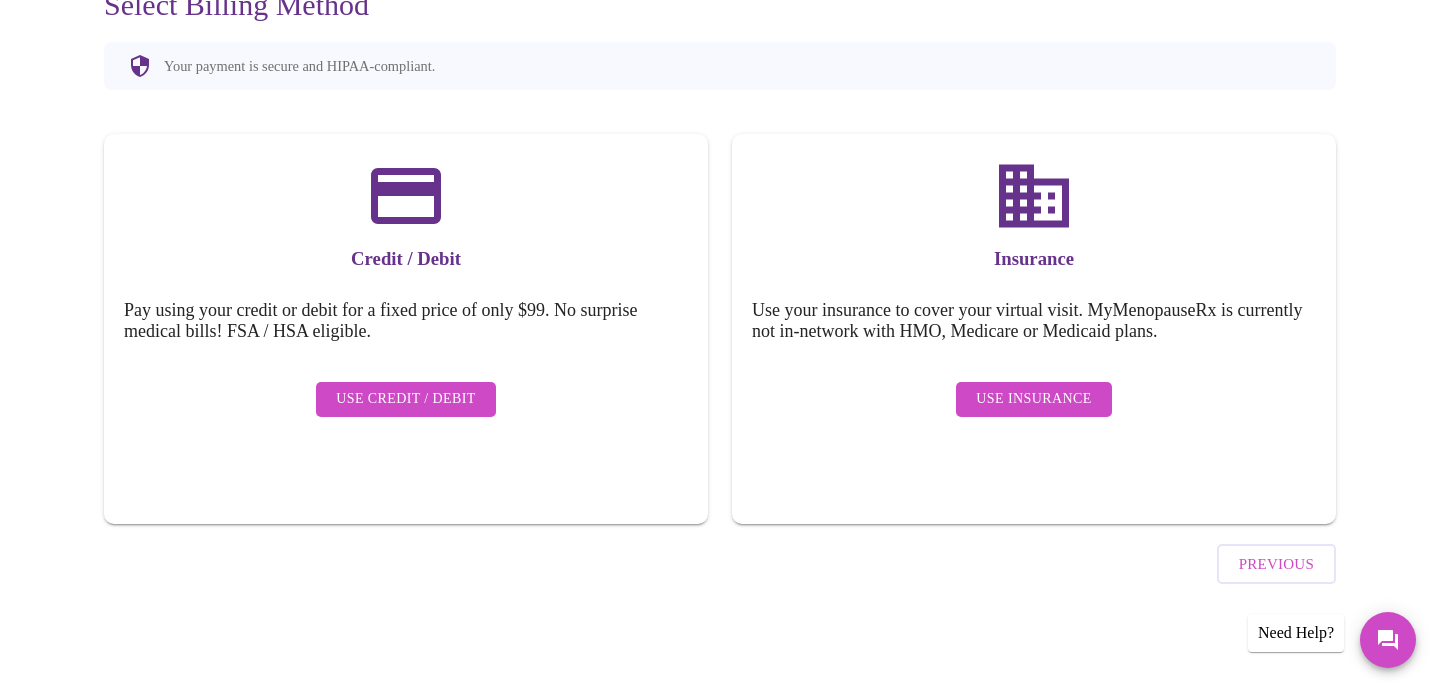 scroll, scrollTop: 159, scrollLeft: 0, axis: vertical 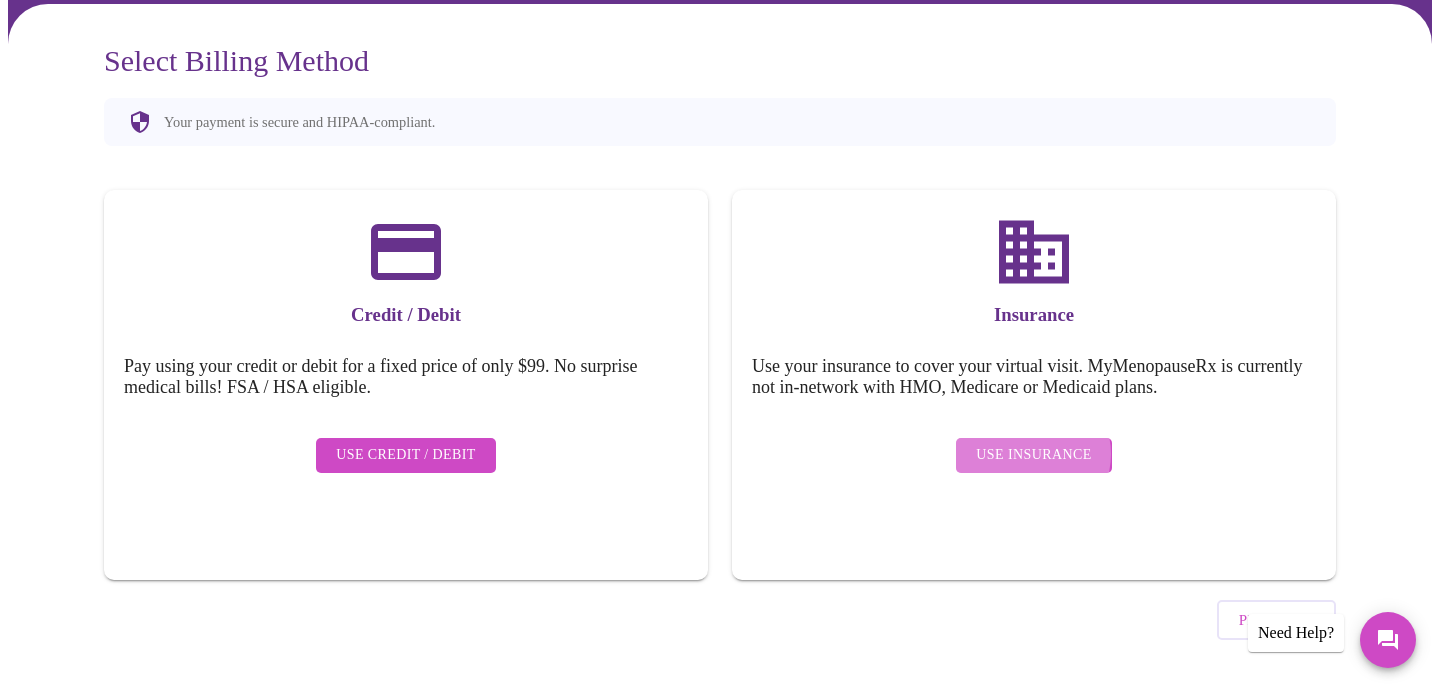 click on "Use Insurance" at bounding box center [1033, 455] 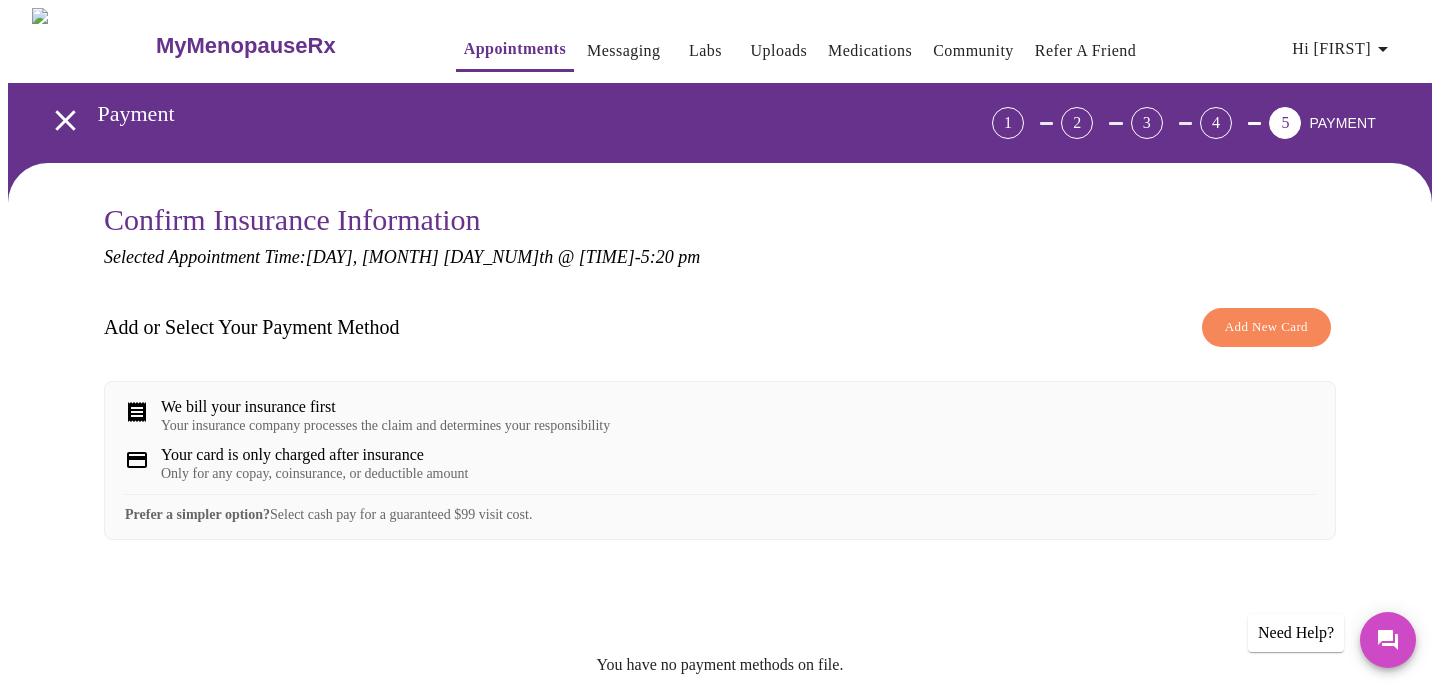 click on "Add New Card" at bounding box center (1266, 327) 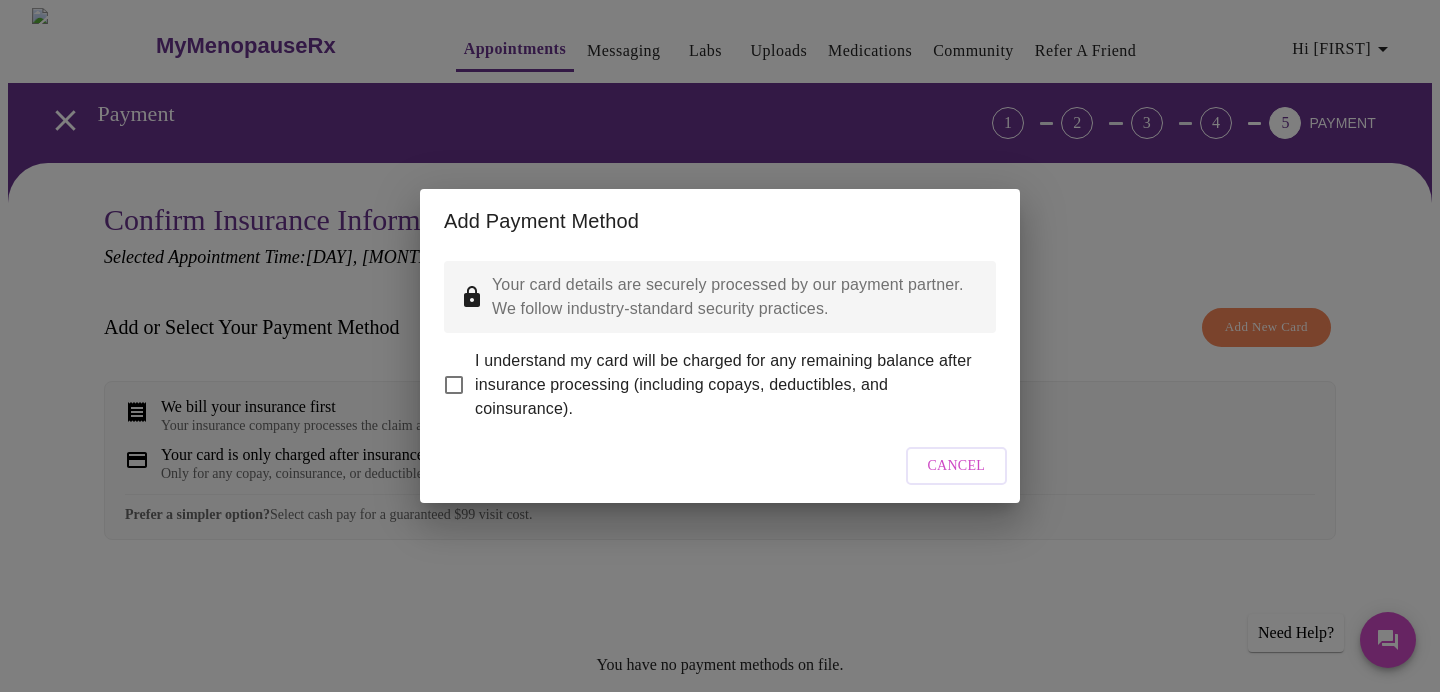 click on "I understand my card will be charged for any remaining balance after insurance processing (including copays, deductibles, and coinsurance)." at bounding box center [454, 385] 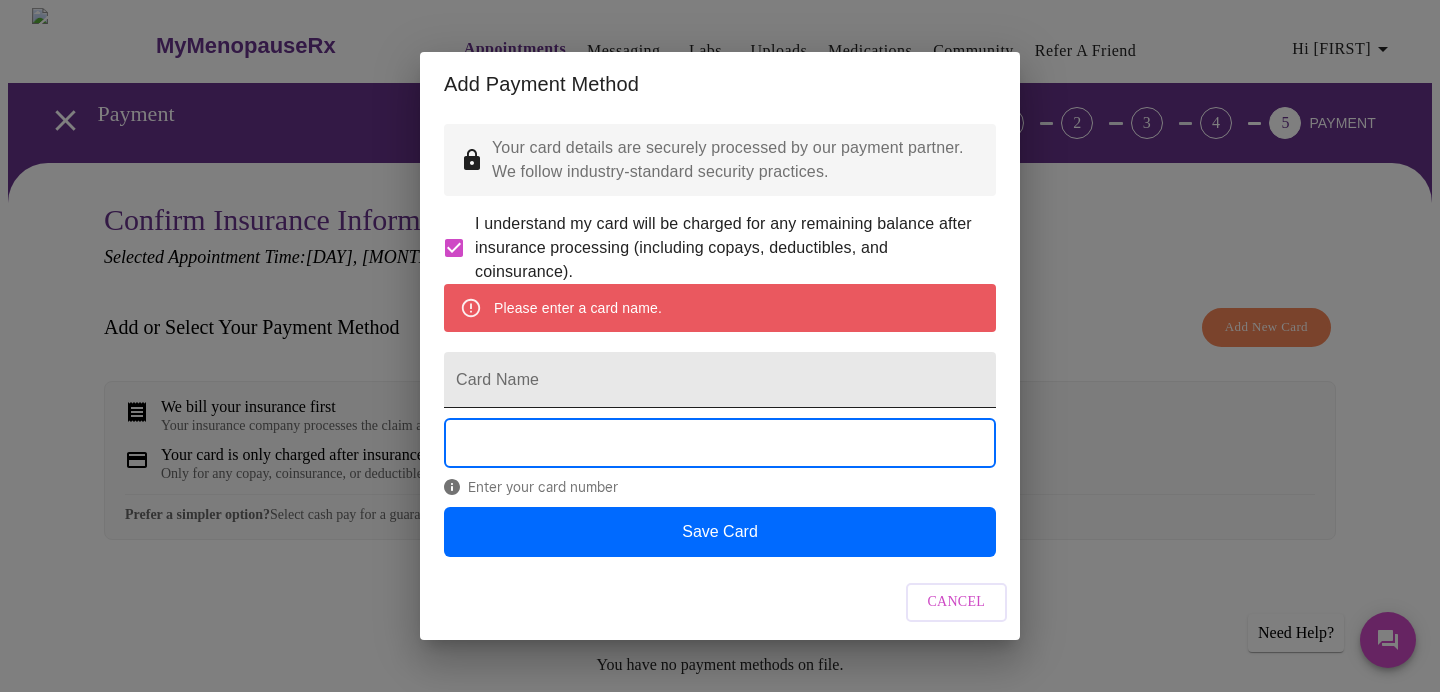 click on "Card Name" at bounding box center [720, 380] 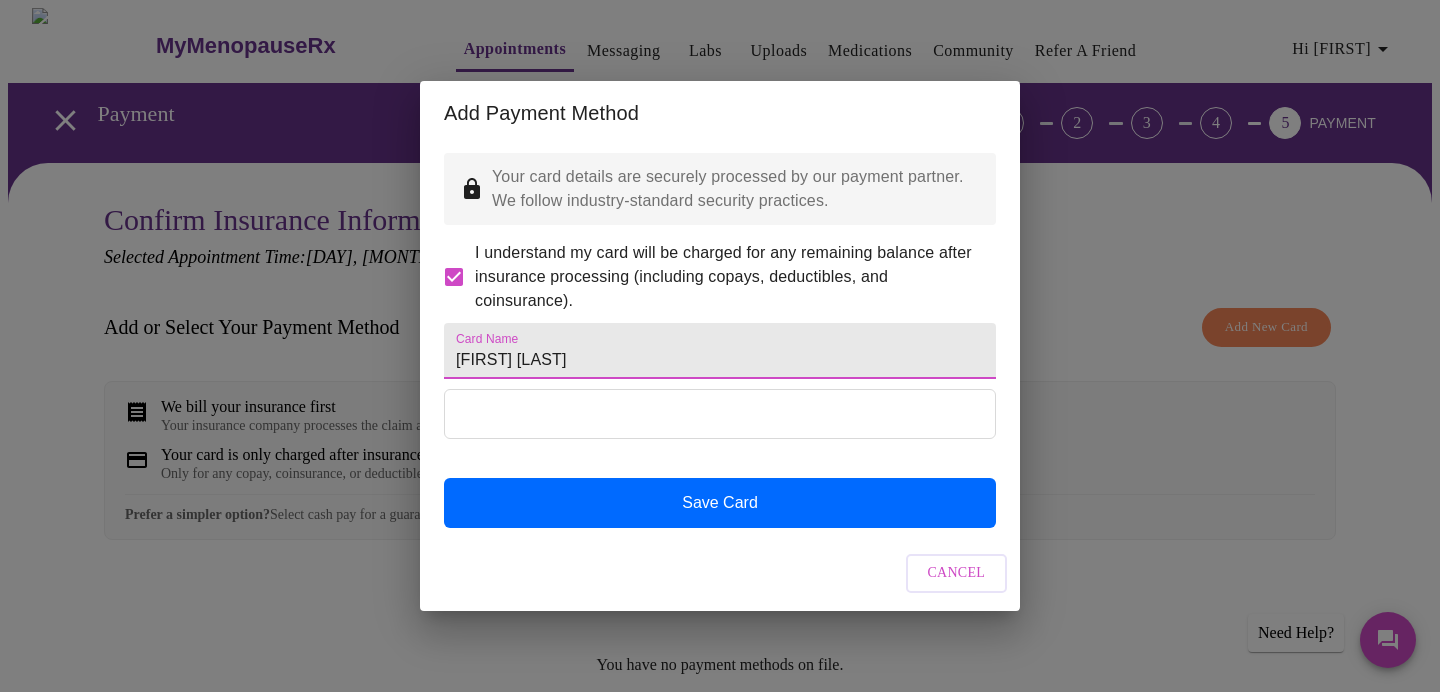 type on "[FIRST] [LAST]" 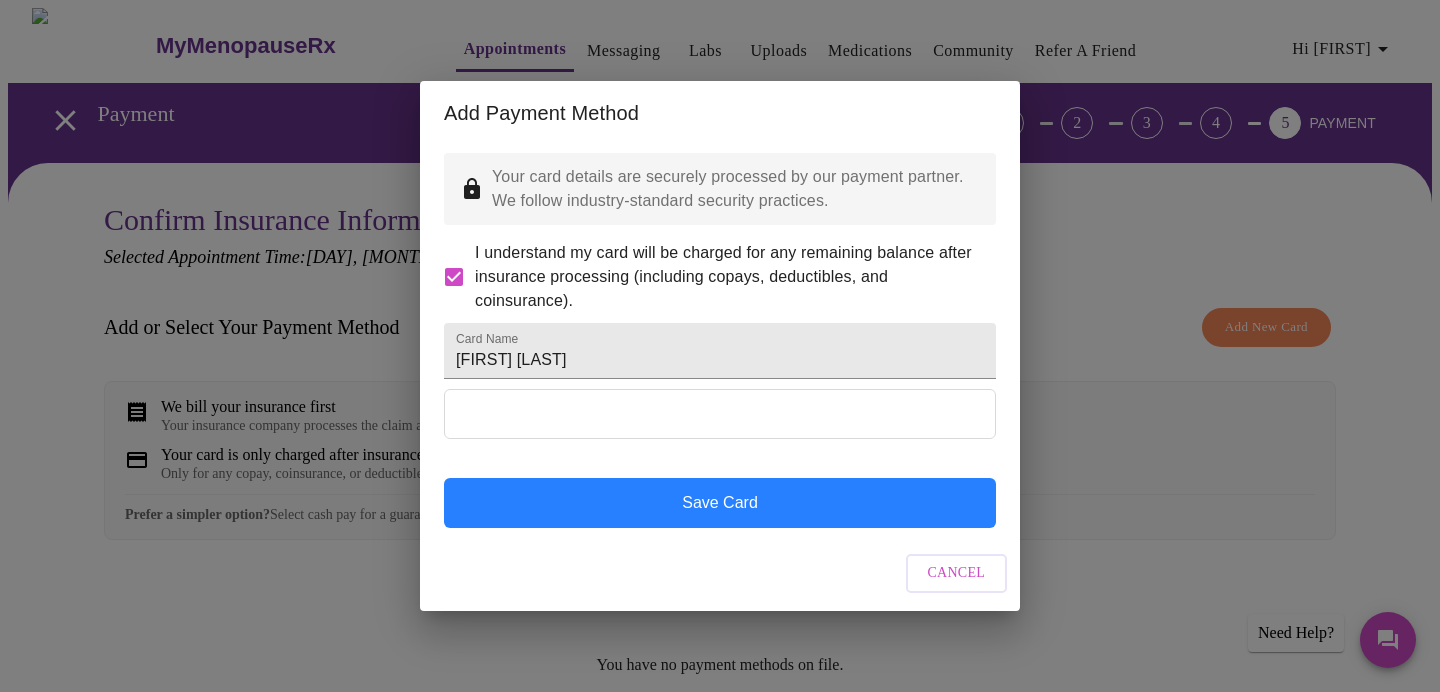 click on "Save Card" at bounding box center [720, 503] 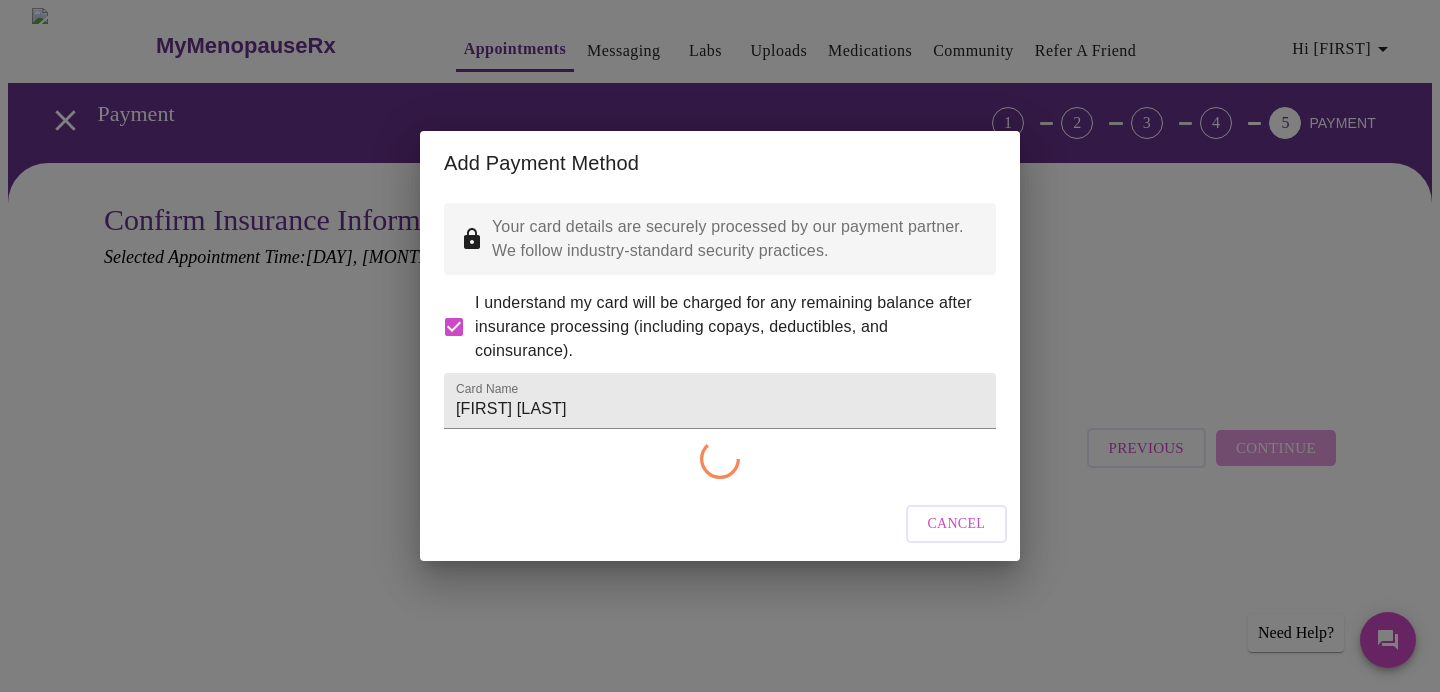checkbox on "false" 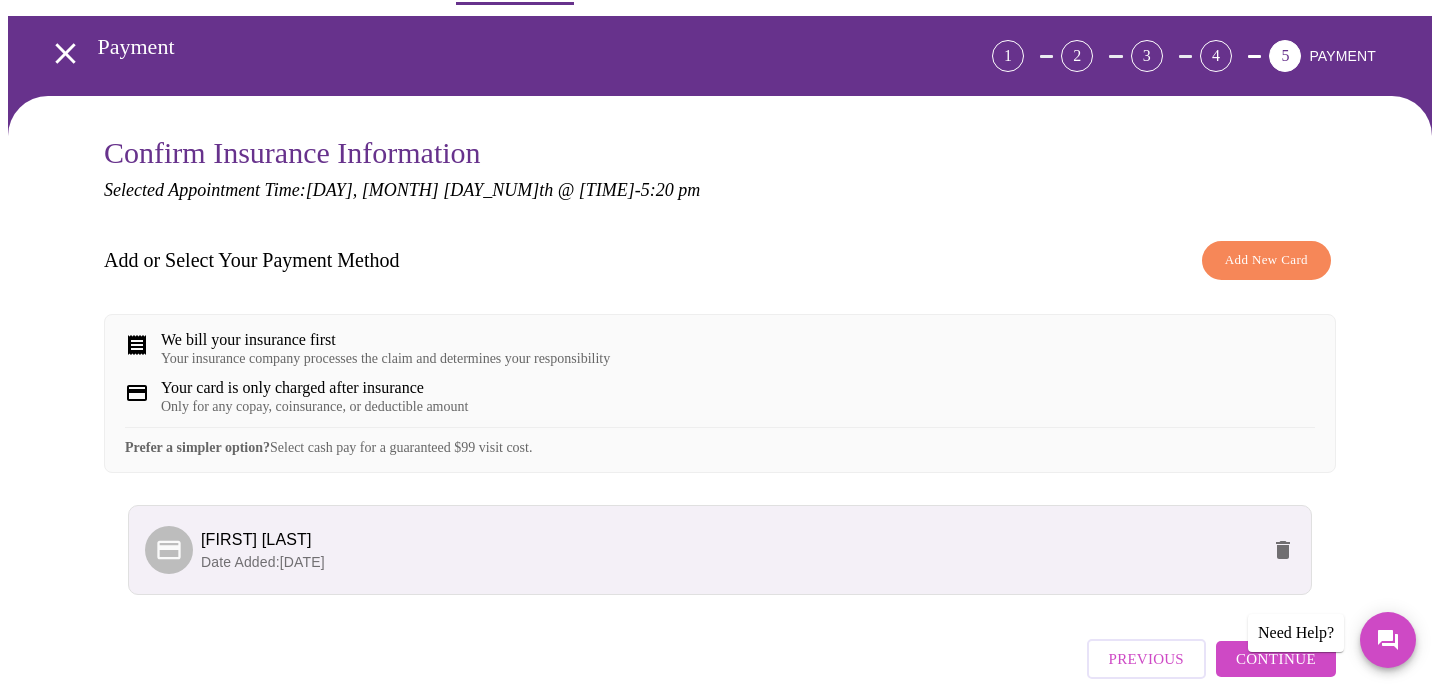 scroll, scrollTop: 176, scrollLeft: 0, axis: vertical 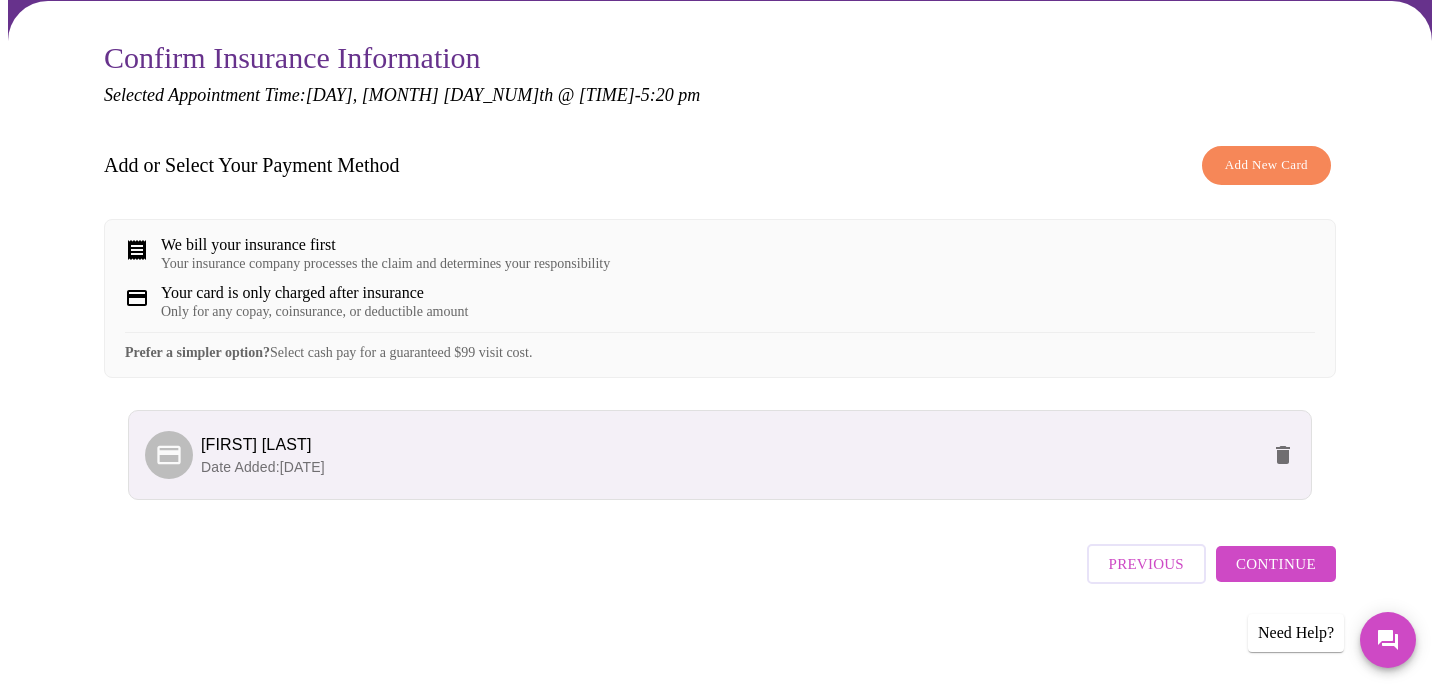 click on "Continue" at bounding box center (1276, 564) 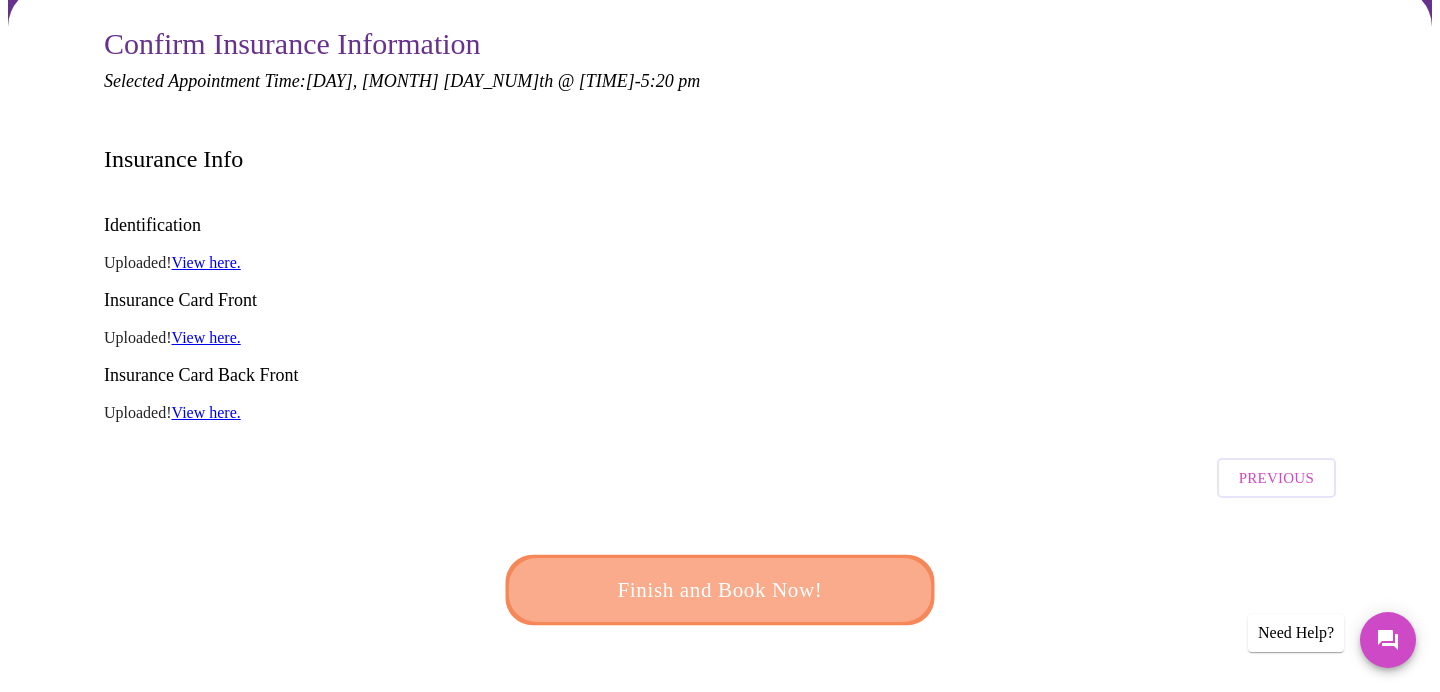 click on "Finish and Book Now!" at bounding box center (720, 590) 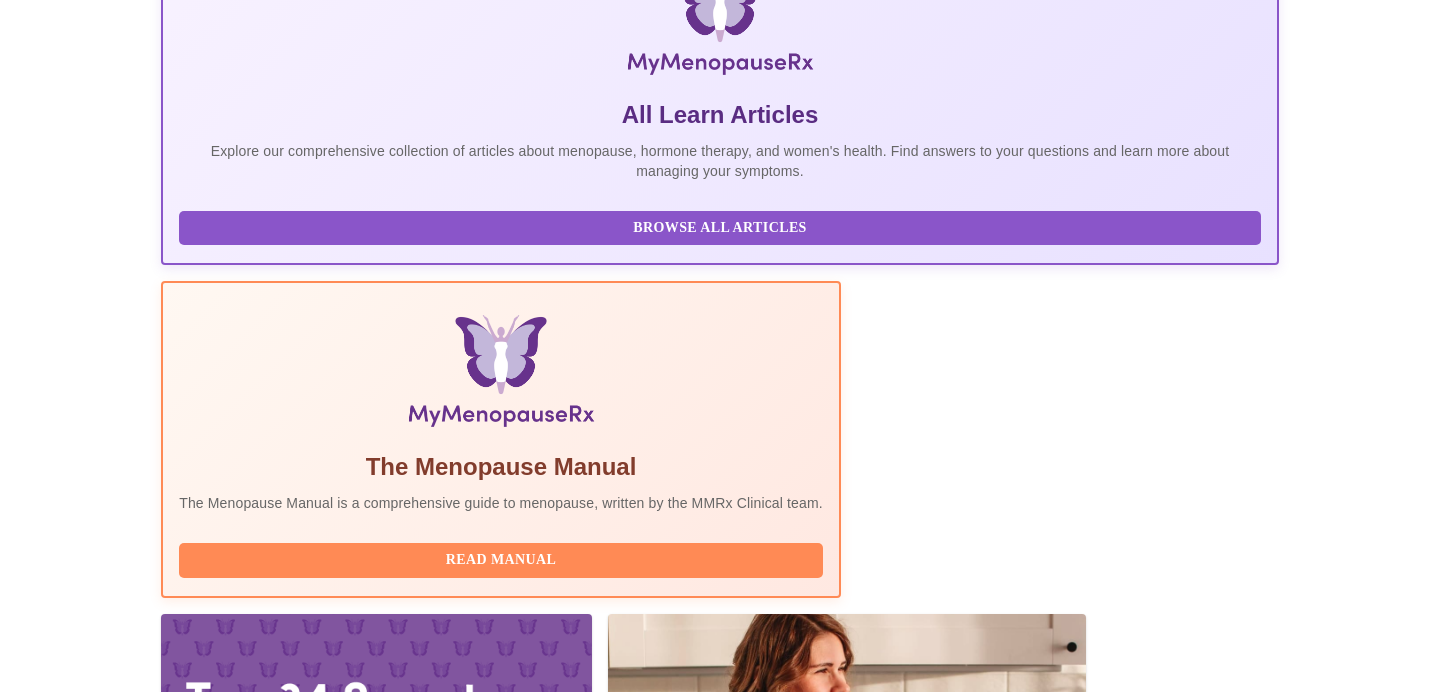 scroll, scrollTop: 402, scrollLeft: 0, axis: vertical 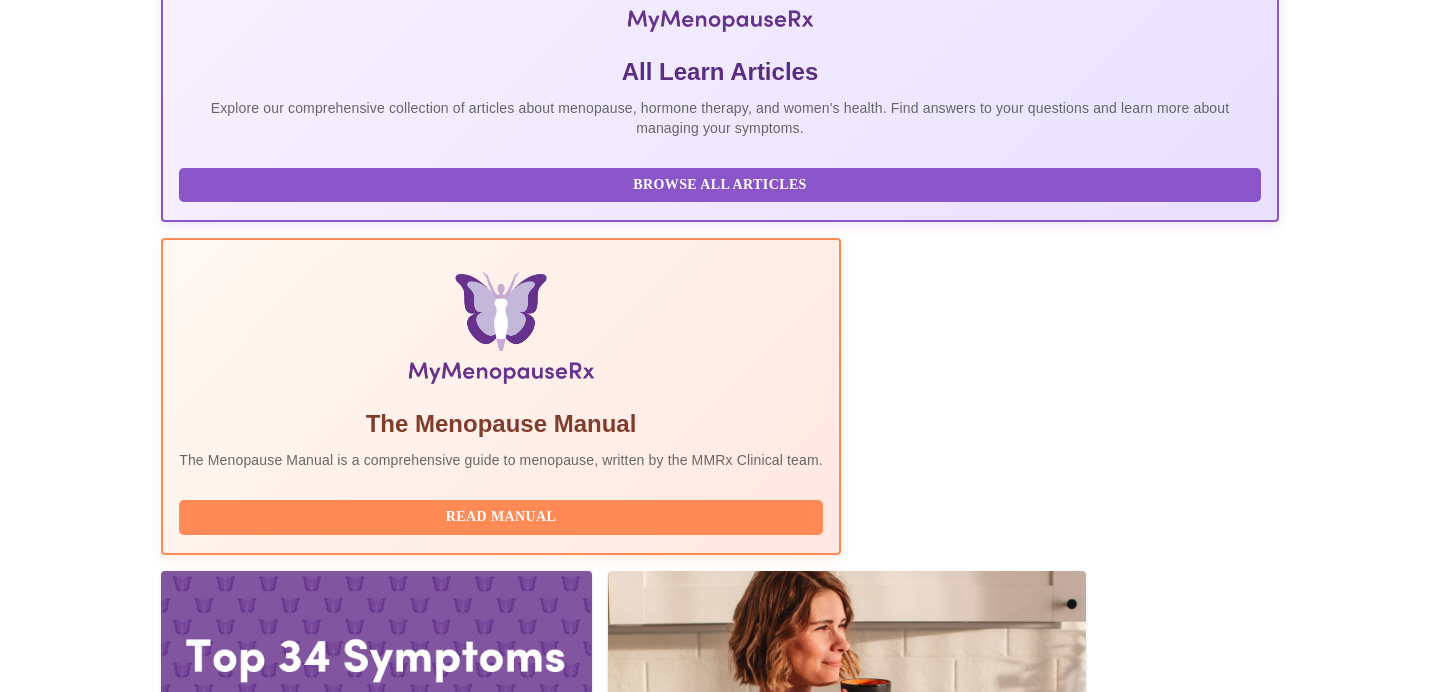 click on "Complete Pre-Assessment" at bounding box center (1143, 2149) 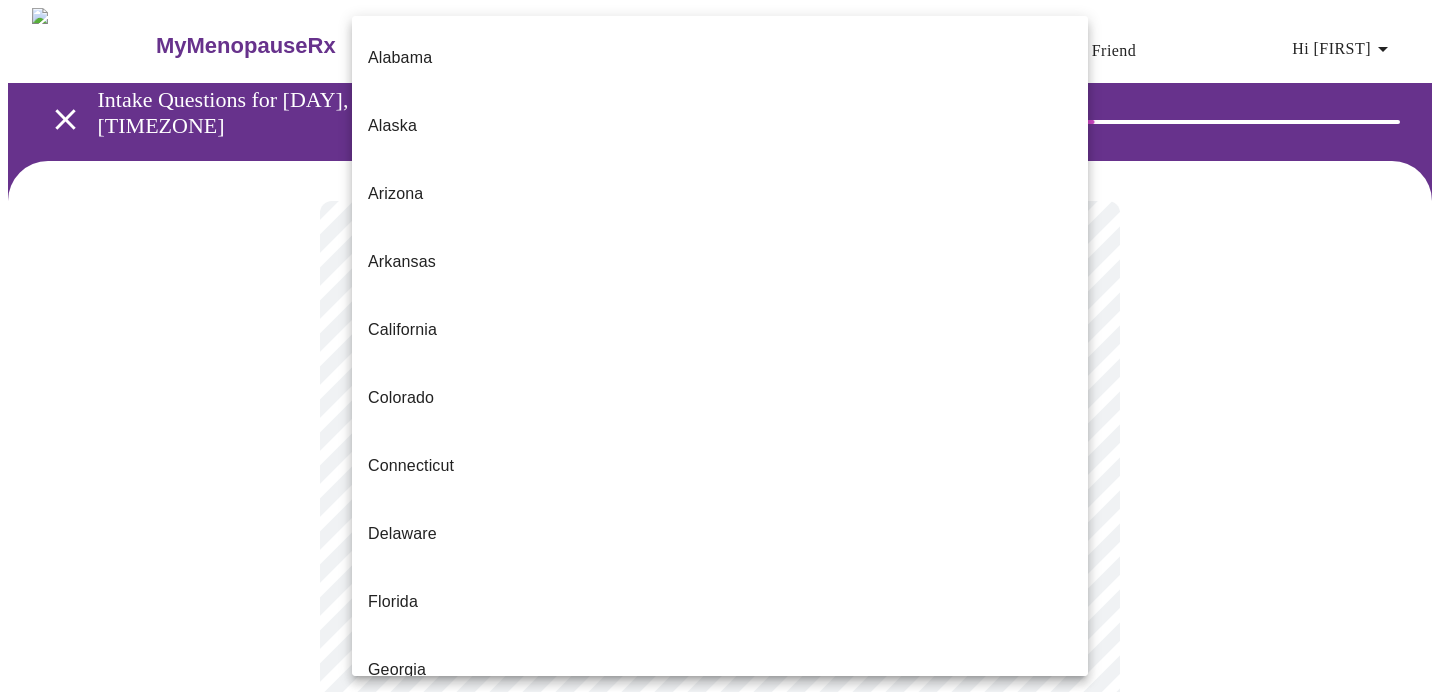 click on "Alabama
Alaska
Arizona
Arkansas
California
Colorado
Connecticut
Delaware
Florida
Georgia
Hawaii
Idaho
Illinois
Indiana
Iowa
Kansas
Kentucky
Louisiana
Maine
Maryland
Massachusetts
Michigan
Minnesota
Mississippi
Missouri
Montana
Nebraska
Nevada
New Hanpshire
New Jersey
New Mexico
New York
North Carolina
North Dakota
Ohio
Oklahoma
Oregon
Pennsylvania
Rhode Island
South Carolina
Tennessee
Texas
Utah
Vermont
Virginia
Washington
Washington, [STATE]
West Virginia
Wisconsin
Wyoming" at bounding box center (720, 934) 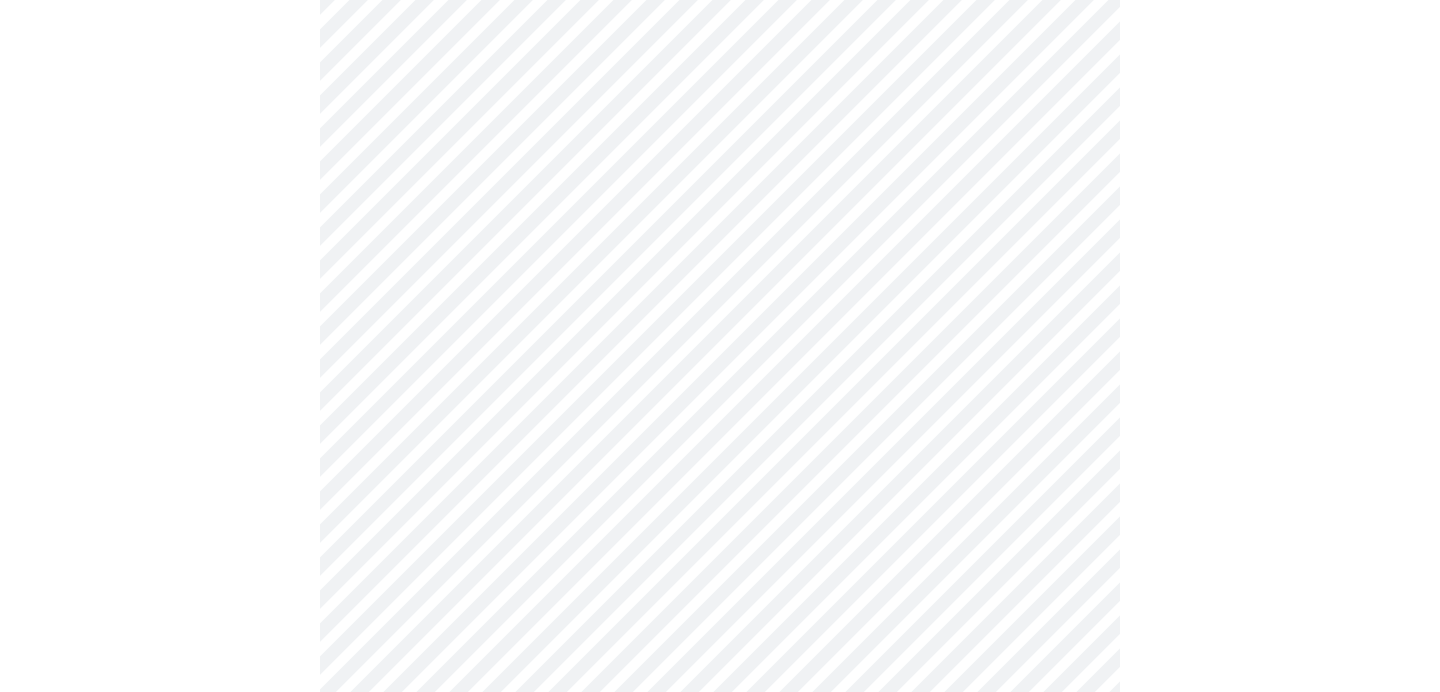 scroll, scrollTop: 1019, scrollLeft: 0, axis: vertical 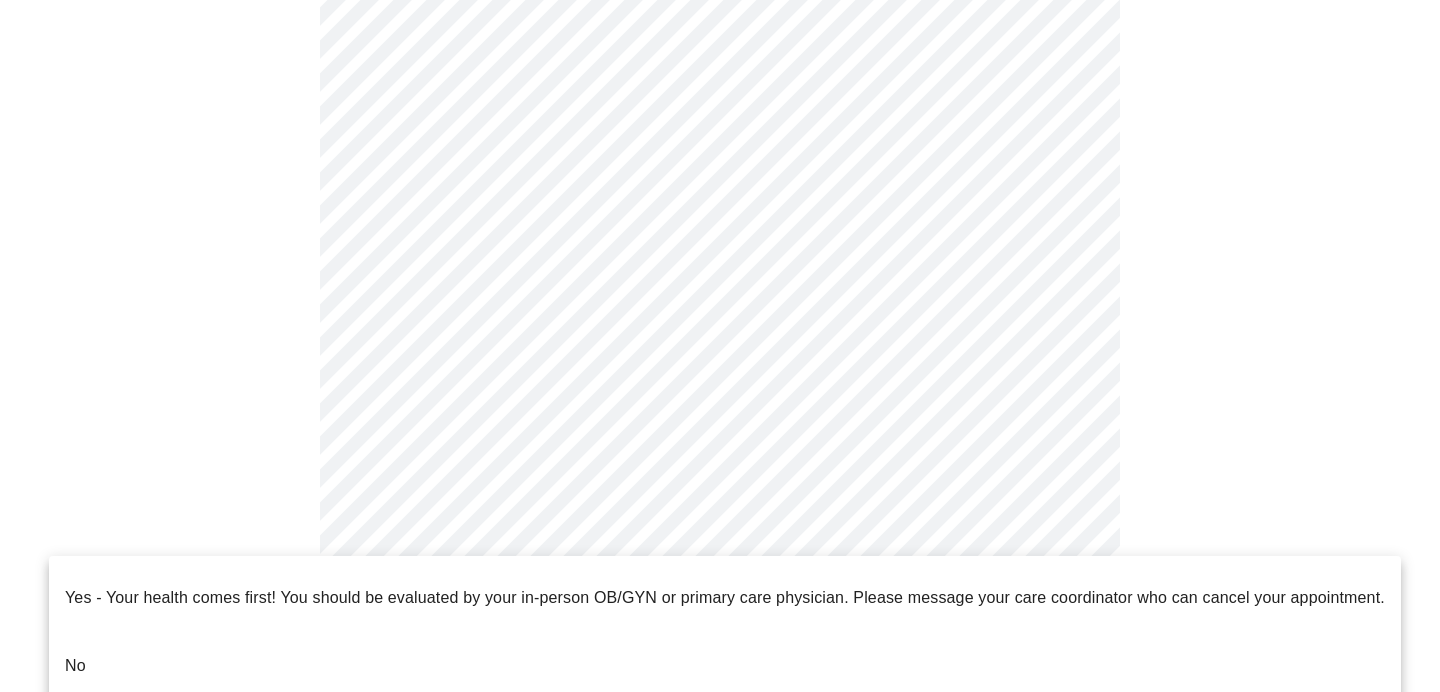 click on "MyMenopauseRx Appointments Messaging Labs Uploads Medications Community Refer a Friend Hi [FIRST]   Intake Questions for [DAY], [MONTH] [DAY_NUM] [YEAR] @ [TIME]-[TIME] [TIMEZONE] [NUMBER]  /  [NUMBER] Settings Billing Invoices Log out Yes - Your health comes first! You should be evaluated by your in-person OB/GYN or primary care physician.  Please message your care coordinator who can cancel your appointment.
No" at bounding box center (720, -91) 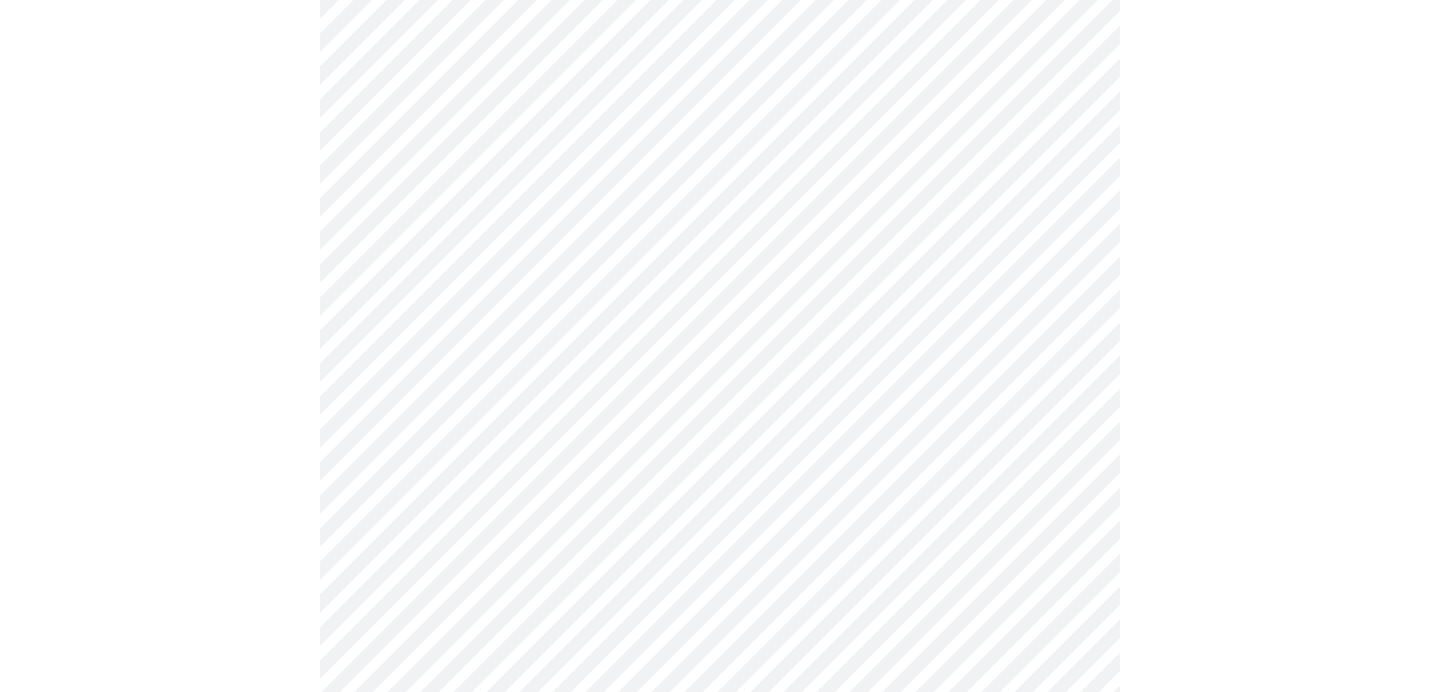 scroll, scrollTop: 442, scrollLeft: 0, axis: vertical 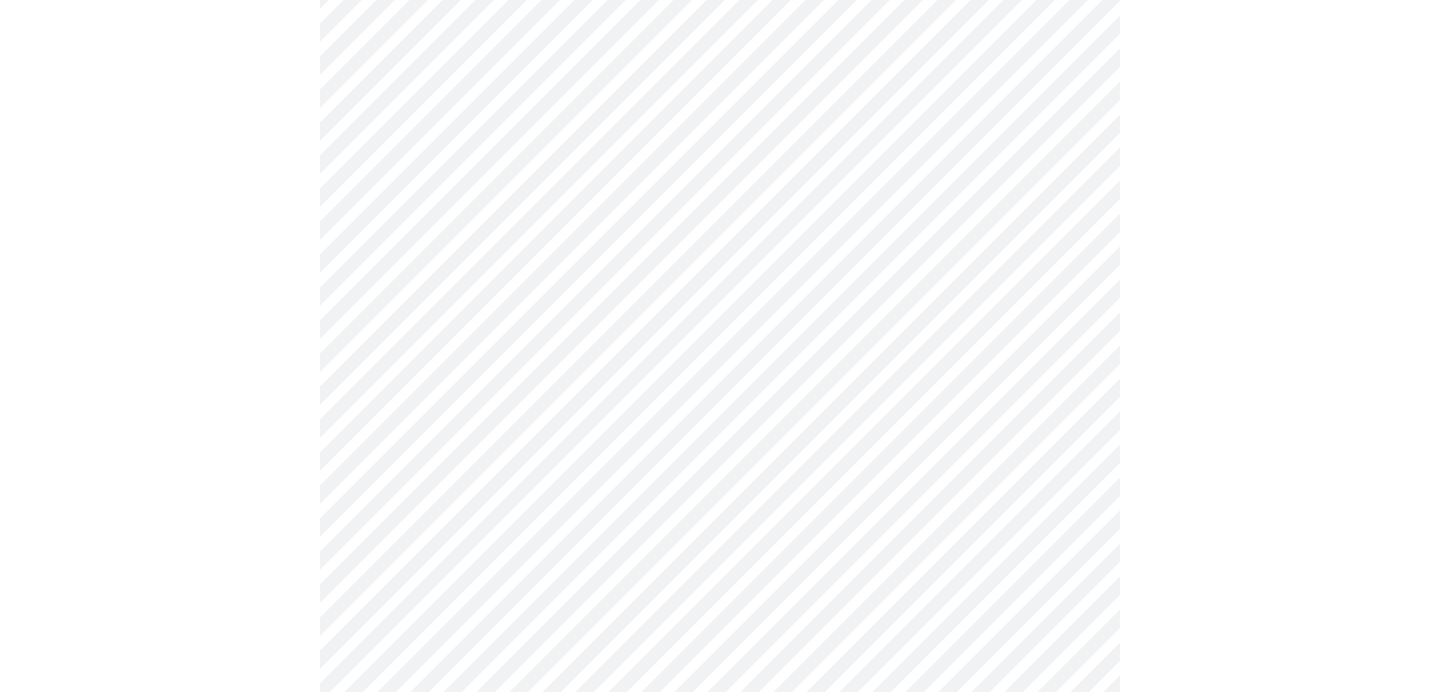 click on "MyMenopauseRx Appointments Messaging Labs Uploads Medications Community Refer a Friend Hi [FIRST]   Intake Questions for Wed, [DATE] @ 5:00pm-5:20pm 1  /  13 Settings Billing Invoices Log out" at bounding box center (720, 480) 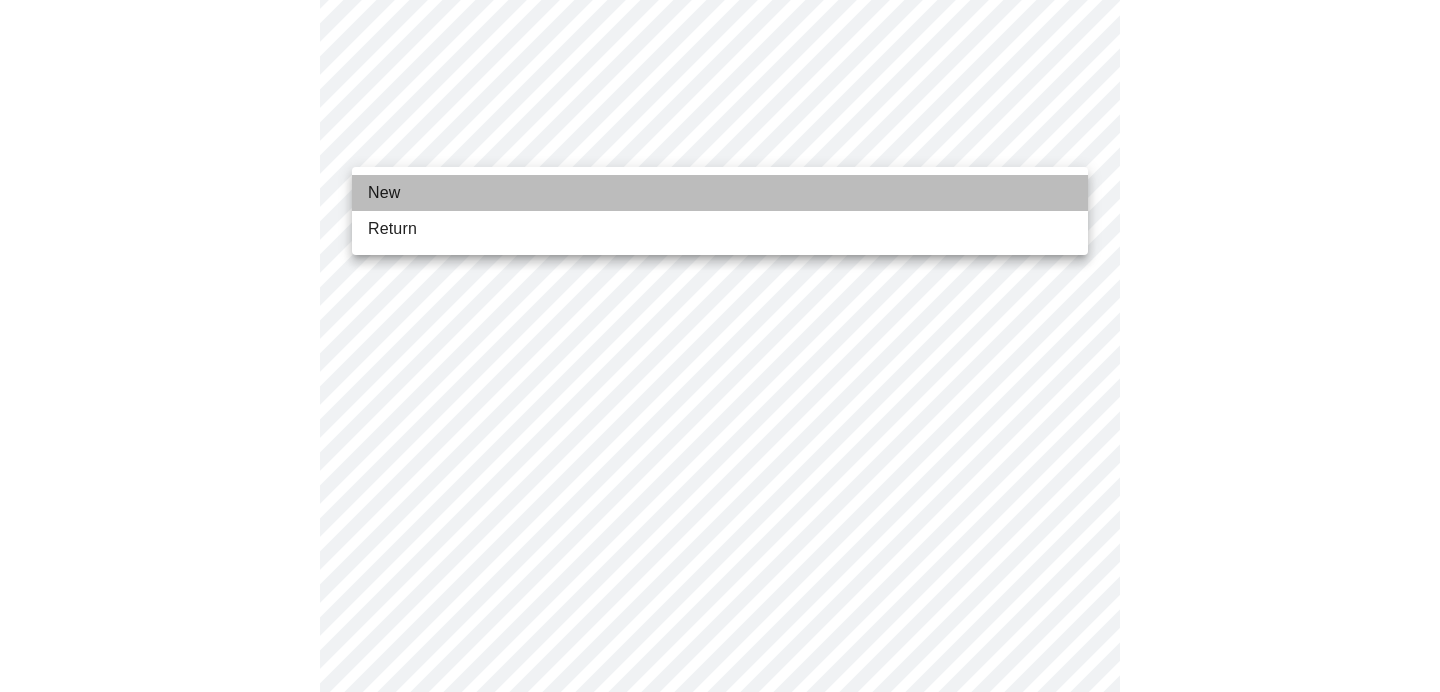 click on "New" at bounding box center (720, 193) 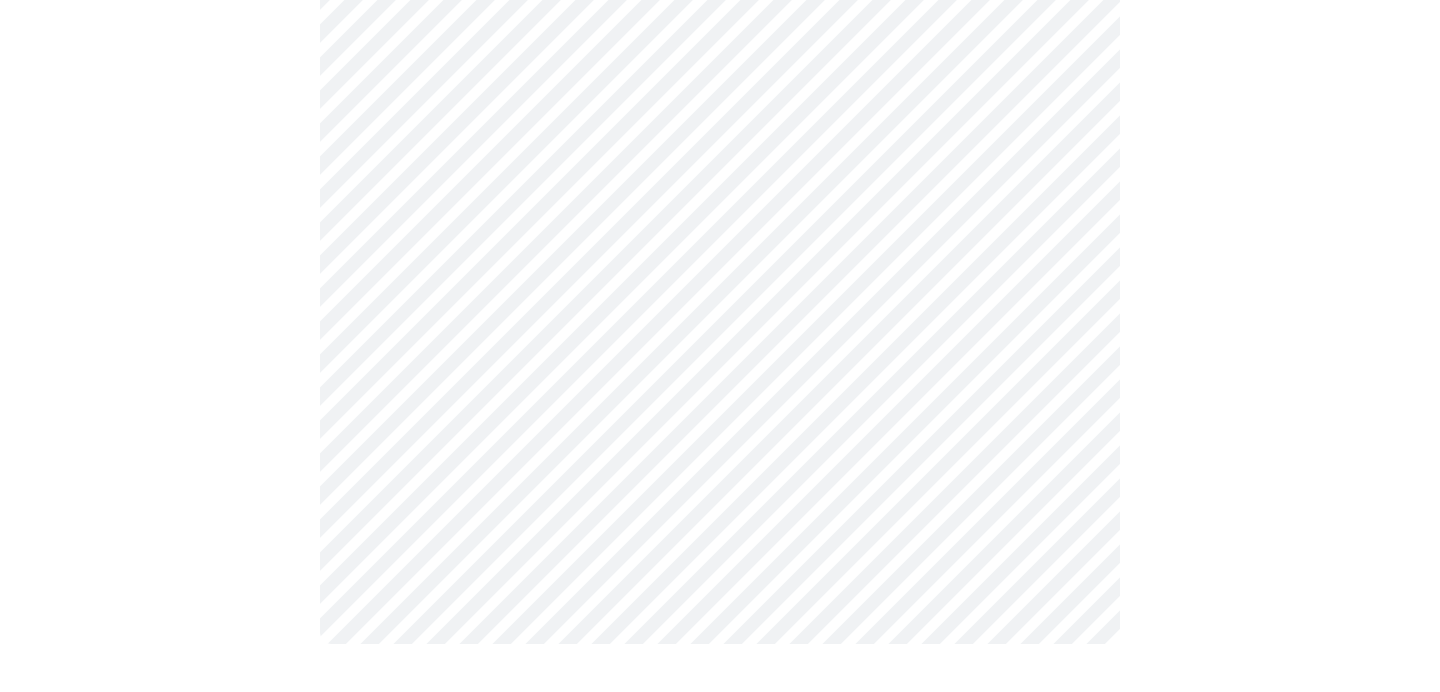 scroll, scrollTop: 0, scrollLeft: 0, axis: both 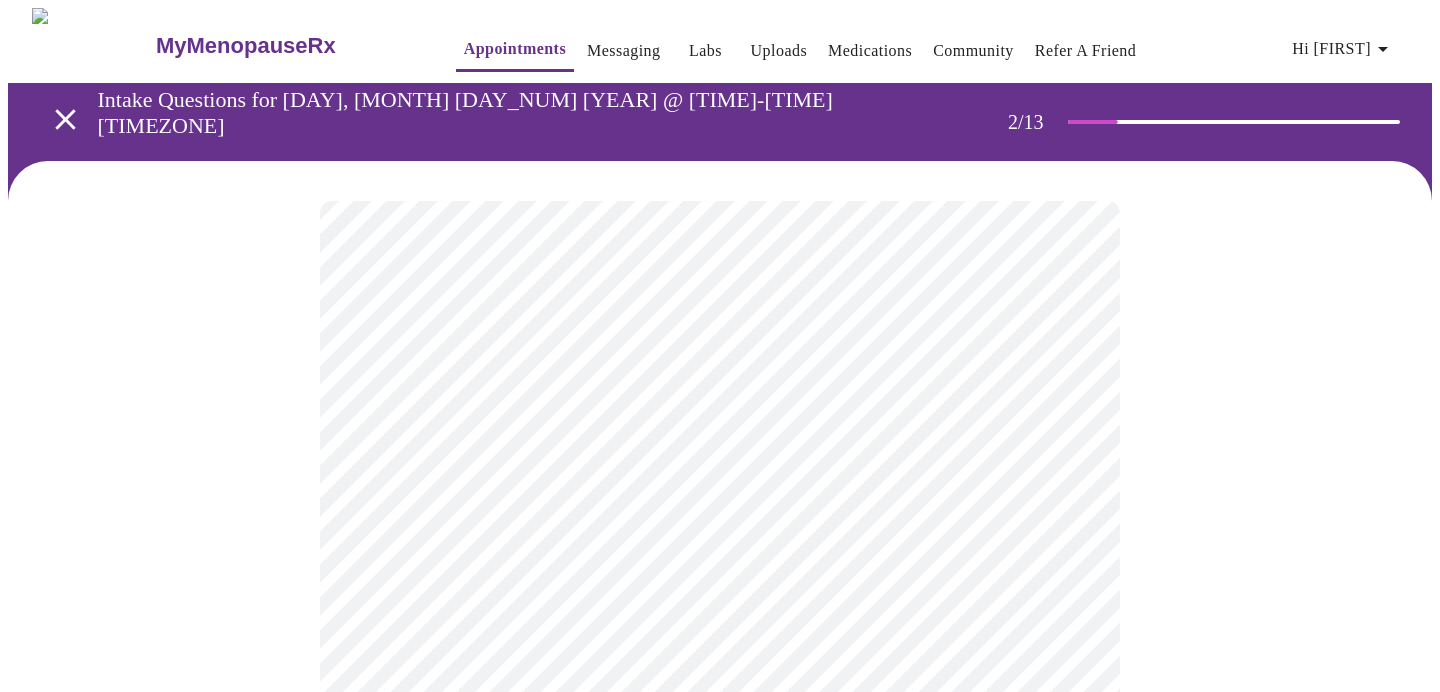 click on "MyMenopauseRx Appointments Messaging Labs Uploads Medications Community Refer a Friend Hi [FIRST]   Intake Questions for Wed, [DATE] @ 5:00pm-5:20pm 2  /  13 Settings Billing Invoices Log out" at bounding box center [720, 616] 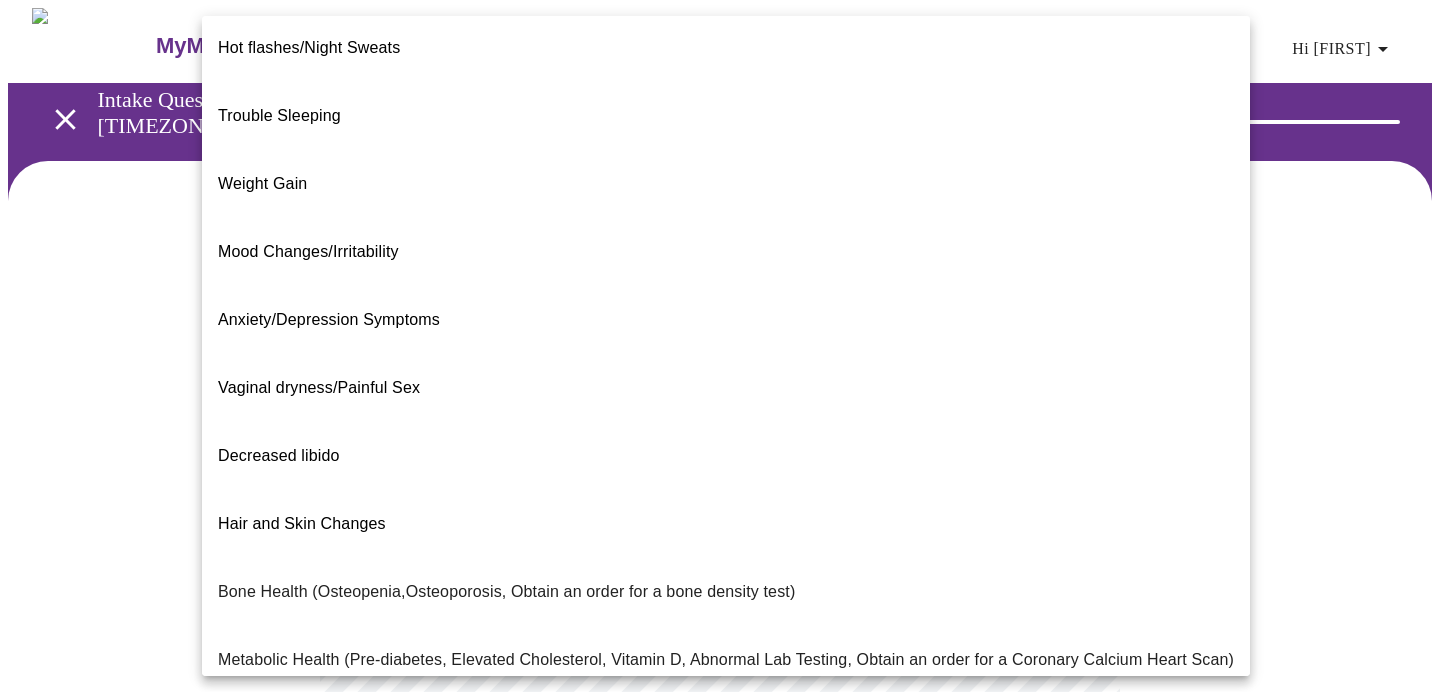 scroll, scrollTop: 0, scrollLeft: 0, axis: both 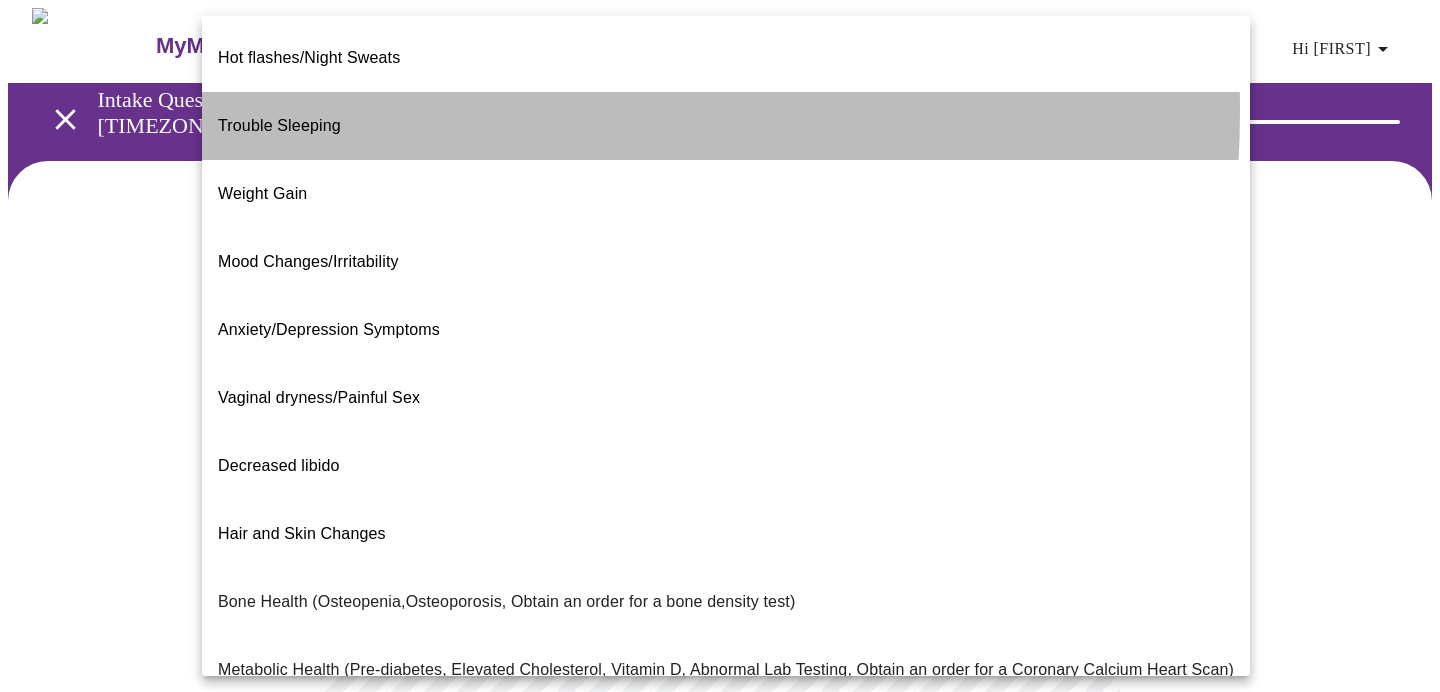 click on "Trouble Sleeping" at bounding box center (279, 125) 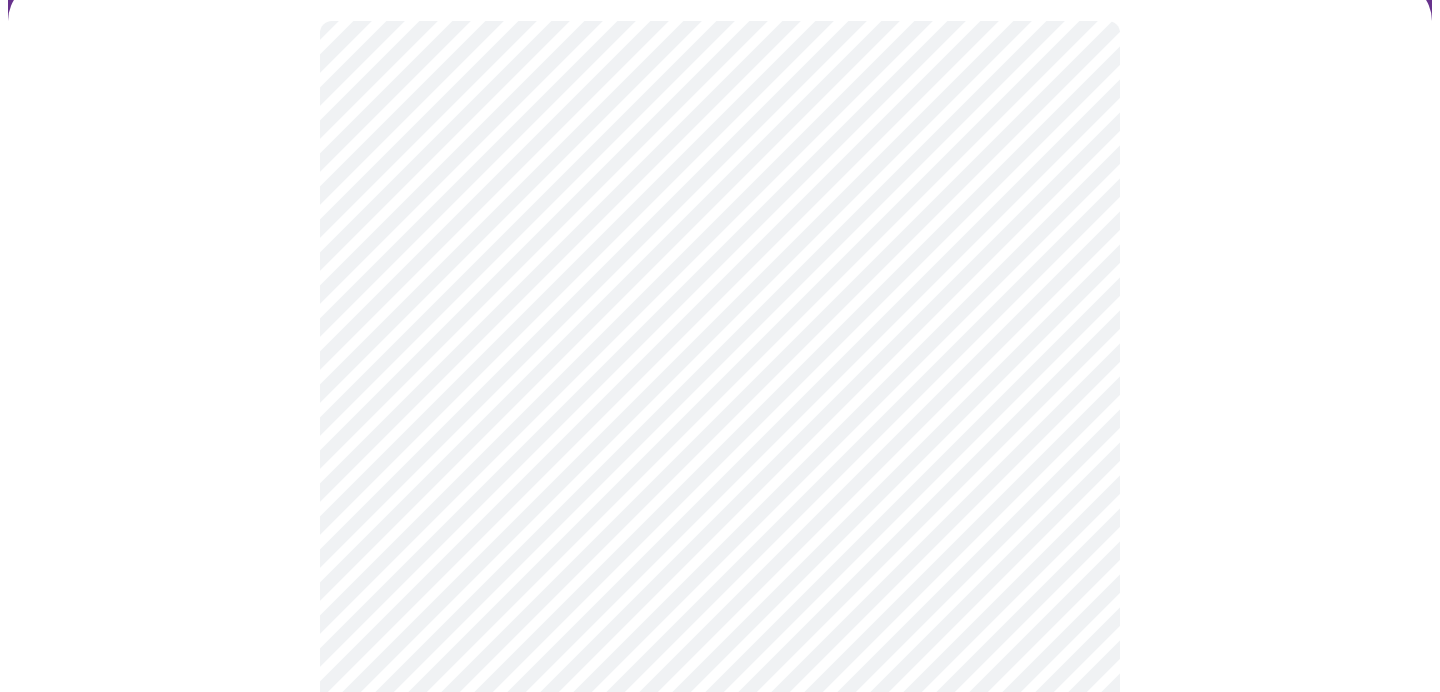 scroll, scrollTop: 199, scrollLeft: 0, axis: vertical 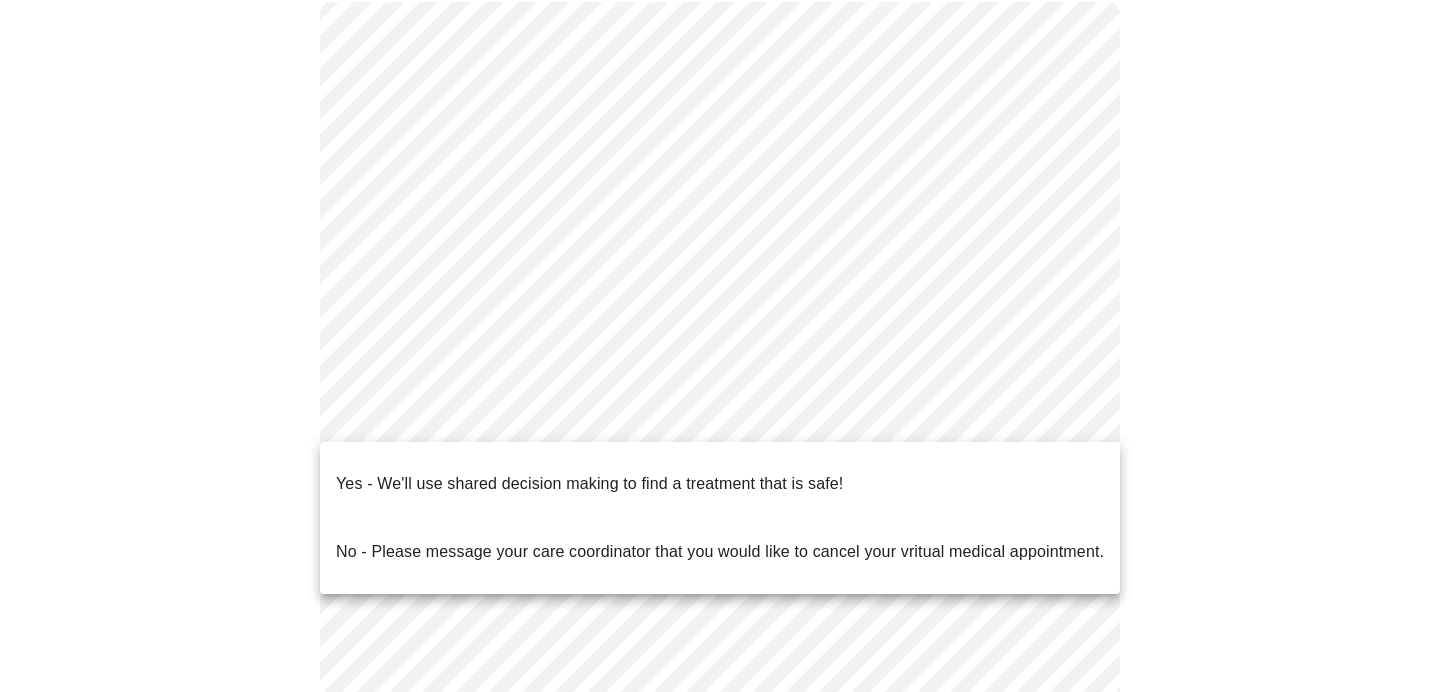 click on "MyMenopauseRx Appointments Messaging Labs Uploads Medications Community Refer a Friend Hi [FIRST]   Intake Questions for [DAY], [MONTH] [DAY_NUM] [YEAR] @ [TIME]-[TIME] [TIMEZONE] [NUMBER]  /  [NUMBER] Settings Billing Invoices Log out Yes - We'll use shared decision making to find a treatment that is safe!
No - Please message your care coordinator that you would like to cancel your vritual medical appointment." at bounding box center (720, 411) 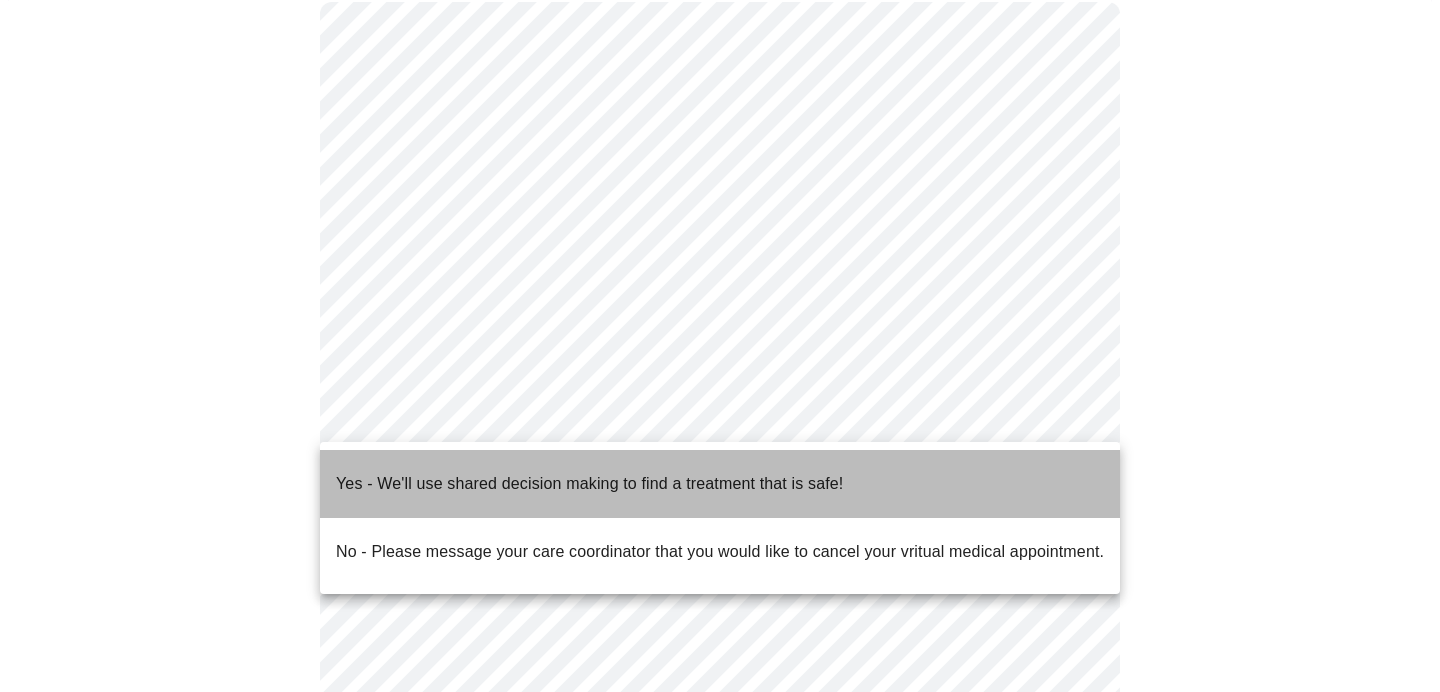 click on "Yes - We'll use shared decision making to find a treatment that is safe!" at bounding box center (589, 484) 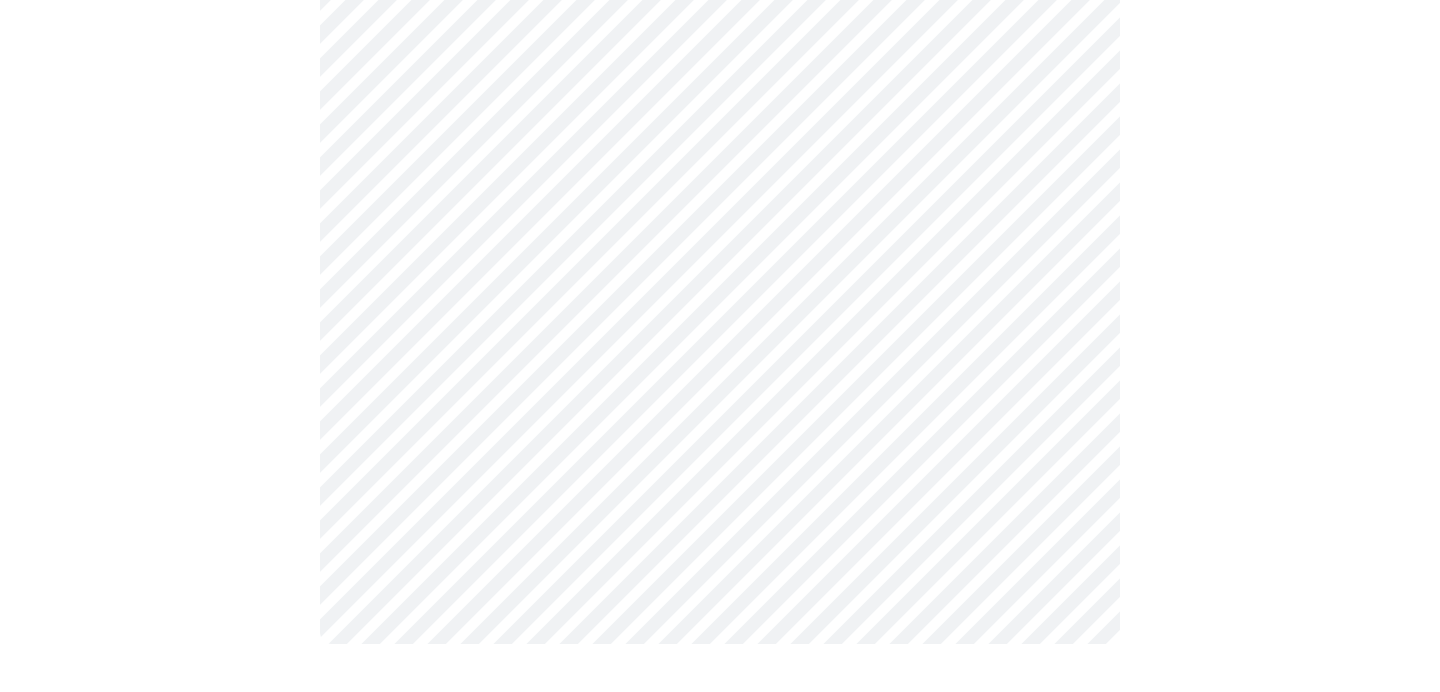 scroll, scrollTop: 442, scrollLeft: 0, axis: vertical 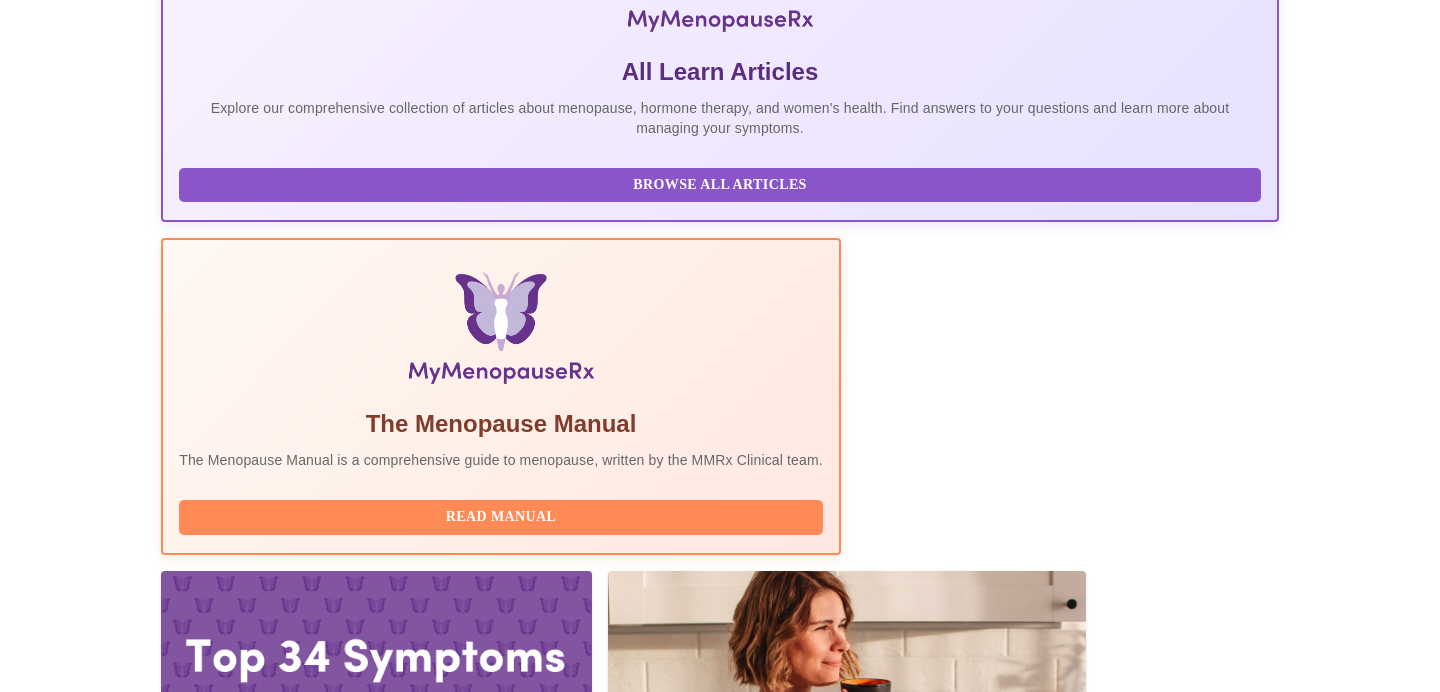 click at bounding box center (720, 2049) 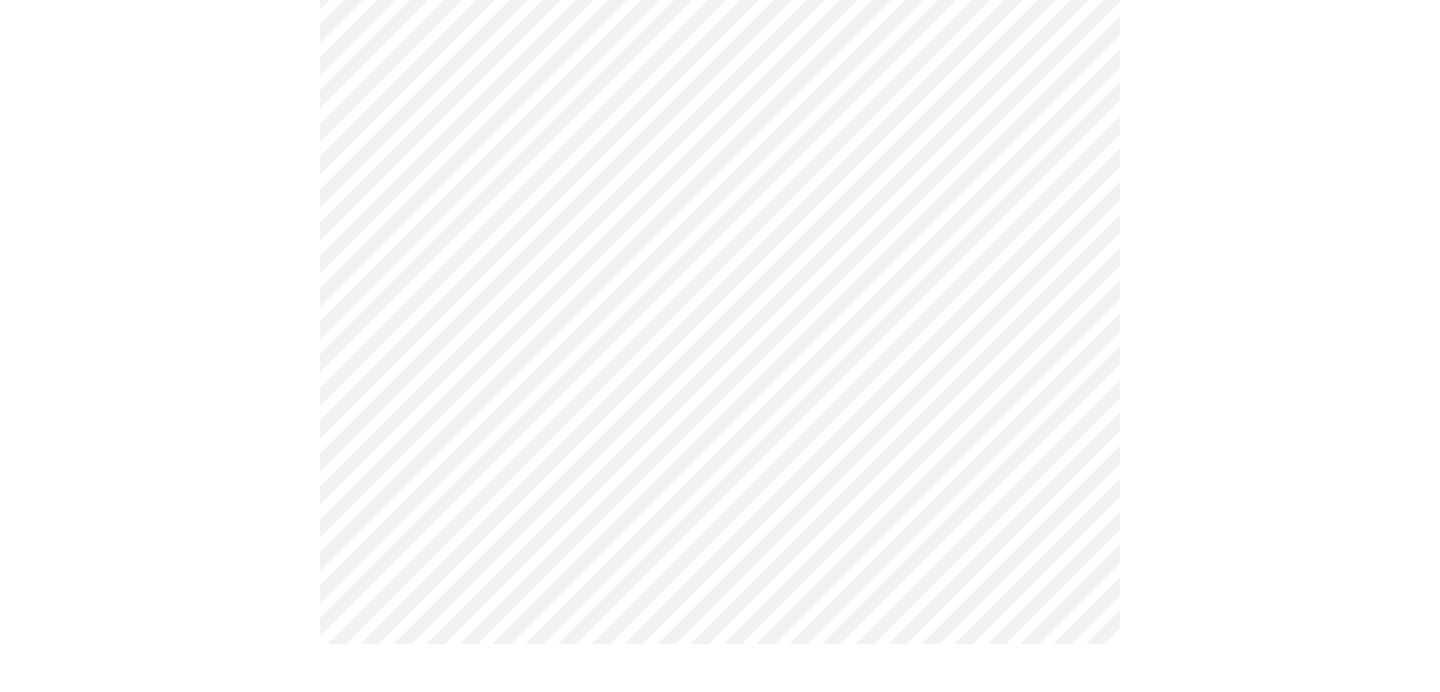scroll, scrollTop: 0, scrollLeft: 0, axis: both 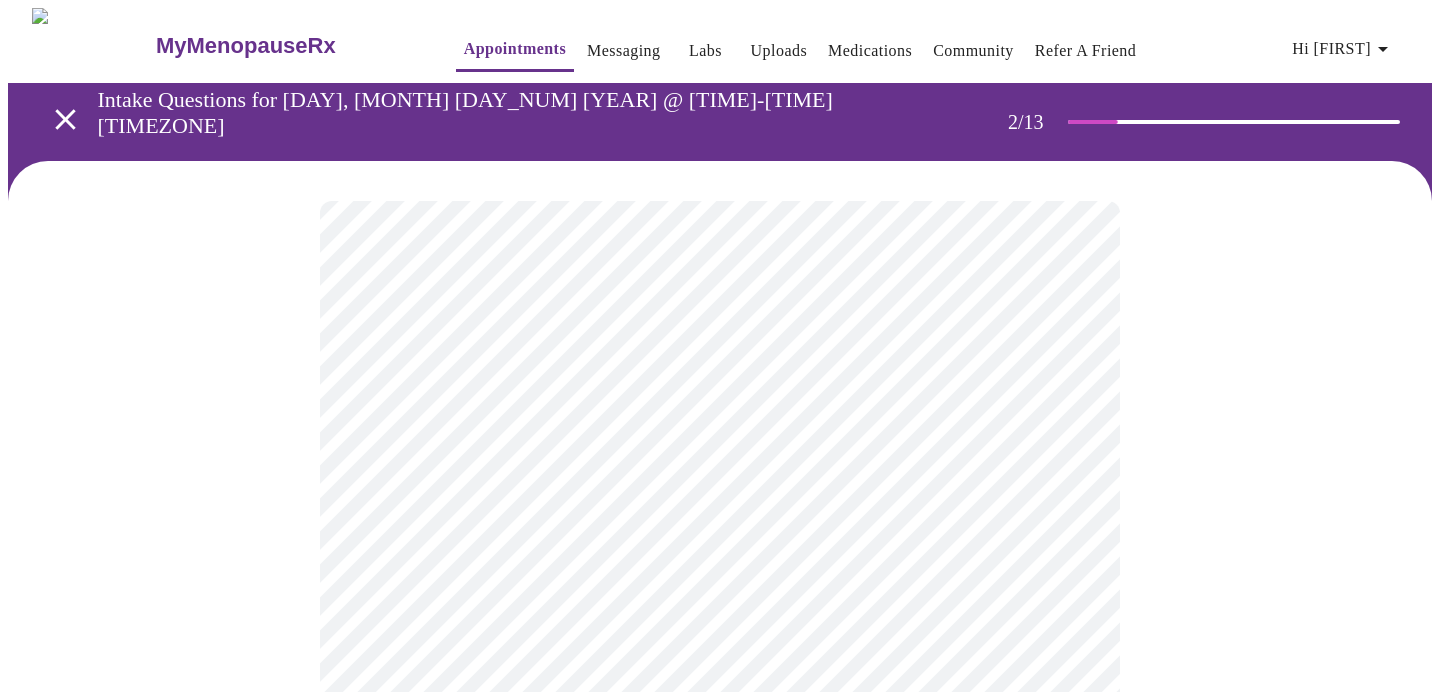 click on "MyMenopauseRx Appointments Messaging Labs Uploads Medications Community Refer a Friend Hi [FIRST]   Intake Questions for Wed, [DATE] @ 5:00pm-5:20pm 2  /  13 Settings Billing Invoices Log out" at bounding box center [720, 616] 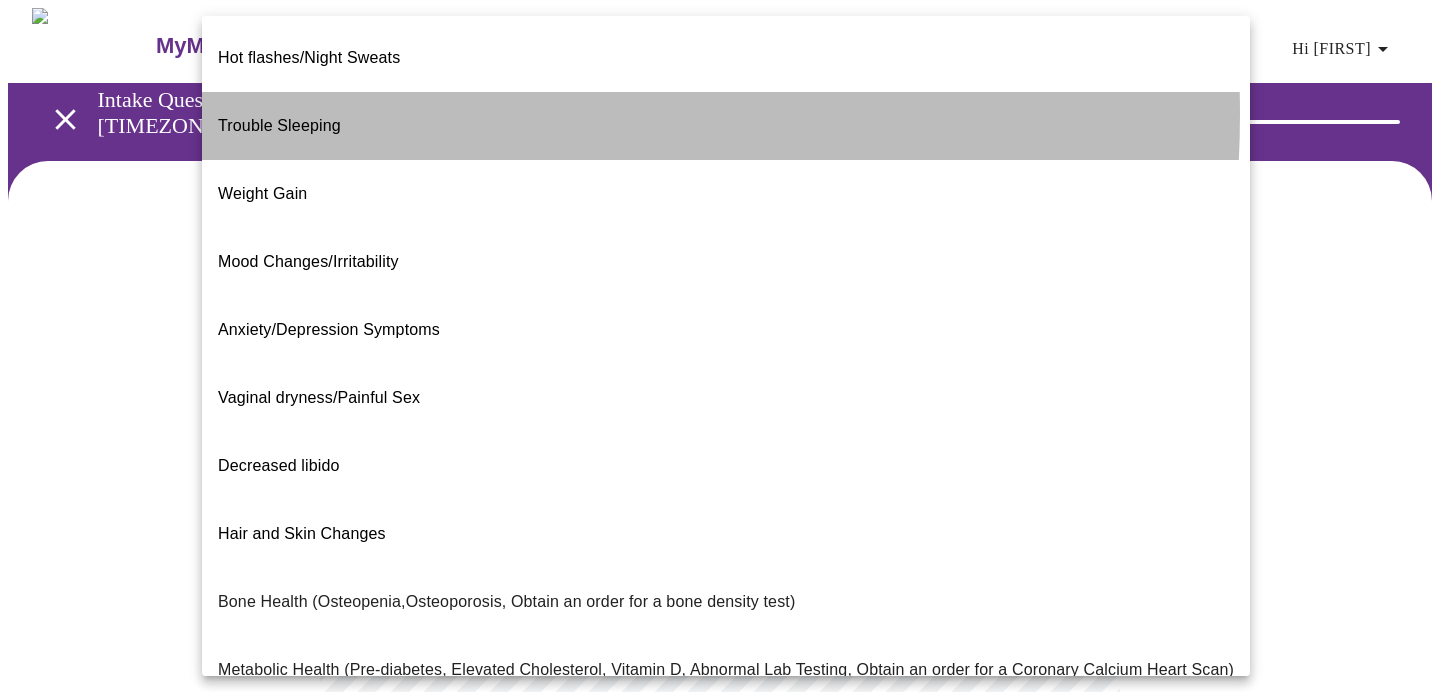 click on "Trouble Sleeping" at bounding box center [726, 126] 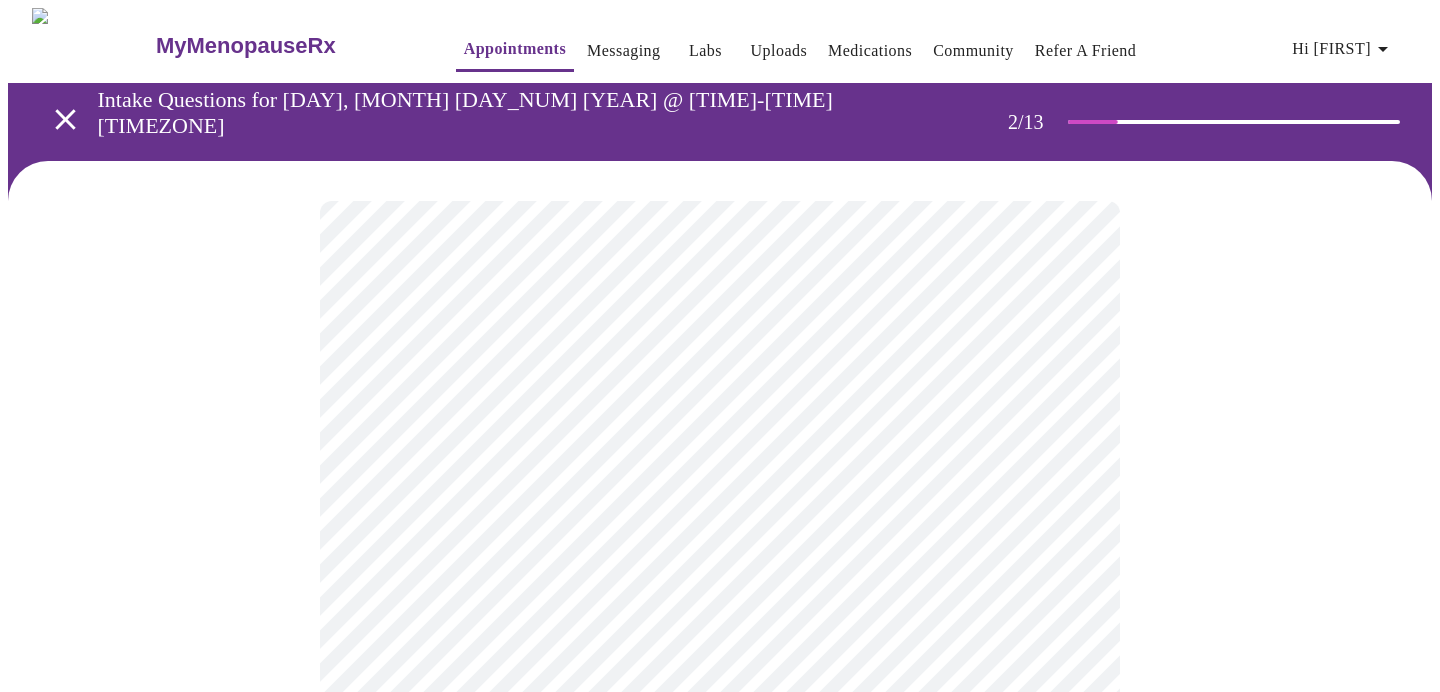 scroll, scrollTop: 128, scrollLeft: 0, axis: vertical 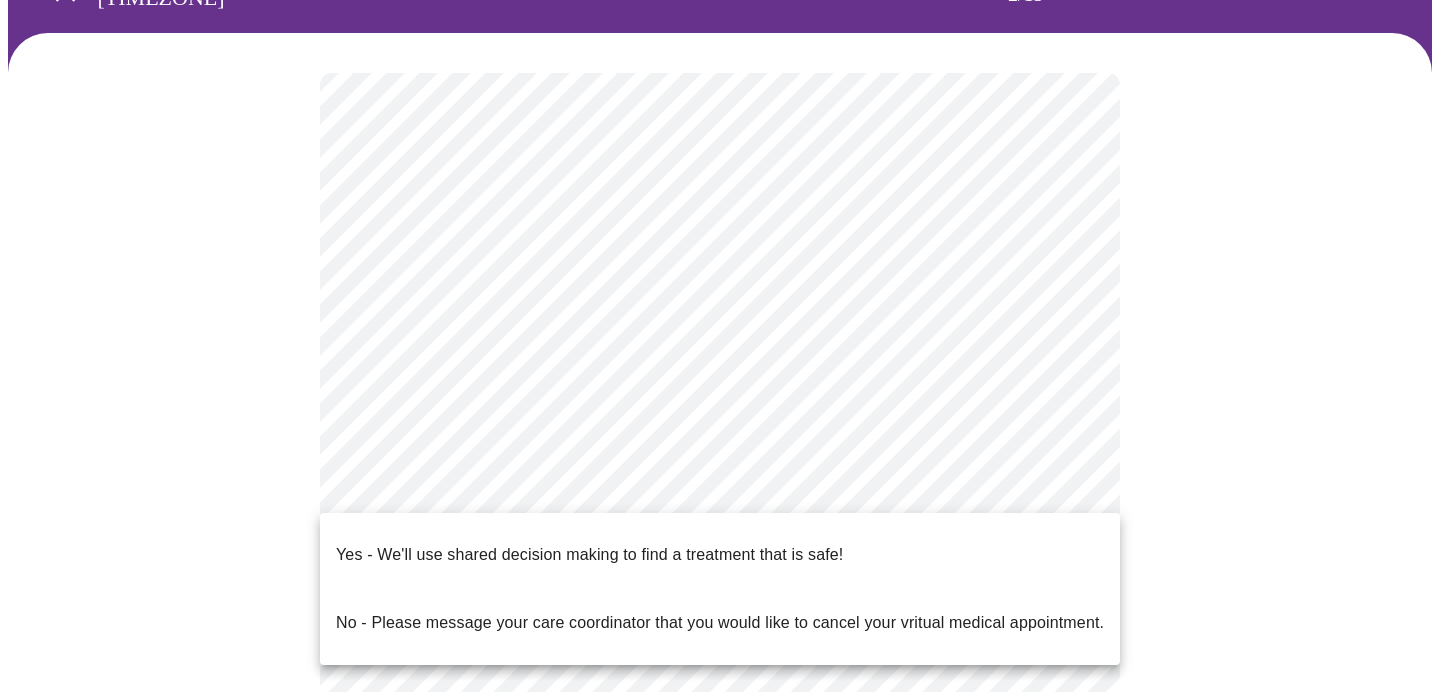 click on "MyMenopauseRx Appointments Messaging Labs Uploads Medications Community Refer a Friend Hi [FIRST]   Intake Questions for [DAY], [MONTH] [DAY_NUM] [YEAR] @ [TIME]-[TIME] [TIMEZONE] [NUMBER]  /  [NUMBER] Settings Billing Invoices Log out Yes - We'll use shared decision making to find a treatment that is safe!
No - Please message your care coordinator that you would like to cancel your vritual medical appointment." at bounding box center (720, 482) 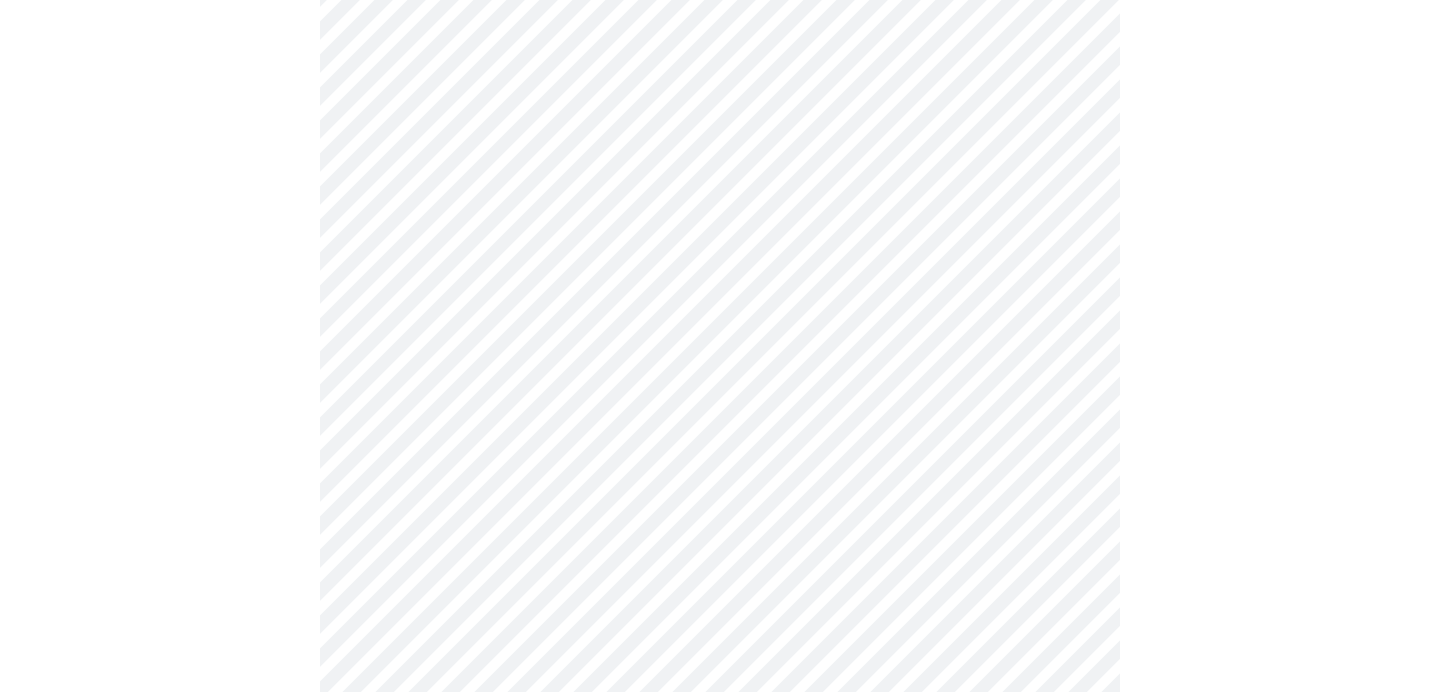scroll, scrollTop: 283, scrollLeft: 0, axis: vertical 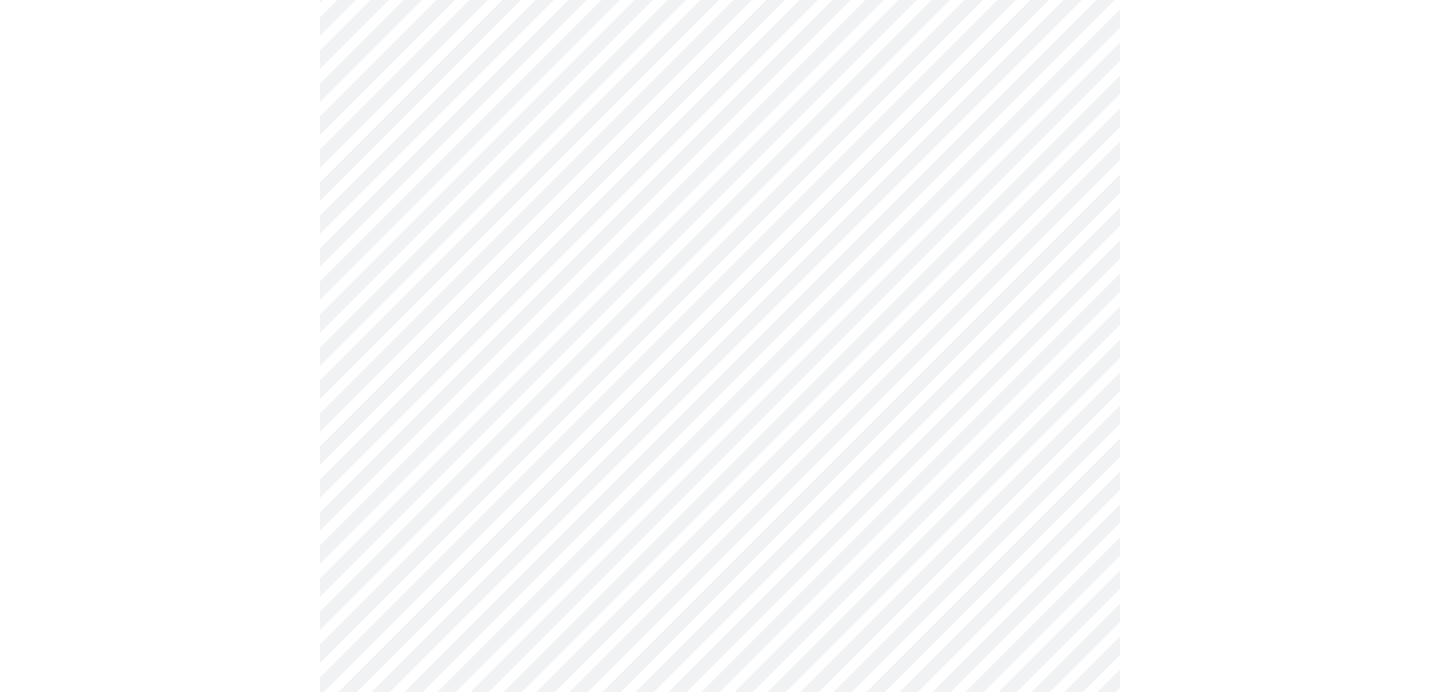 click on "MyMenopauseRx Appointments Messaging Labs Uploads Medications Community Refer a Friend Hi [FIRST]   Intake Questions for [DAY], [MONTH] [DAY_NUM] [YEAR] @ [TIME]-[TIME] [TIMEZONE] [NUMBER]  /  [NUMBER] Settings Billing Invoices Log out" at bounding box center (720, 1083) 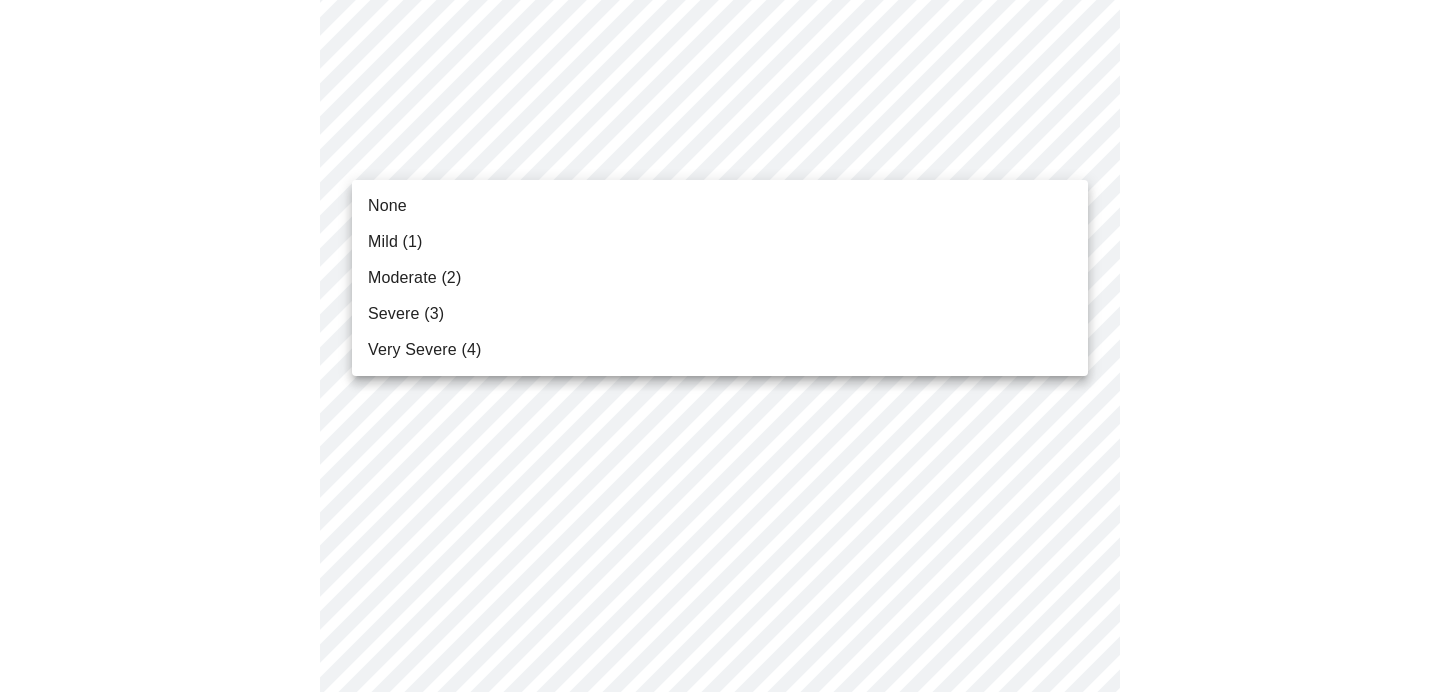 click on "Moderate (2)" at bounding box center (414, 278) 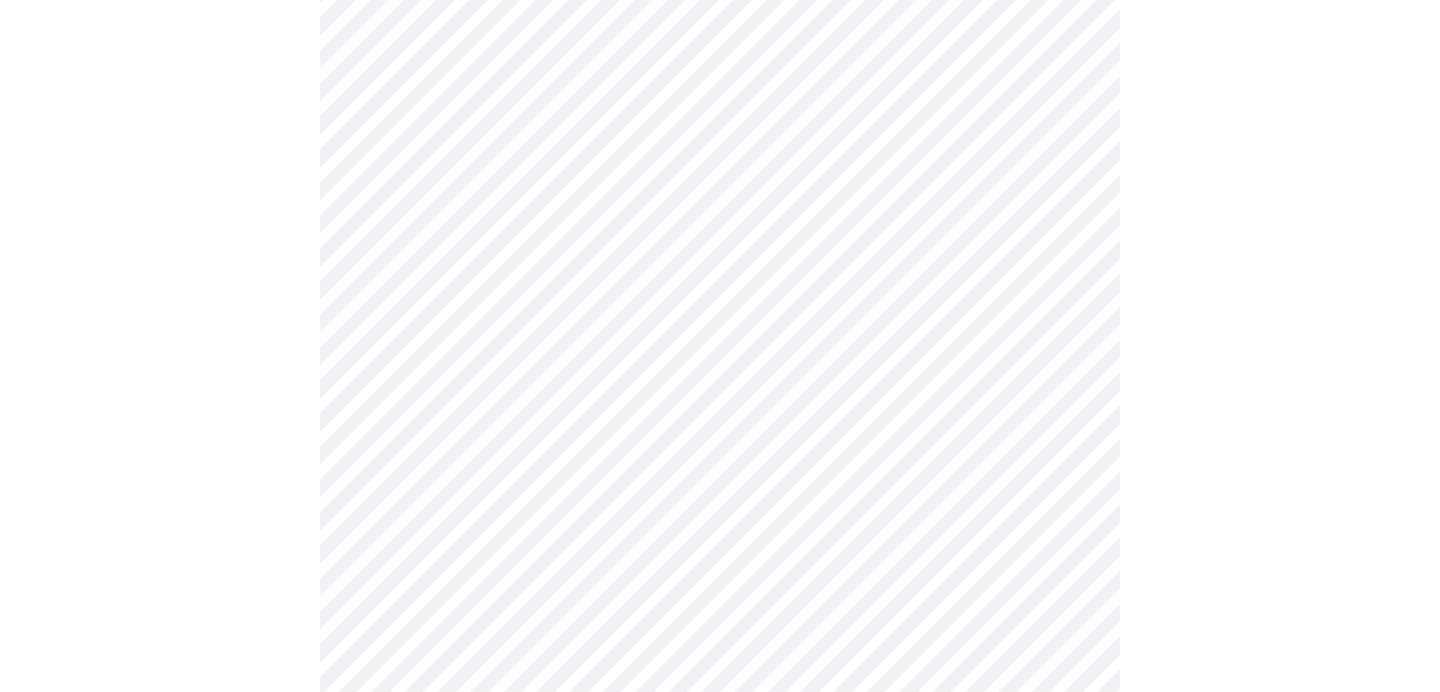 click on "MyMenopauseRx Appointments Messaging Labs Uploads Medications Community Refer a Friend Hi [FIRST]   Intake Questions for [DAY], [MONTH] [DAY_NUM] [YEAR] @ [TIME]-[TIME] [TIMEZONE] [NUMBER]  /  [NUMBER] Settings Billing Invoices Log out" at bounding box center [720, 1048] 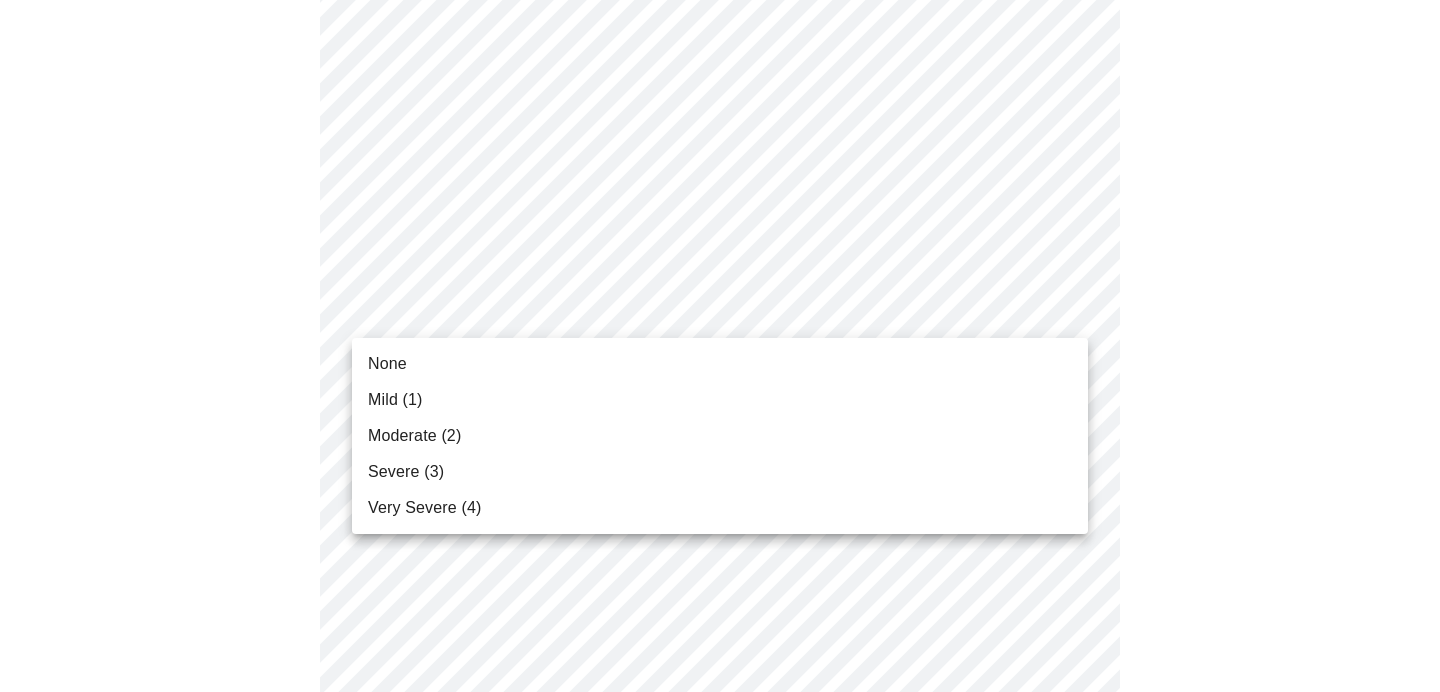click on "Mild (1)" at bounding box center (395, 400) 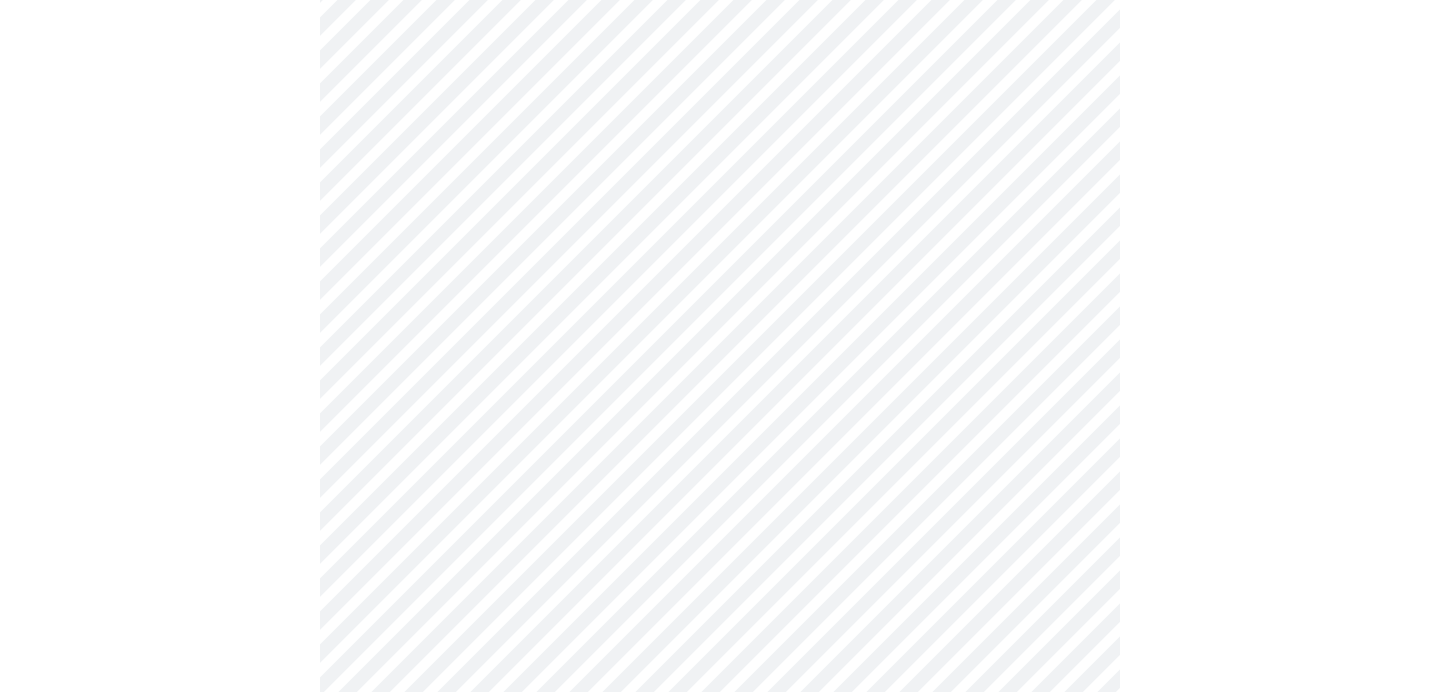click on "MyMenopauseRx Appointments Messaging Labs Uploads Medications Community Refer a Friend Hi [FIRST]   Intake Questions for [DAY], [MONTH] [DAY_NUM] [YEAR] @ [TIME]-[TIME] [TIMEZONE] [NUMBER]  /  [NUMBER] Settings Billing Invoices Log out" at bounding box center (720, 1034) 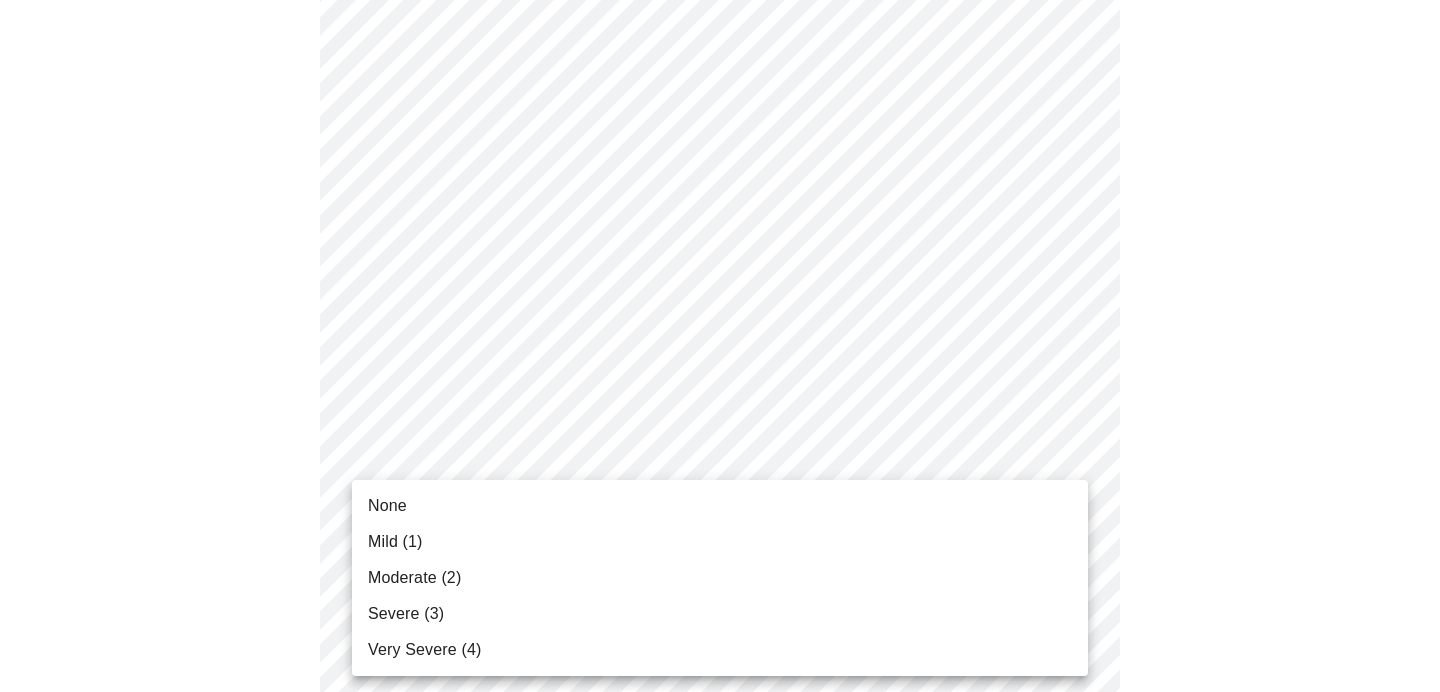 click on "Very Severe (4)" at bounding box center (424, 650) 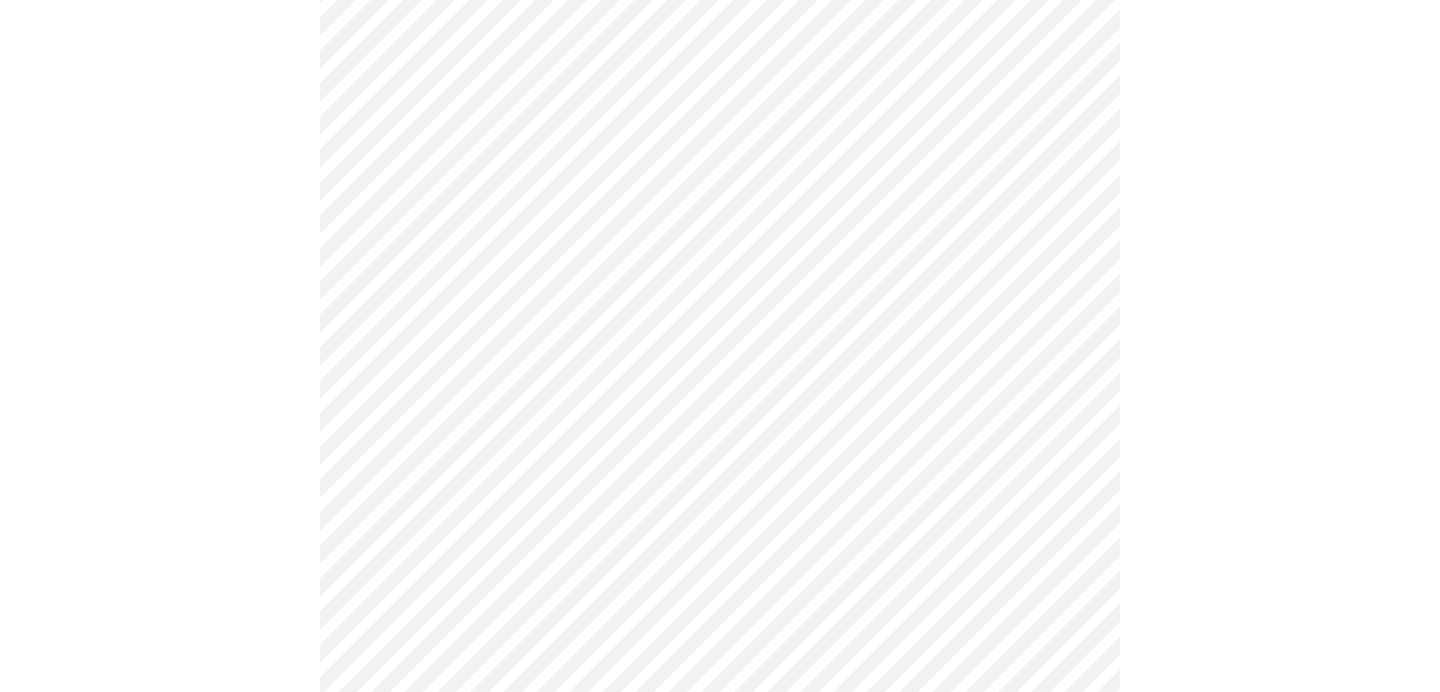 click on "MyMenopauseRx Appointments Messaging Labs Uploads Medications Community Refer a Friend Hi [FIRST]   Intake Questions for [DAY], [MONTH] [DAY_NUM] [YEAR] @ [TIME]-[TIME] [TIMEZONE] [NUMBER]  /  [NUMBER] Settings Billing Invoices Log out" at bounding box center [720, 1020] 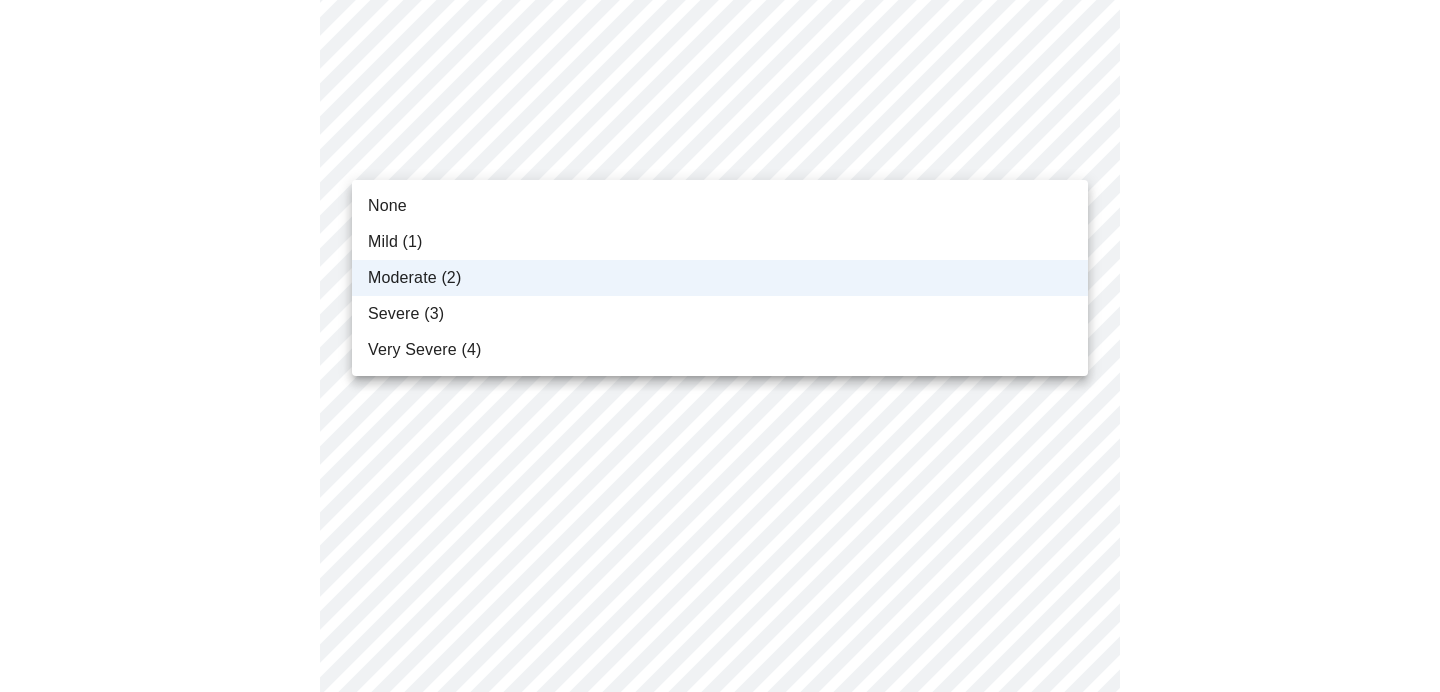 click on "Severe (3)" at bounding box center [720, 314] 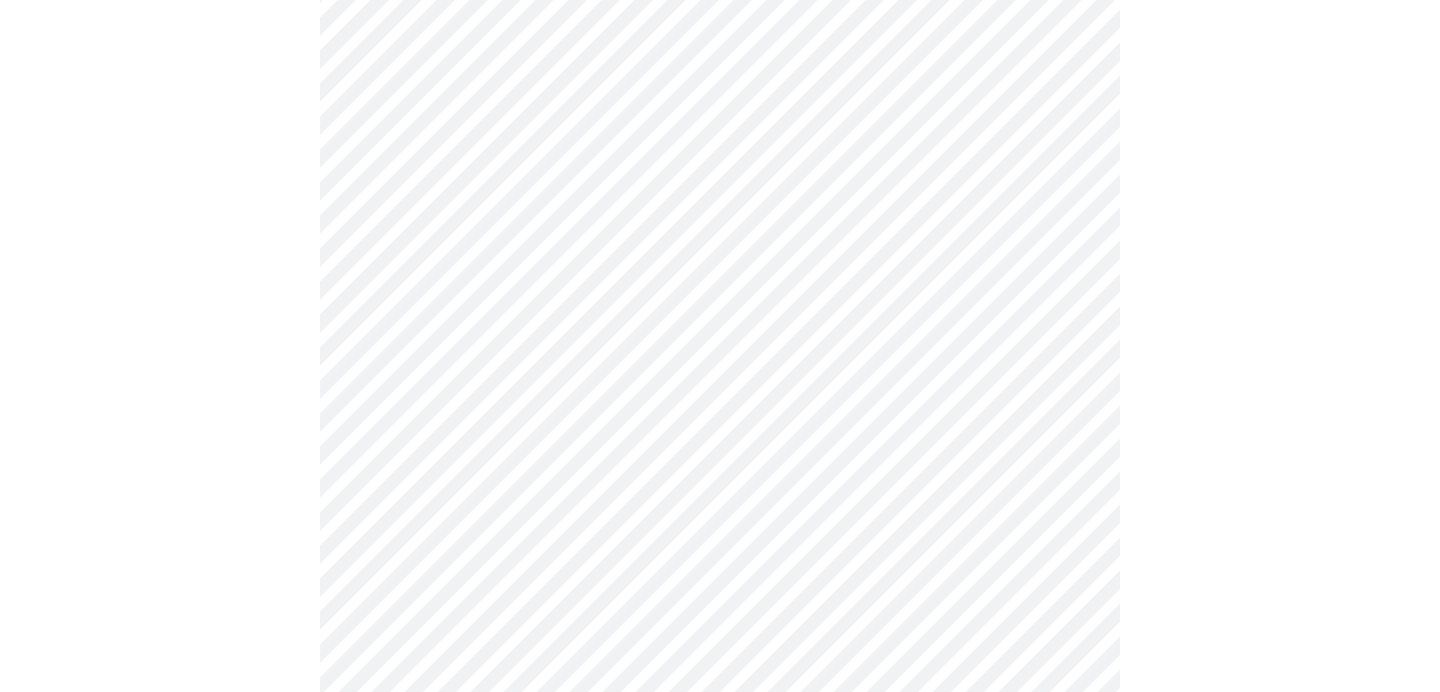 click at bounding box center [720, 1096] 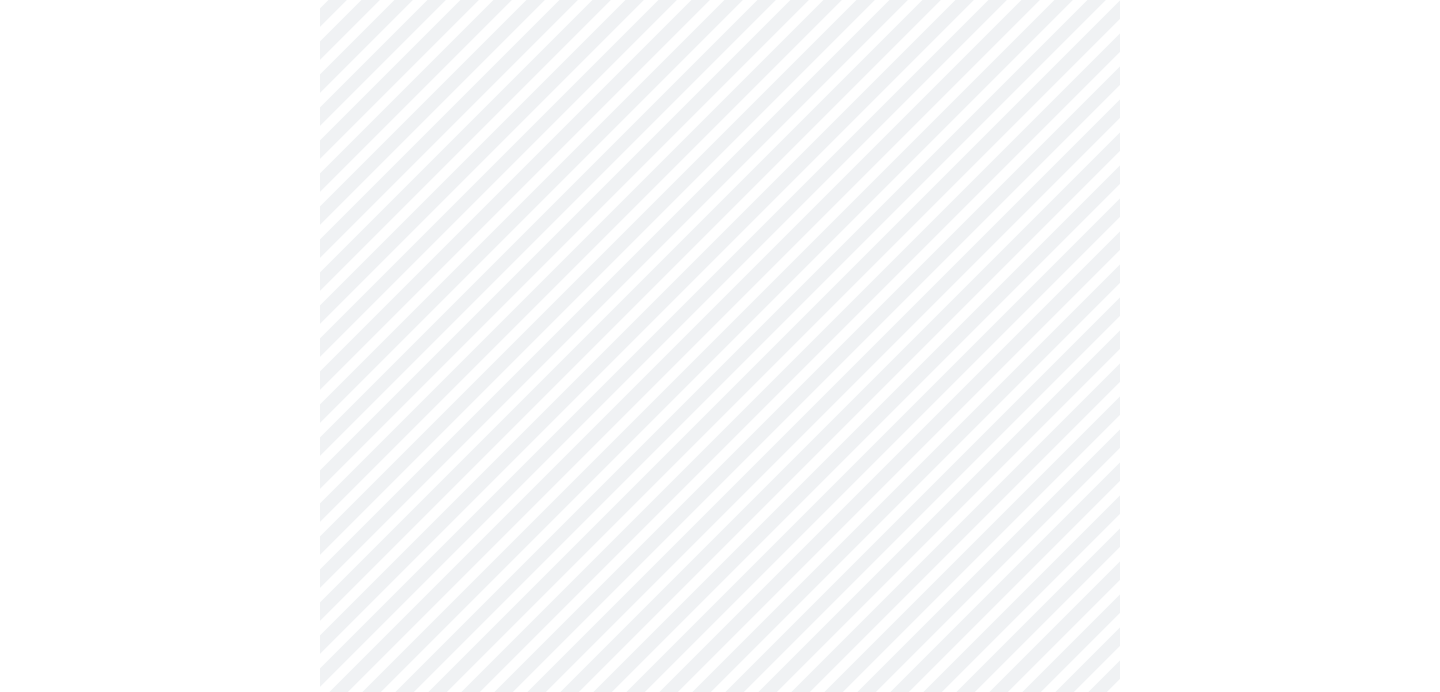 scroll, scrollTop: 530, scrollLeft: 0, axis: vertical 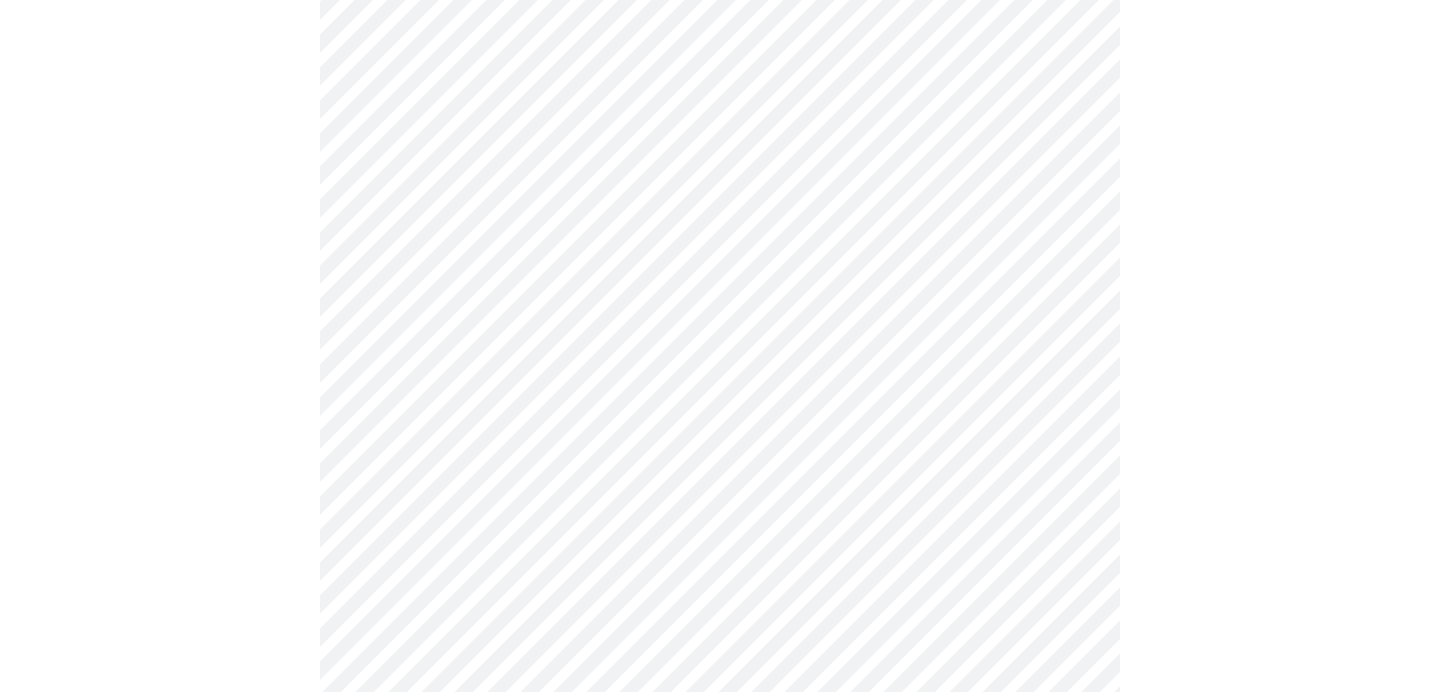 click on "MyMenopauseRx Appointments Messaging Labs Uploads Medications Community Refer a Friend Hi [FIRST]   Intake Questions for [DAY], [MONTH] [DAY_NUM] [YEAR] @ [TIME]-[TIME] [TIMEZONE] [NUMBER]  /  [NUMBER] Settings Billing Invoices Log out" at bounding box center [720, 773] 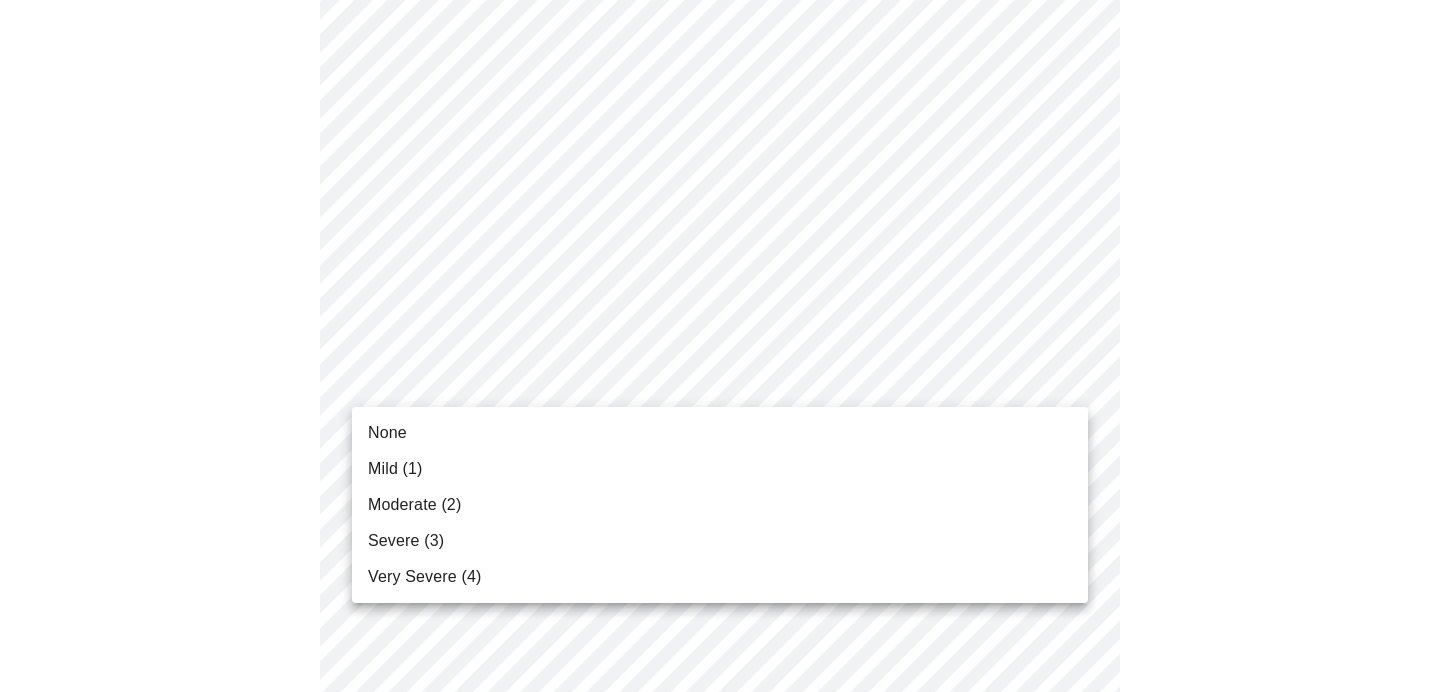 click on "Severe (3)" at bounding box center (406, 541) 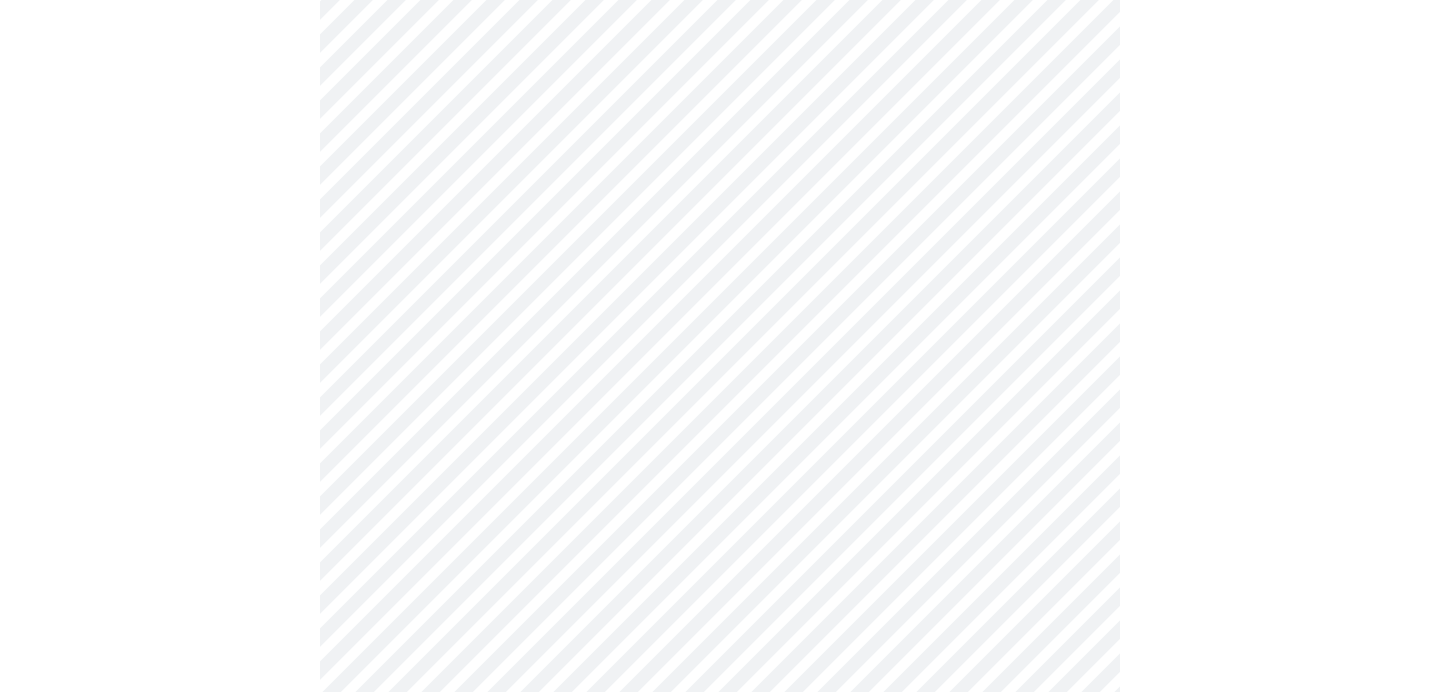 click at bounding box center [720, 835] 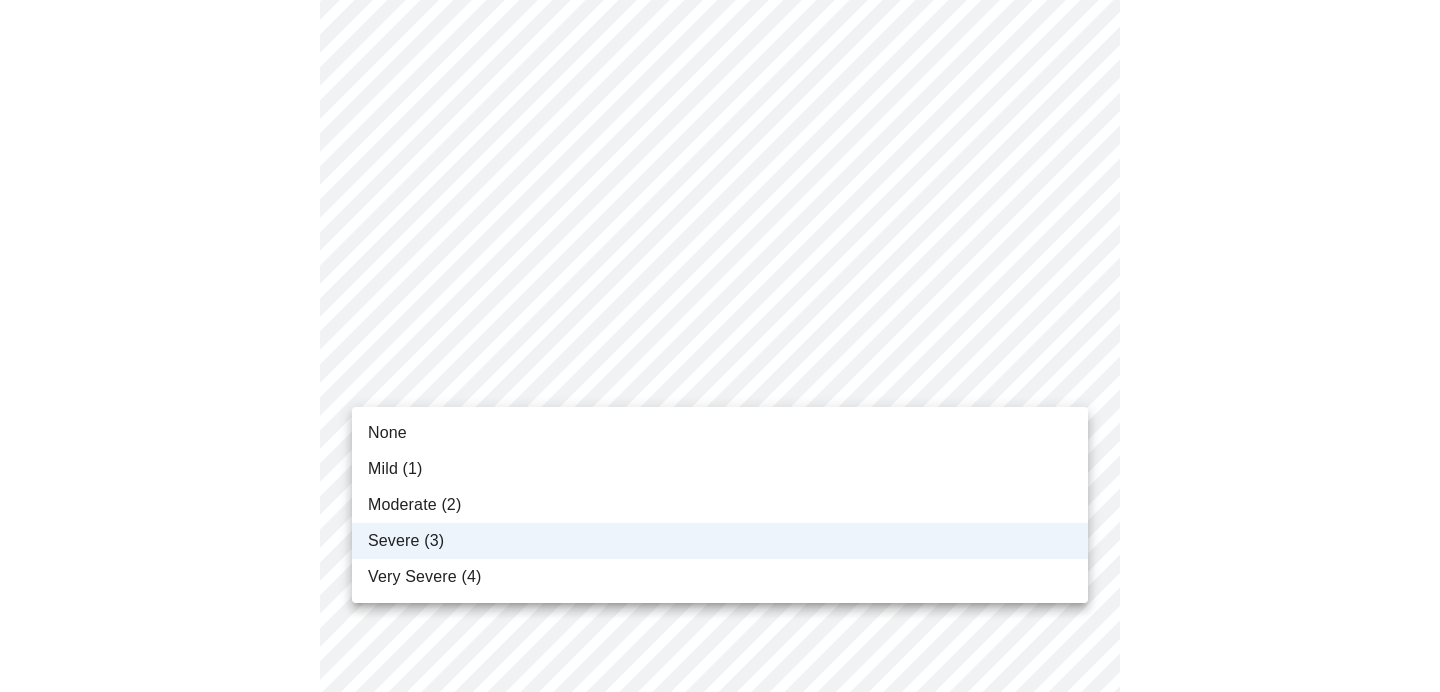 click on "Moderate (2)" at bounding box center [720, 505] 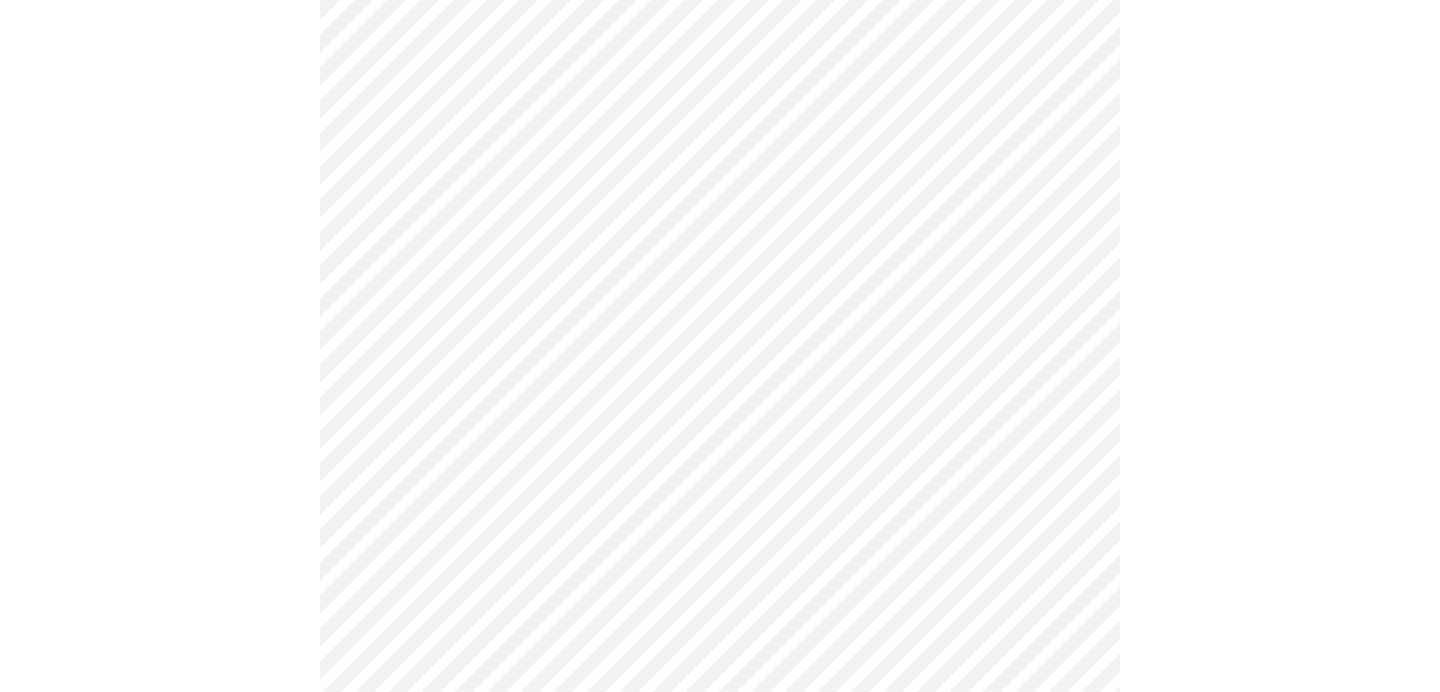 click on "MyMenopauseRx Appointments Messaging Labs Uploads Medications Community Refer a Friend Hi [FIRST]   Intake Questions for [DAY], [MONTH] [DAY_NUM] [YEAR] @ [TIME]-[TIME] [TIMEZONE] [NUMBER]  /  [NUMBER] Settings Billing Invoices Log out" at bounding box center (720, 759) 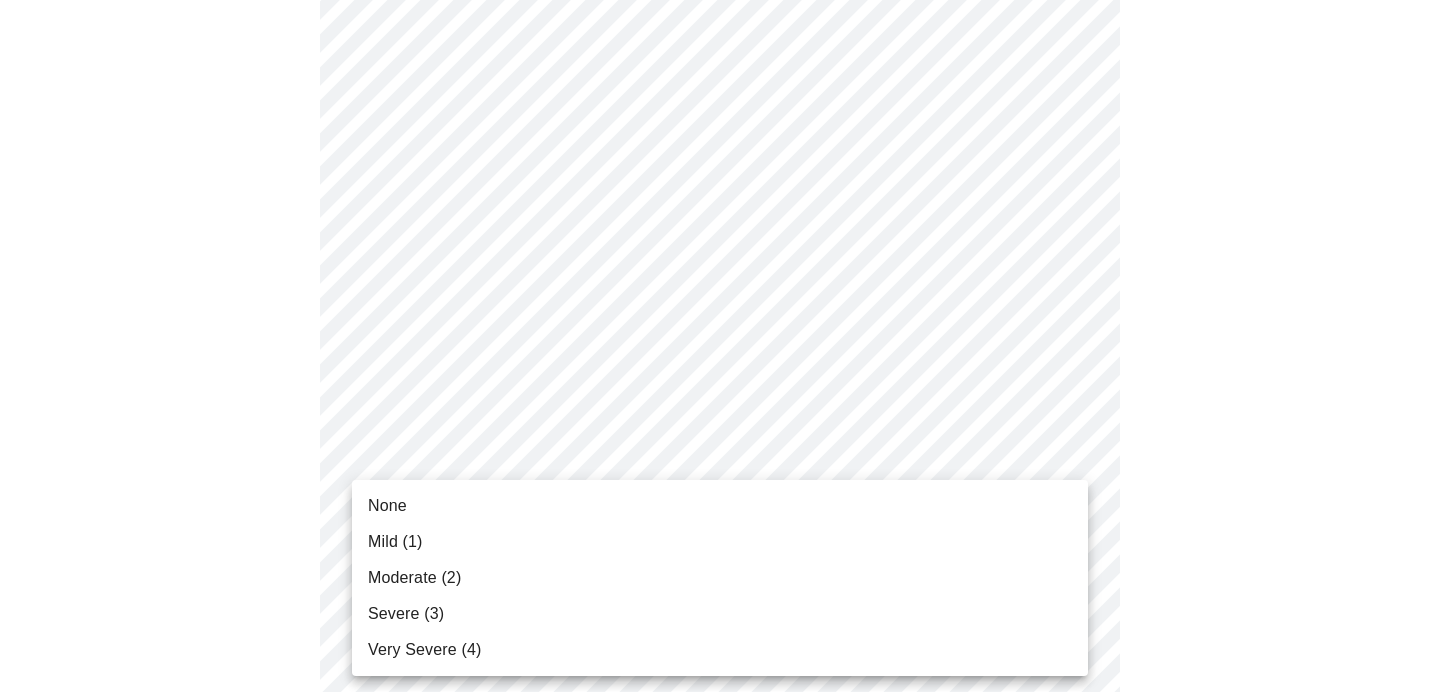 click on "Very Severe (4)" at bounding box center [720, 650] 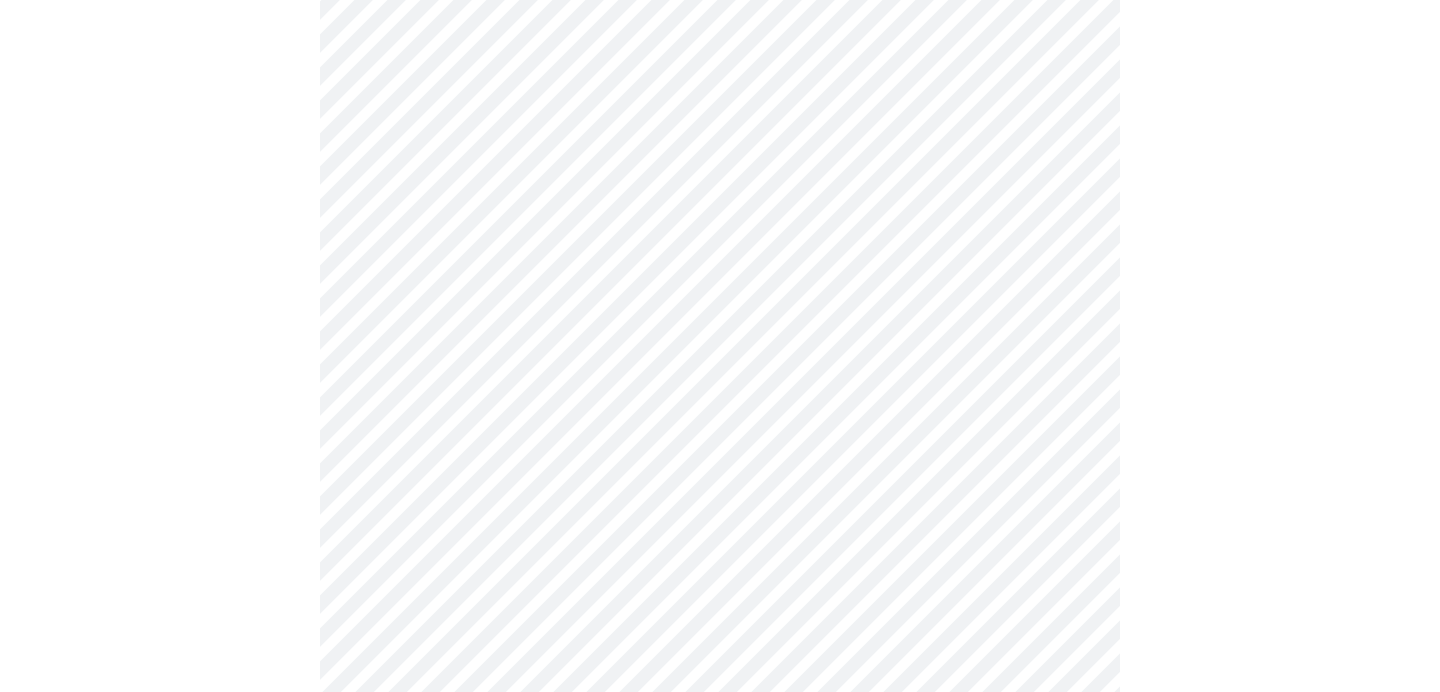 click at bounding box center [720, 821] 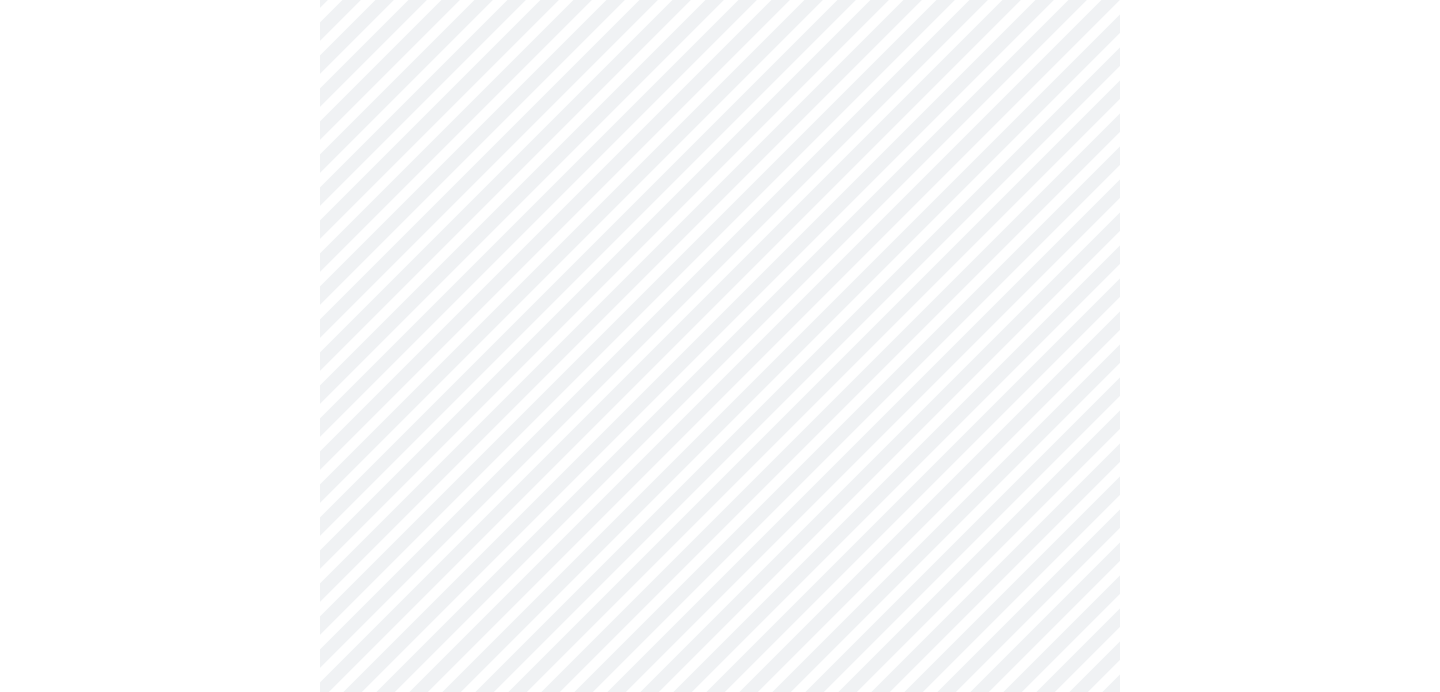scroll, scrollTop: 689, scrollLeft: 0, axis: vertical 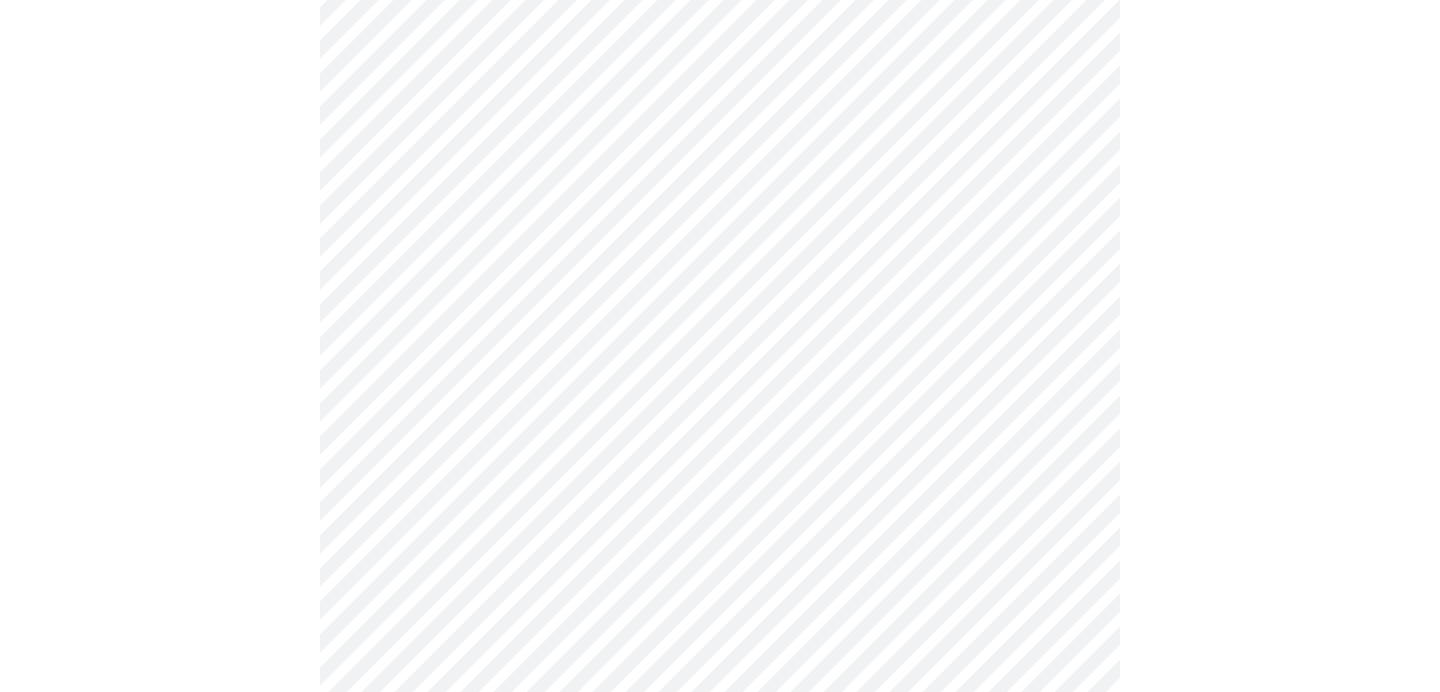 click on "MyMenopauseRx Appointments Messaging Labs Uploads Medications Community Refer a Friend Hi [FIRST]   Intake Questions for [DAY], [MONTH] [DAY_NUM] [YEAR] @ [TIME]-[TIME] [TIMEZONE] [NUMBER]  /  [NUMBER] Settings Billing Invoices Log out" at bounding box center (720, 586) 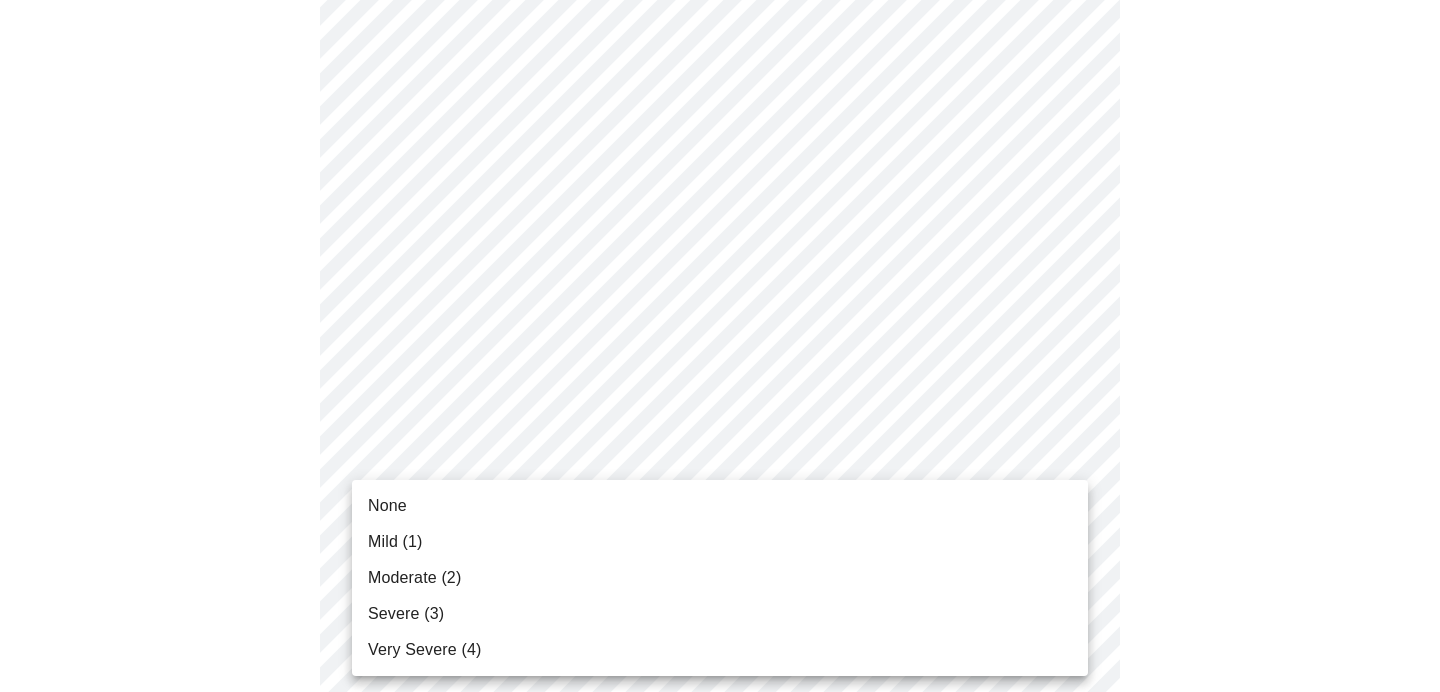 click on "Moderate (2)" at bounding box center (720, 578) 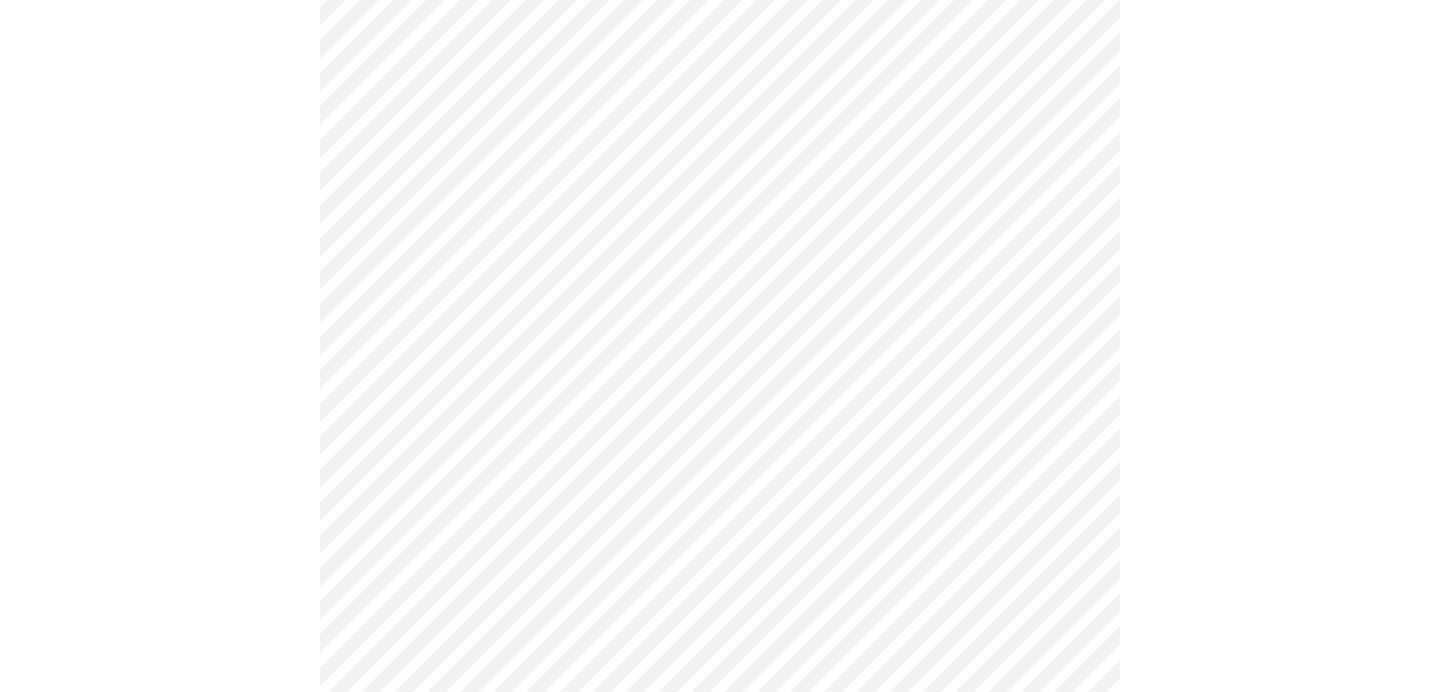 click at bounding box center [720, 648] 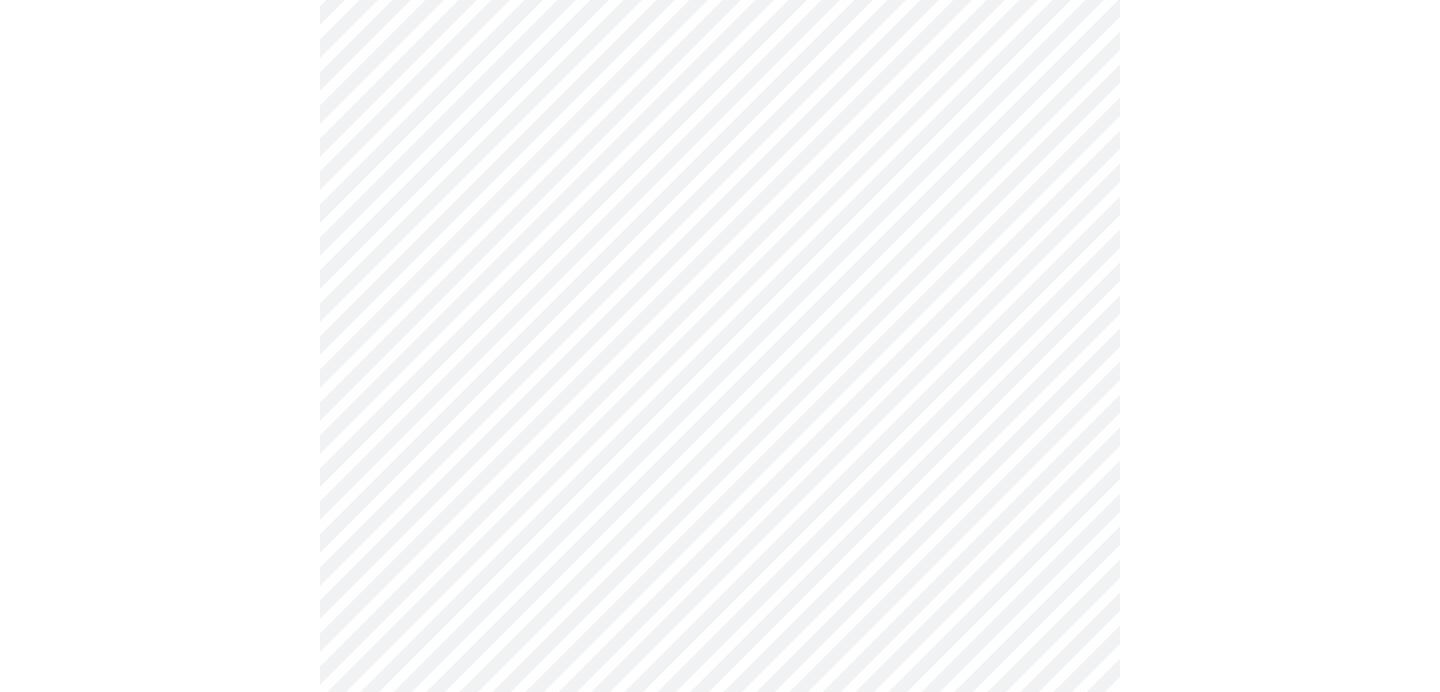 scroll, scrollTop: 898, scrollLeft: 0, axis: vertical 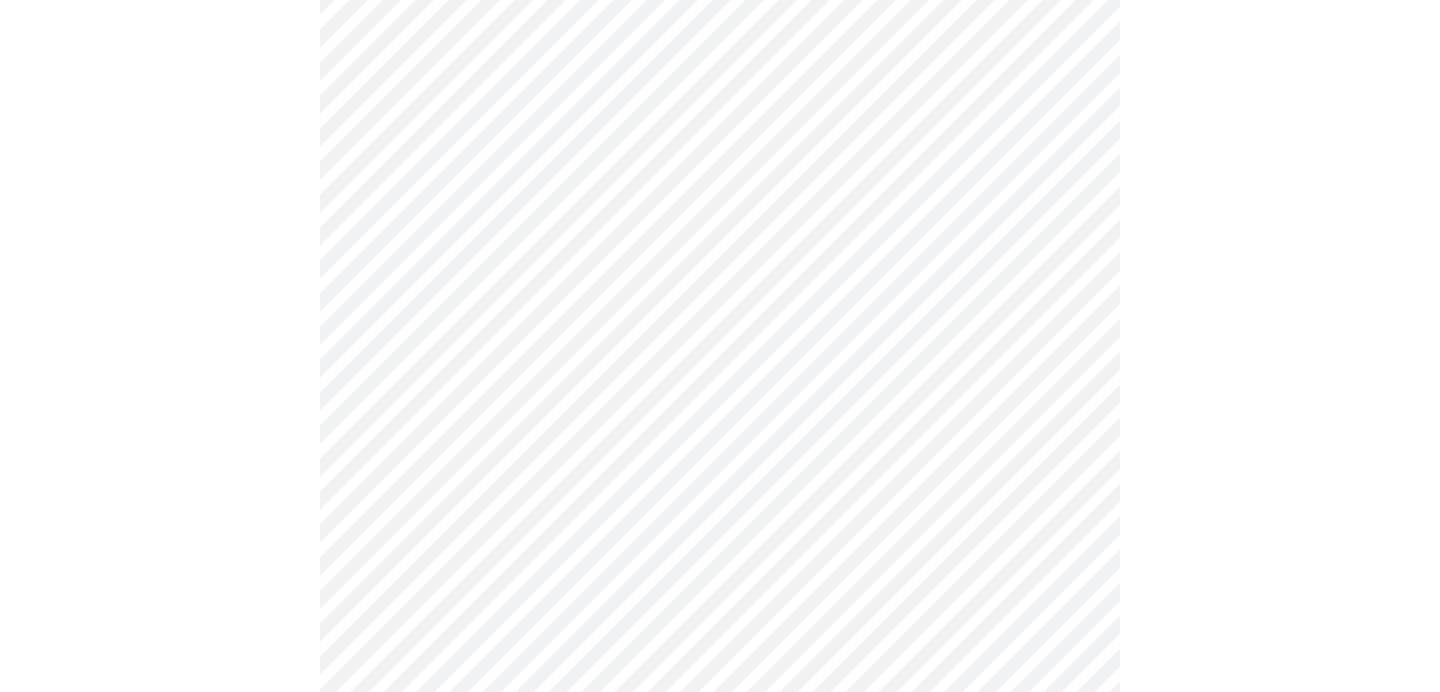 click on "MyMenopauseRx Appointments Messaging Labs Uploads Medications Community Refer a Friend Hi [FIRST]   Intake Questions for [DAY], [MONTH] [DAY_NUM] [YEAR] @ [TIME]-[TIME] [TIMEZONE] [NUMBER]  /  [NUMBER] Settings Billing Invoices Log out" at bounding box center (720, 363) 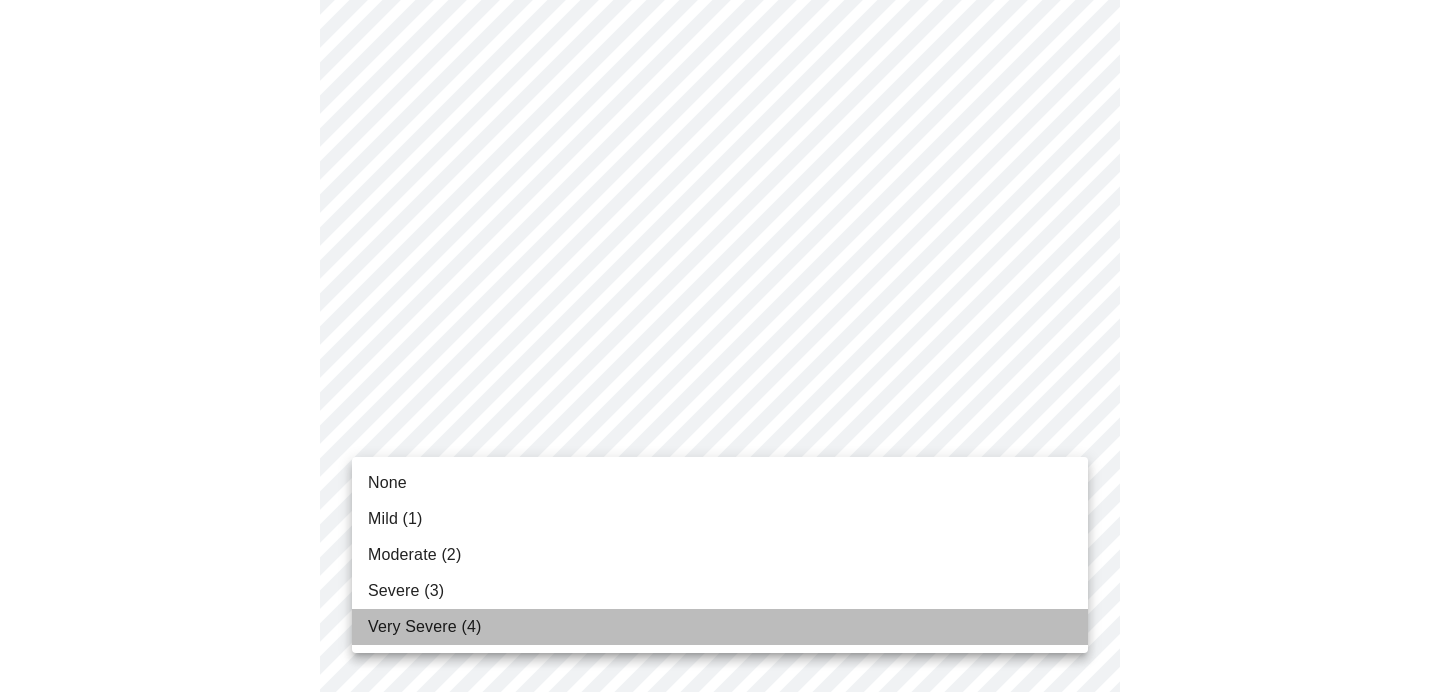 click on "Very Severe (4)" at bounding box center [424, 627] 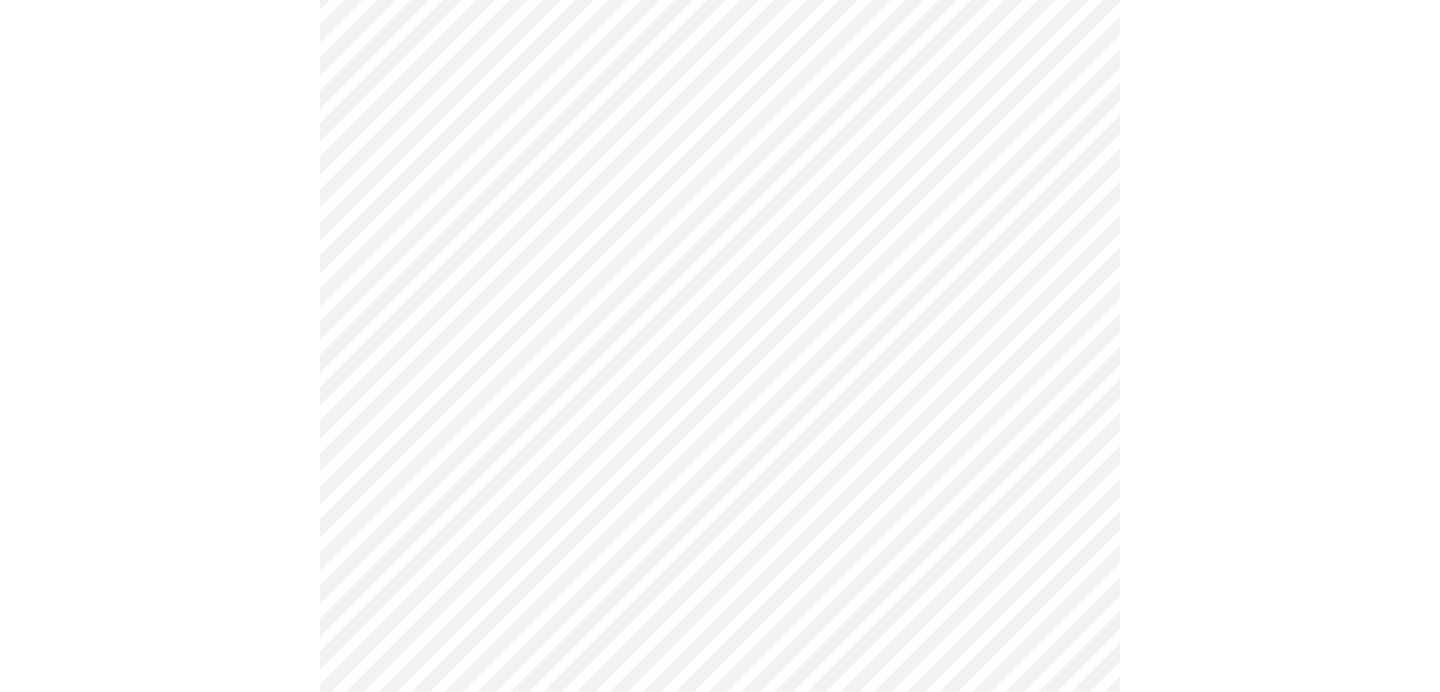 scroll, scrollTop: 1008, scrollLeft: 0, axis: vertical 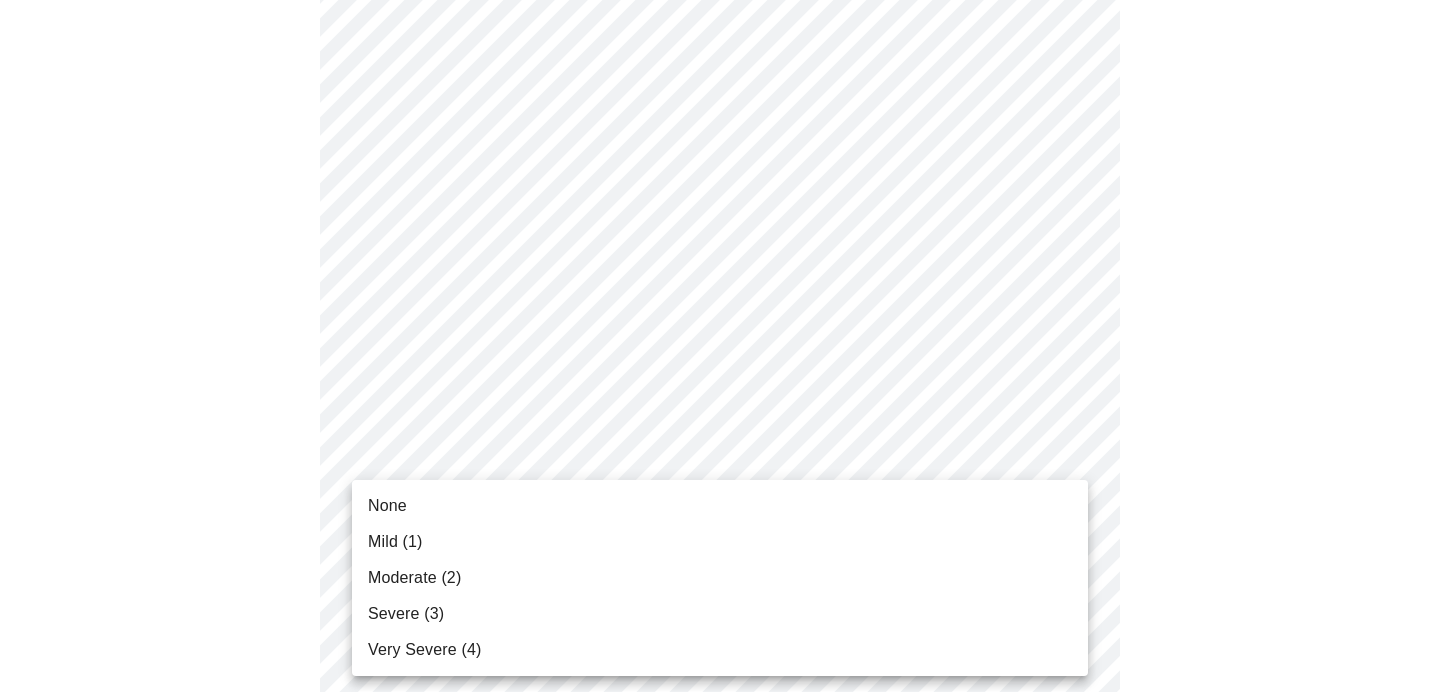 click on "MyMenopauseRx Appointments Messaging Labs Uploads Medications Community Refer a Friend Hi [FIRST]   Intake Questions for Wed, [DATE] @ 5:00pm-5:20pm 3  /  13 Settings Billing Invoices Log out None Mild (1) Moderate (2) Severe (3) Very Severe (4)" at bounding box center (720, 239) 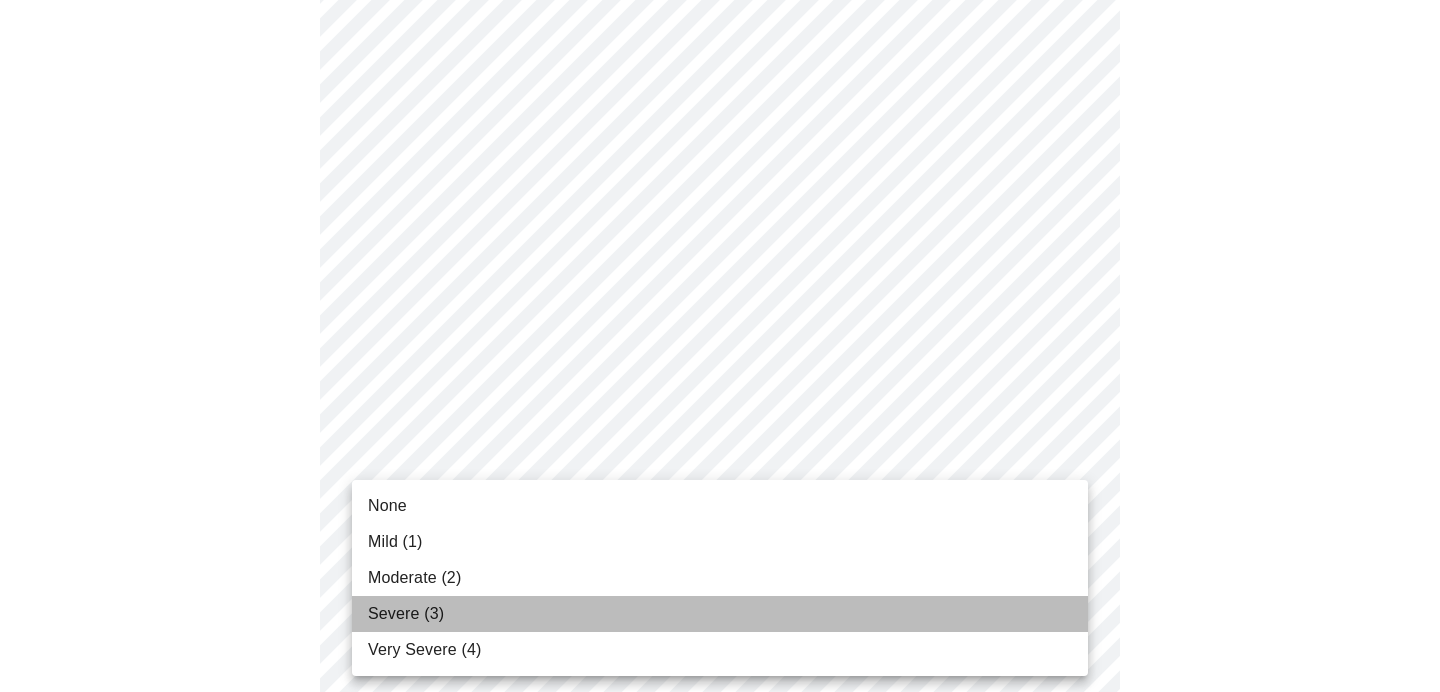 click on "Severe (3)" at bounding box center [720, 614] 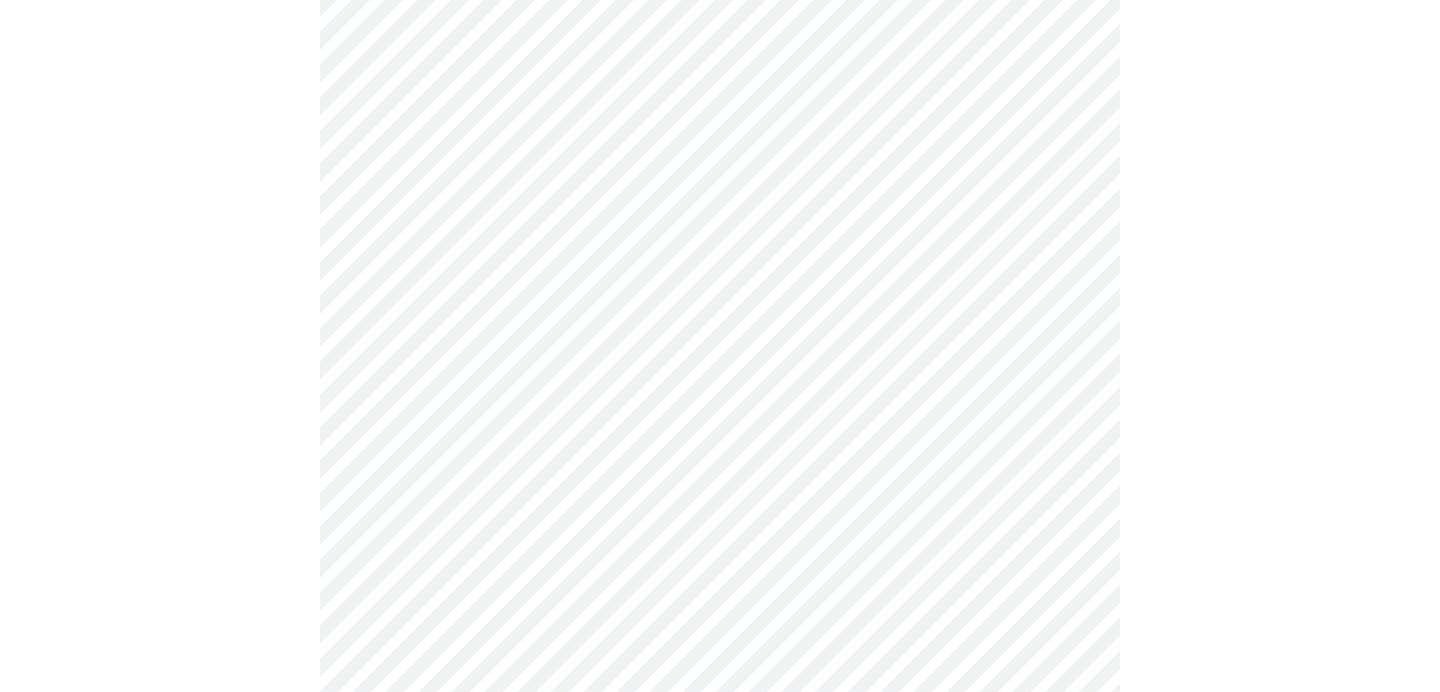 scroll, scrollTop: 1173, scrollLeft: 0, axis: vertical 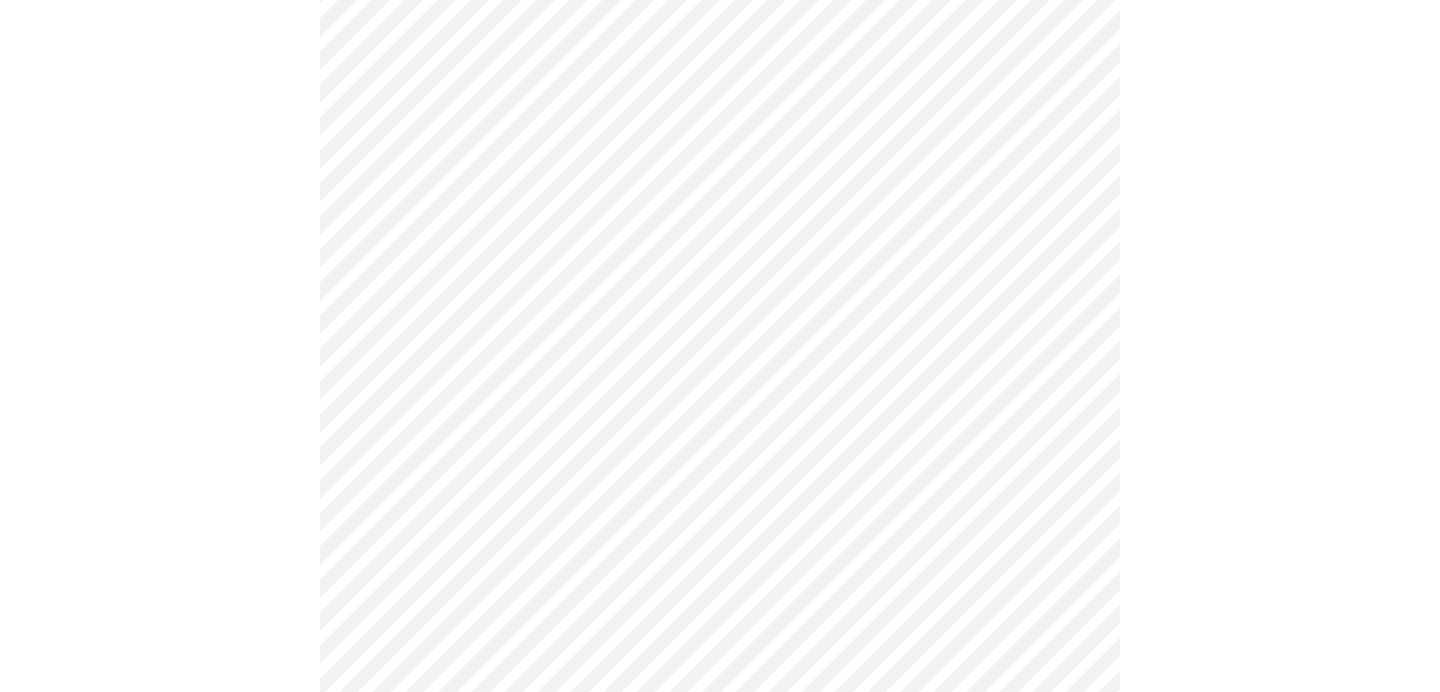 click on "MyMenopauseRx Appointments Messaging Labs Uploads Medications Community Refer a Friend Hi [FIRST]   Intake Questions for [DAY], [MONTH] [DAY_NUM] [YEAR] @ [TIME]-[TIME] [TIMEZONE] [NUMBER]  /  [NUMBER] Settings Billing Invoices Log out" at bounding box center [720, 60] 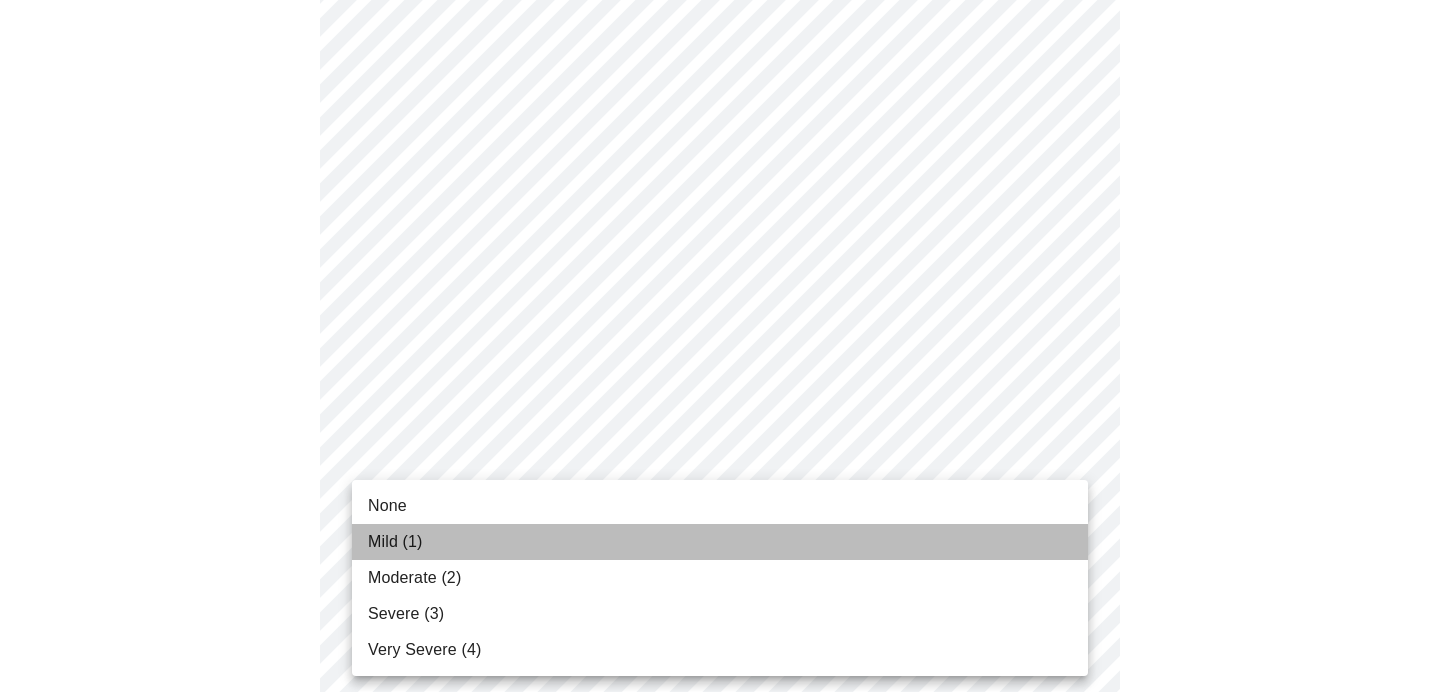click on "Mild (1)" at bounding box center (720, 542) 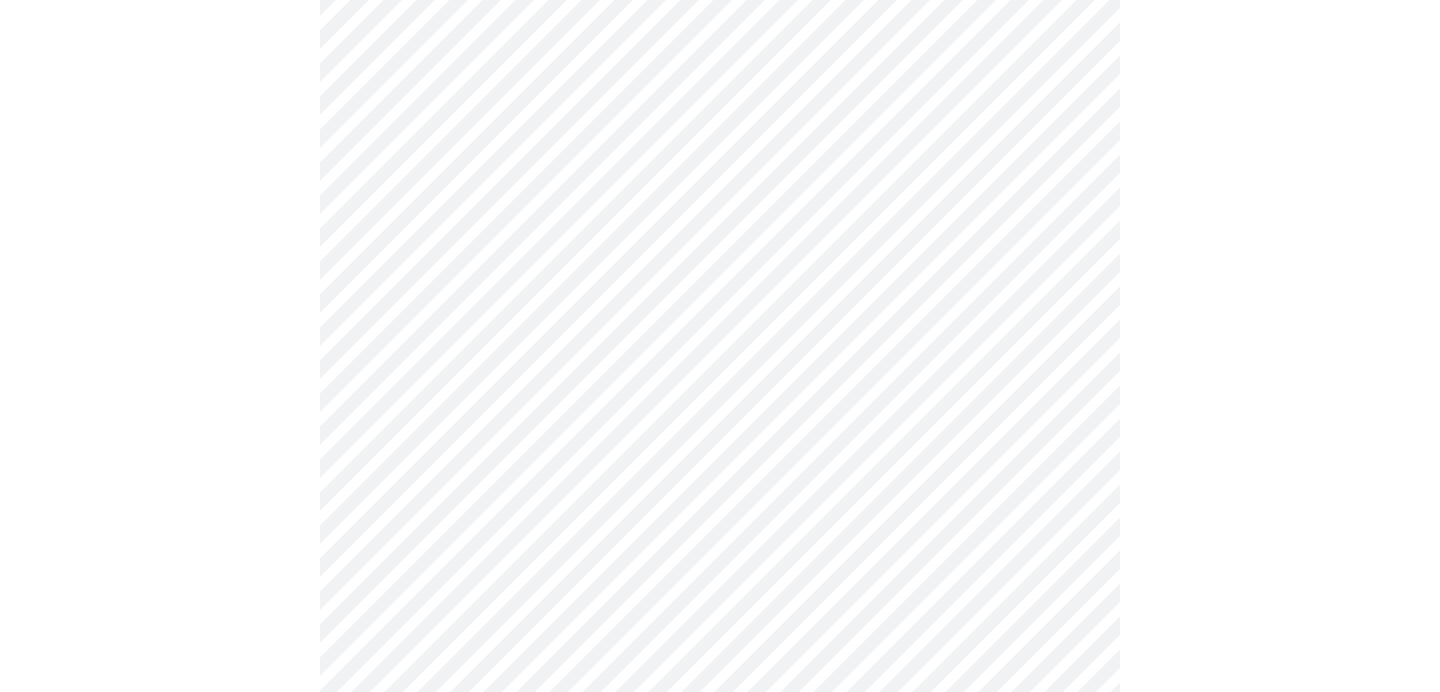 scroll, scrollTop: 1330, scrollLeft: 0, axis: vertical 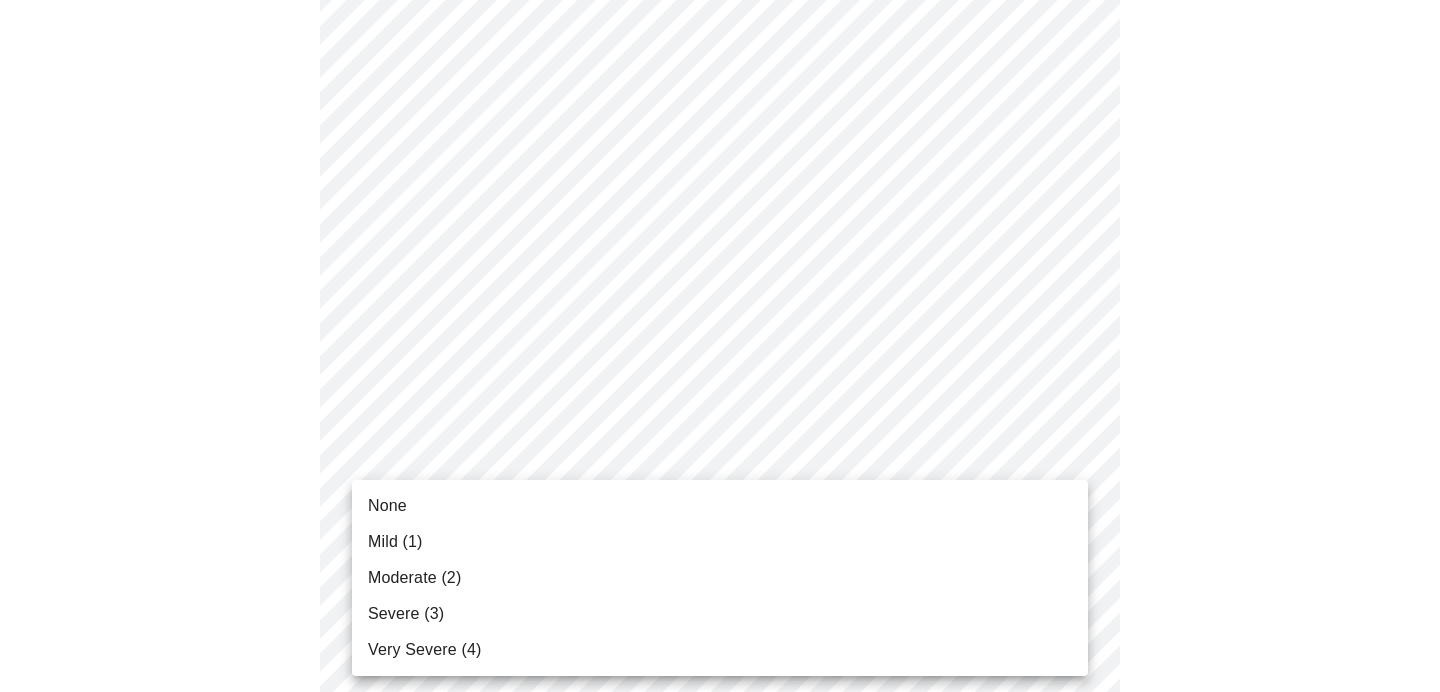 click on "MyMenopauseRx Appointments Messaging Labs Uploads Medications Community Refer a Friend Hi [FIRST]   Intake Questions for Wed, [DATE] @ 5:00pm-5:20pm 3  /  13 Settings Billing Invoices Log out None Mild (1) Moderate (2) Severe (3) Very Severe (4)" at bounding box center [720, -111] 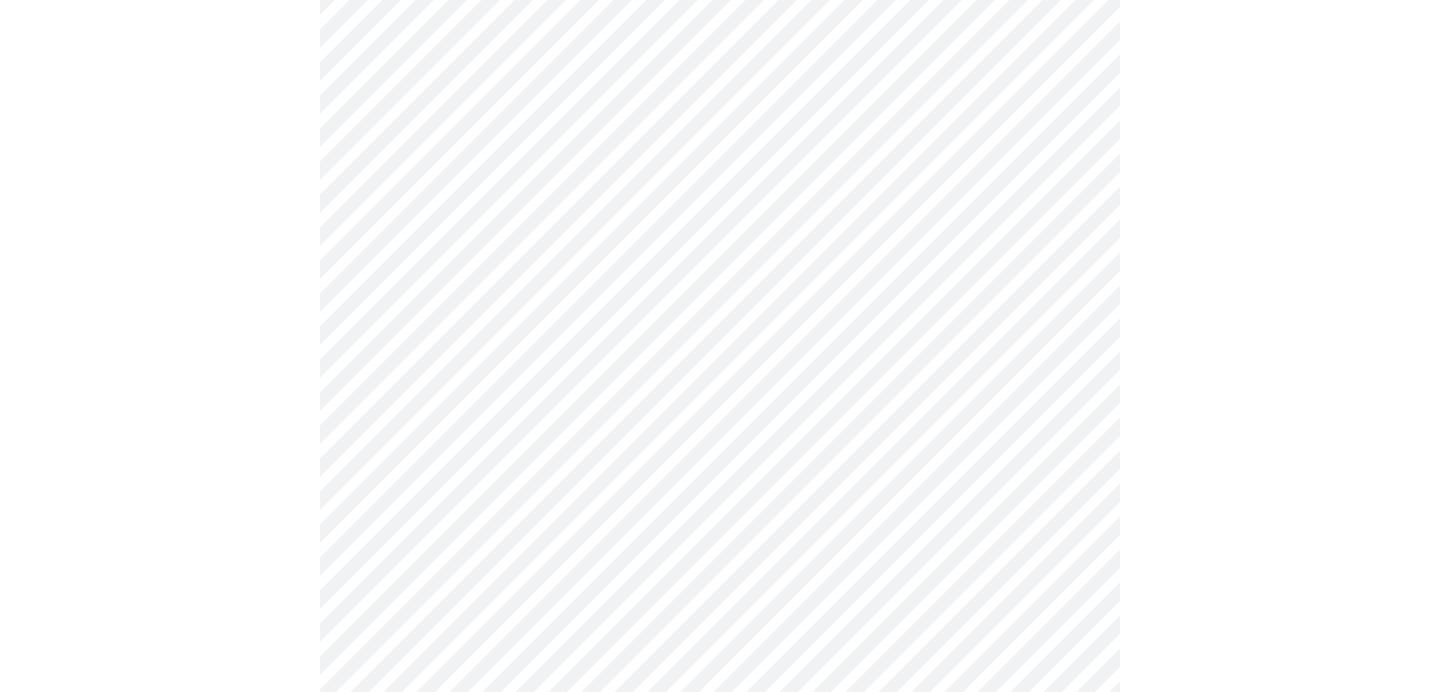scroll, scrollTop: 1458, scrollLeft: 0, axis: vertical 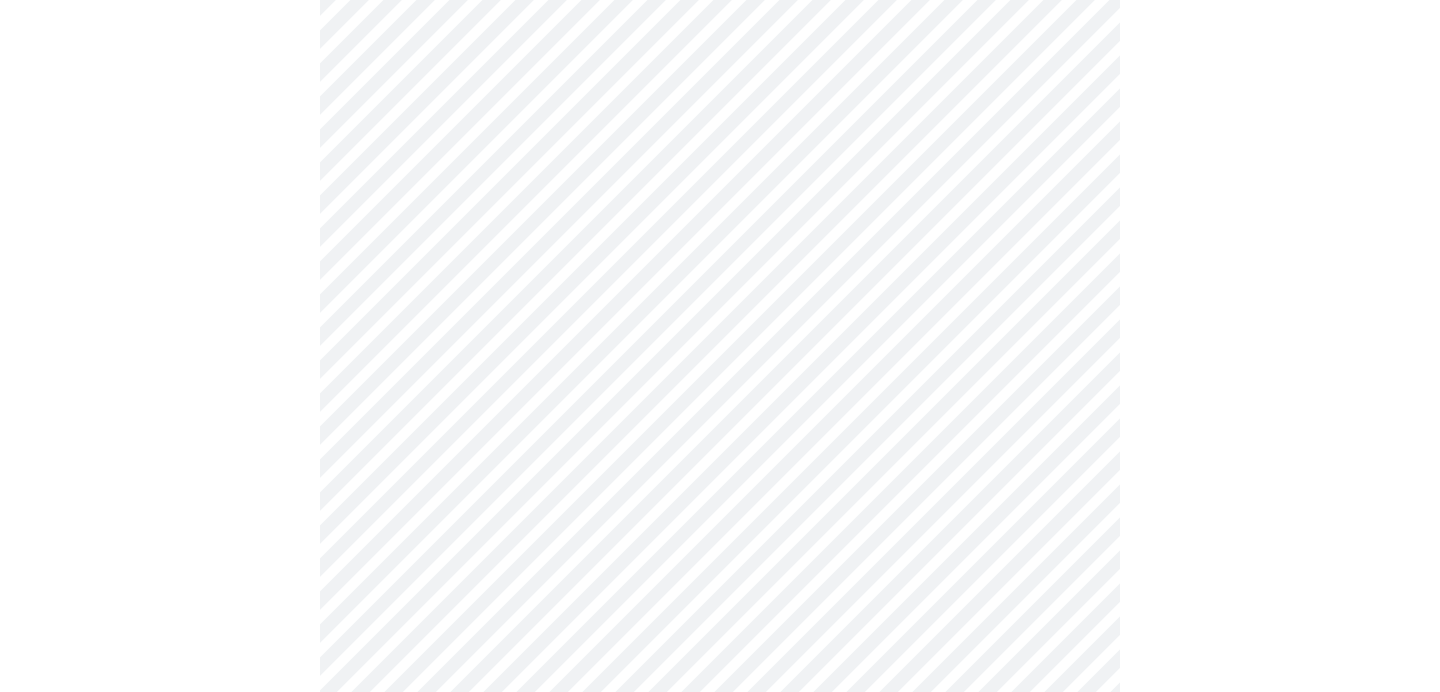 click on "MyMenopauseRx Appointments Messaging Labs Uploads Medications Community Refer a Friend Hi [FIRST]   Intake Questions for [DAY], [MONTH] [DAY_NUM] [YEAR] @ [TIME]-[TIME] [TIMEZONE] [NUMBER]  /  [NUMBER] Settings Billing Invoices Log out" at bounding box center (720, -253) 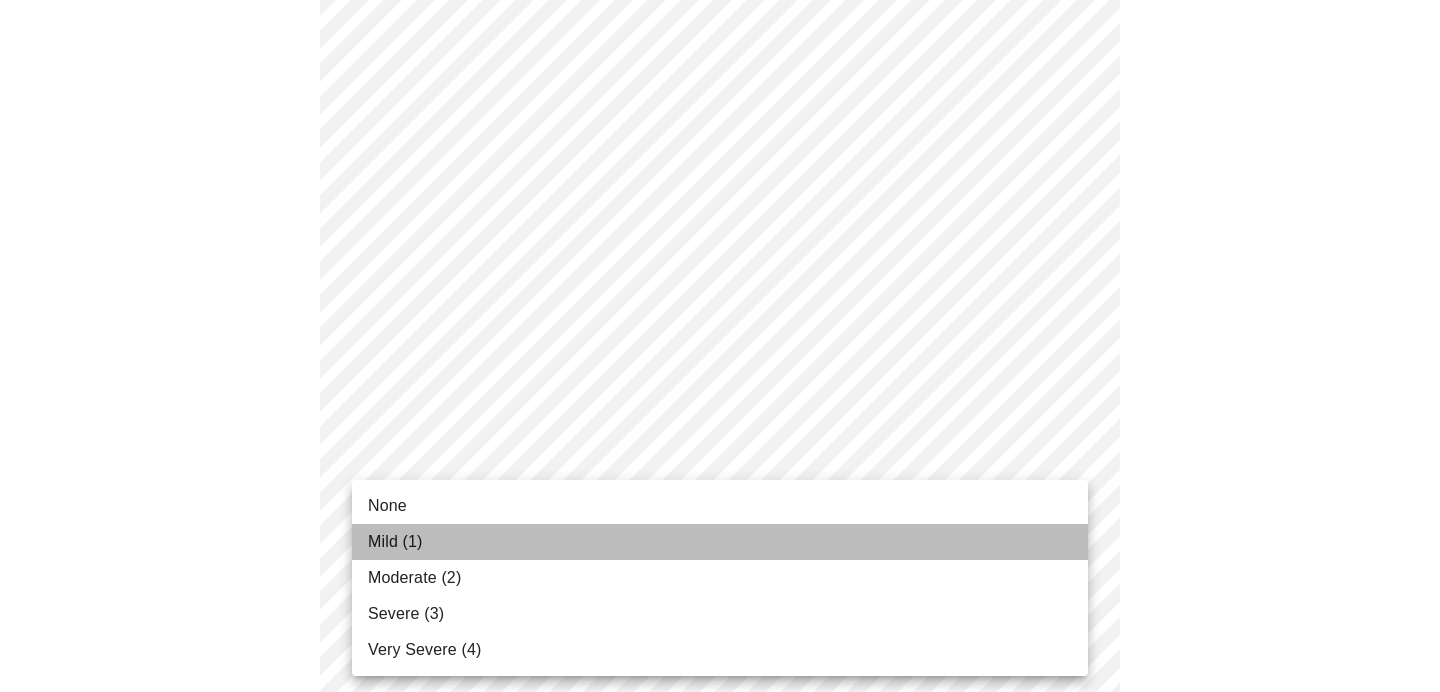click on "Mild (1)" at bounding box center (720, 542) 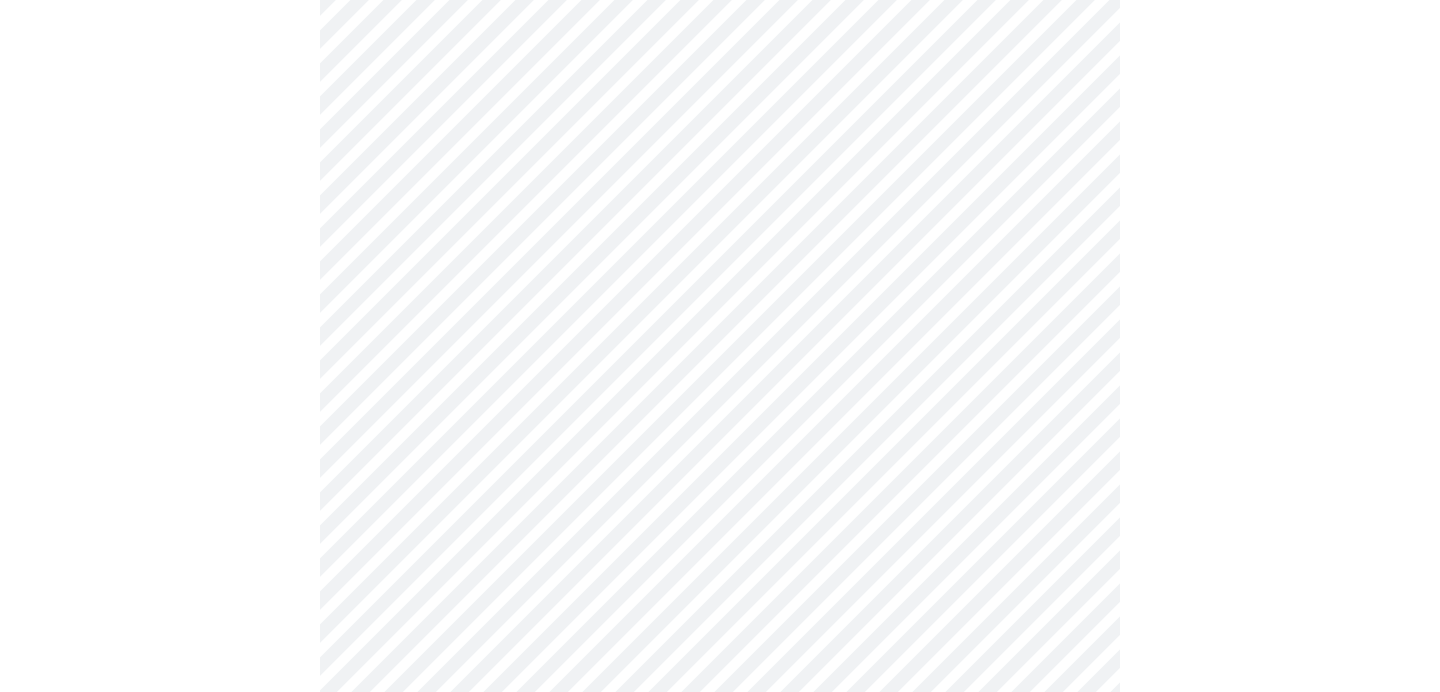 click at bounding box center (720, -190) 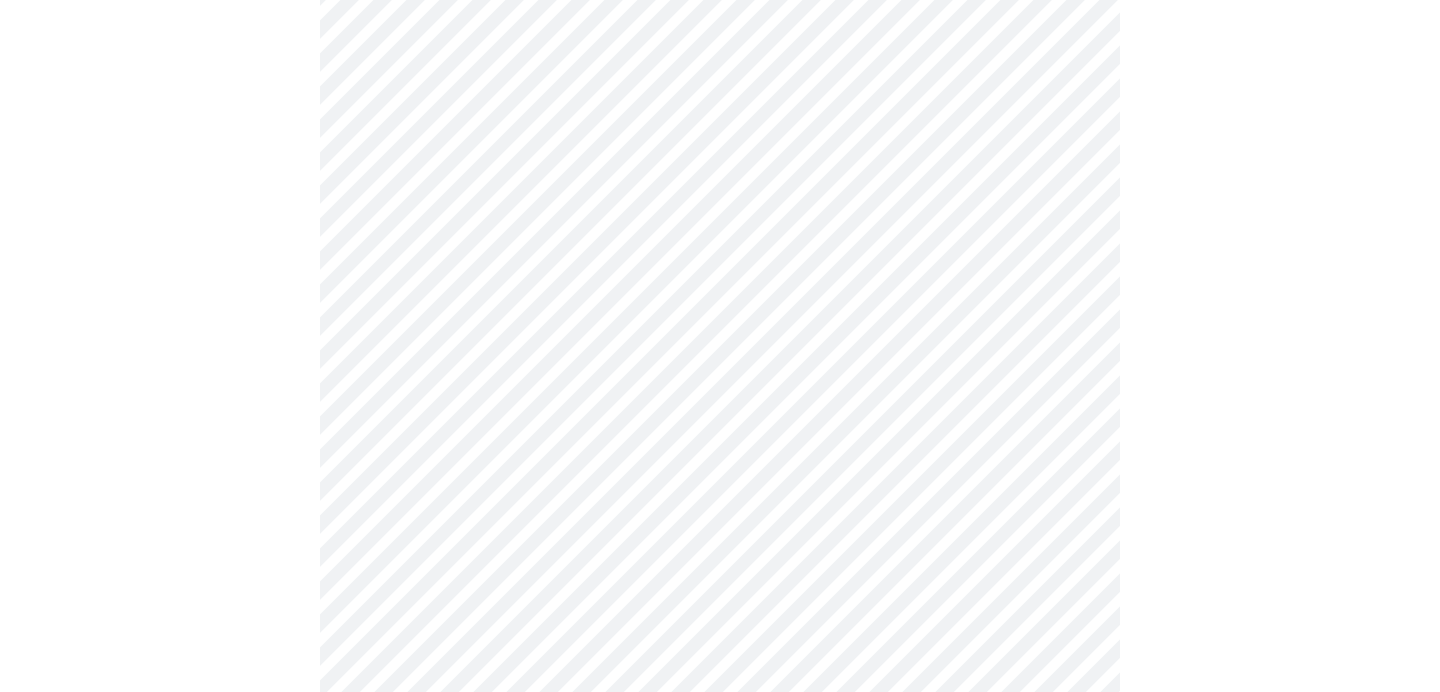 scroll, scrollTop: 680, scrollLeft: 0, axis: vertical 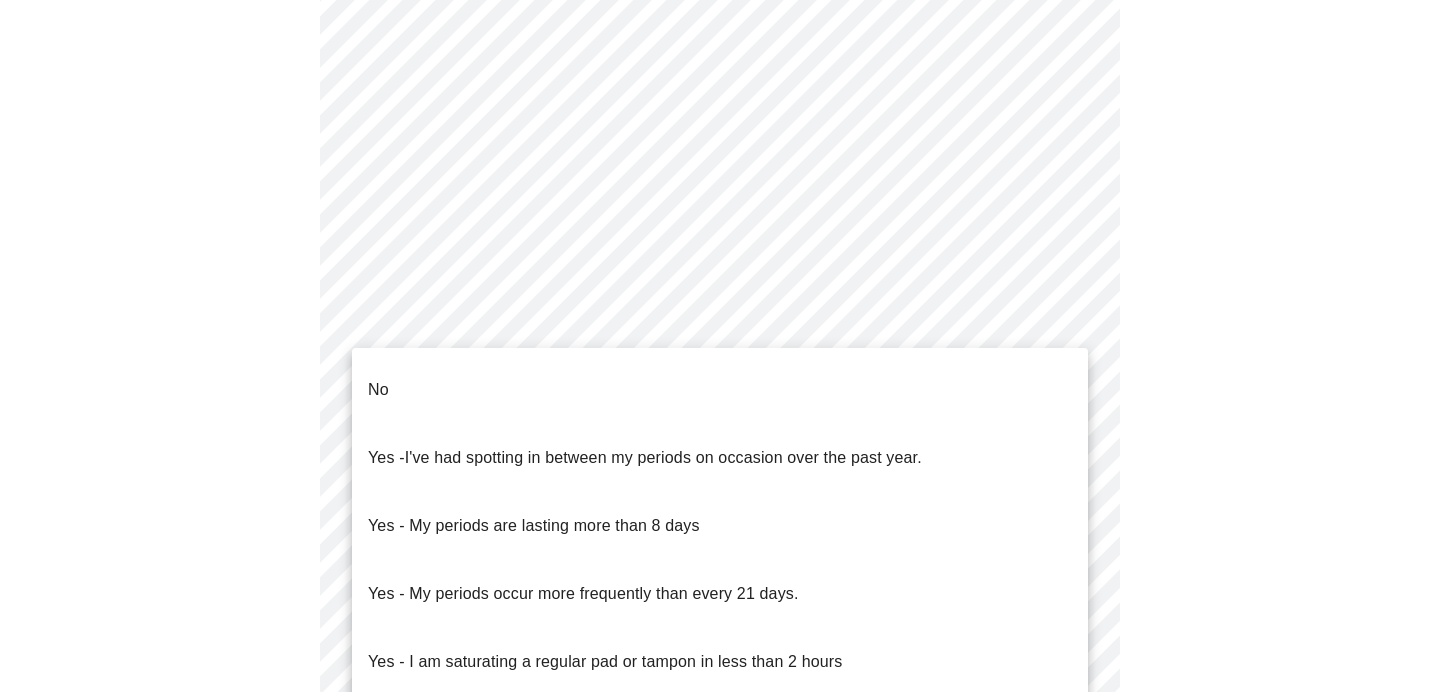 click on "MyMenopauseRx Appointments Messaging Labs Uploads Medications Community Refer a Friend Hi [FIRST]   Intake Questions for Wed, [DATE] @ 5:00pm-5:20pm 4  /  13 Settings Billing Invoices Log out No
Yes -  I've had spotting in between my periods on occasion over the past year.
Yes - My periods are lasting more than 8 days
Yes - My periods occur more frequently than every 21 days.
Yes - I am saturating a regular pad or tampon in less than 2 hours
Yes - I had bleeding or spotting (even a tinge) after going 12 months without a period" at bounding box center (720, 281) 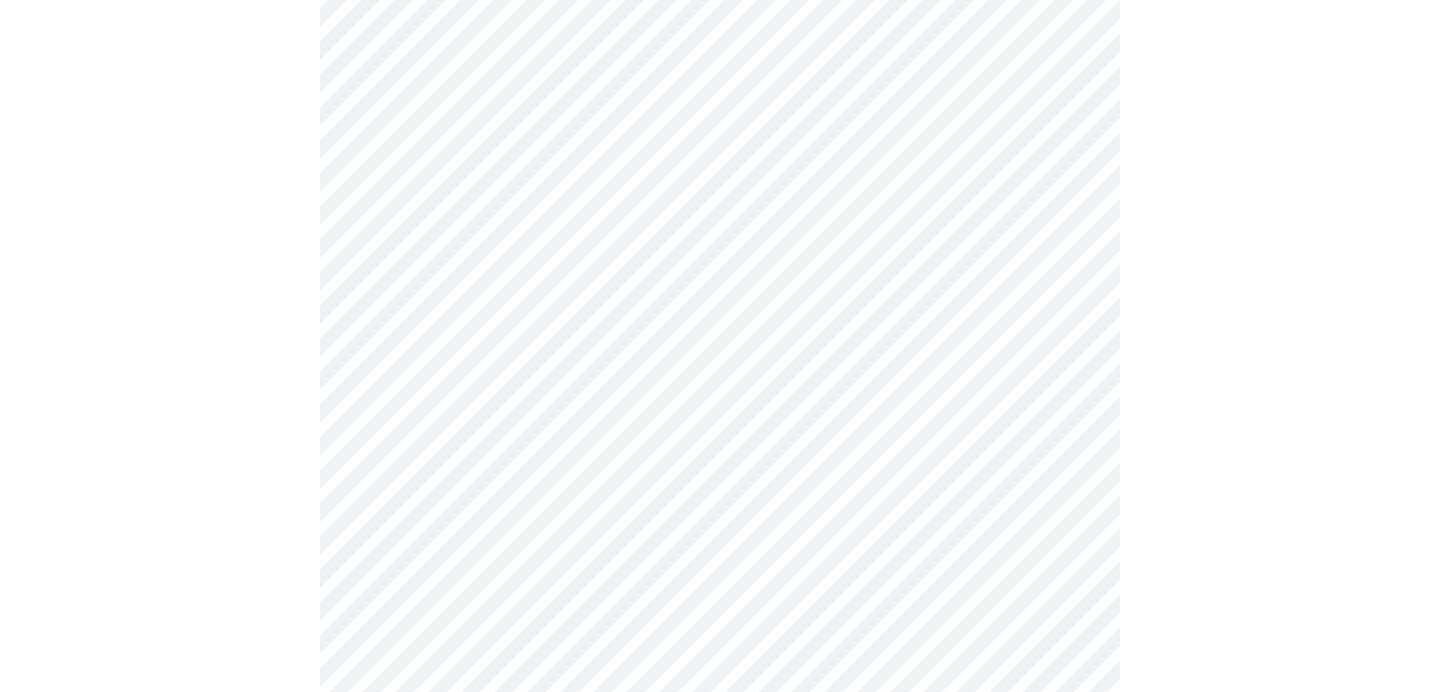 scroll, scrollTop: 905, scrollLeft: 0, axis: vertical 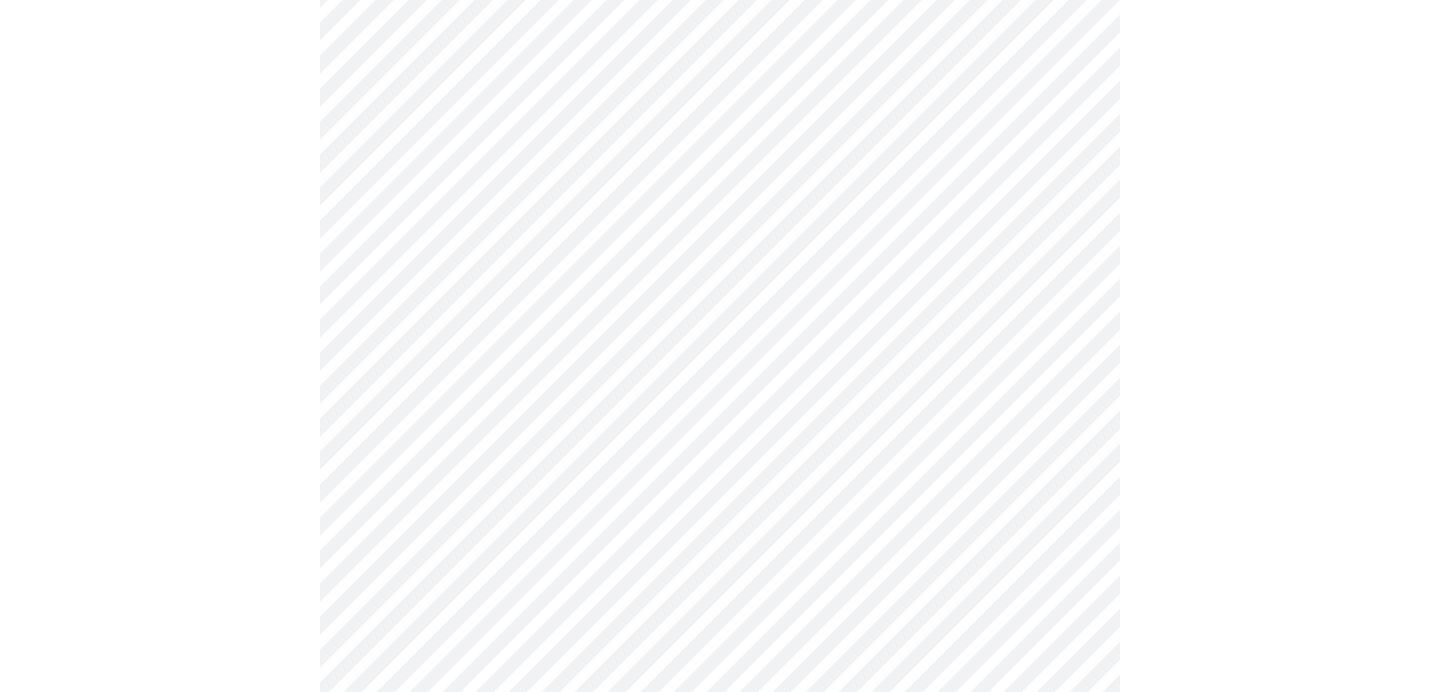 click on "MyMenopauseRx Appointments Messaging Labs Uploads Medications Community Refer a Friend Hi [FIRST]   Intake Questions for Wed, [DATE] @ 5:00pm-5:20pm 4  /  13 Settings Billing Invoices Log out" at bounding box center [720, 50] 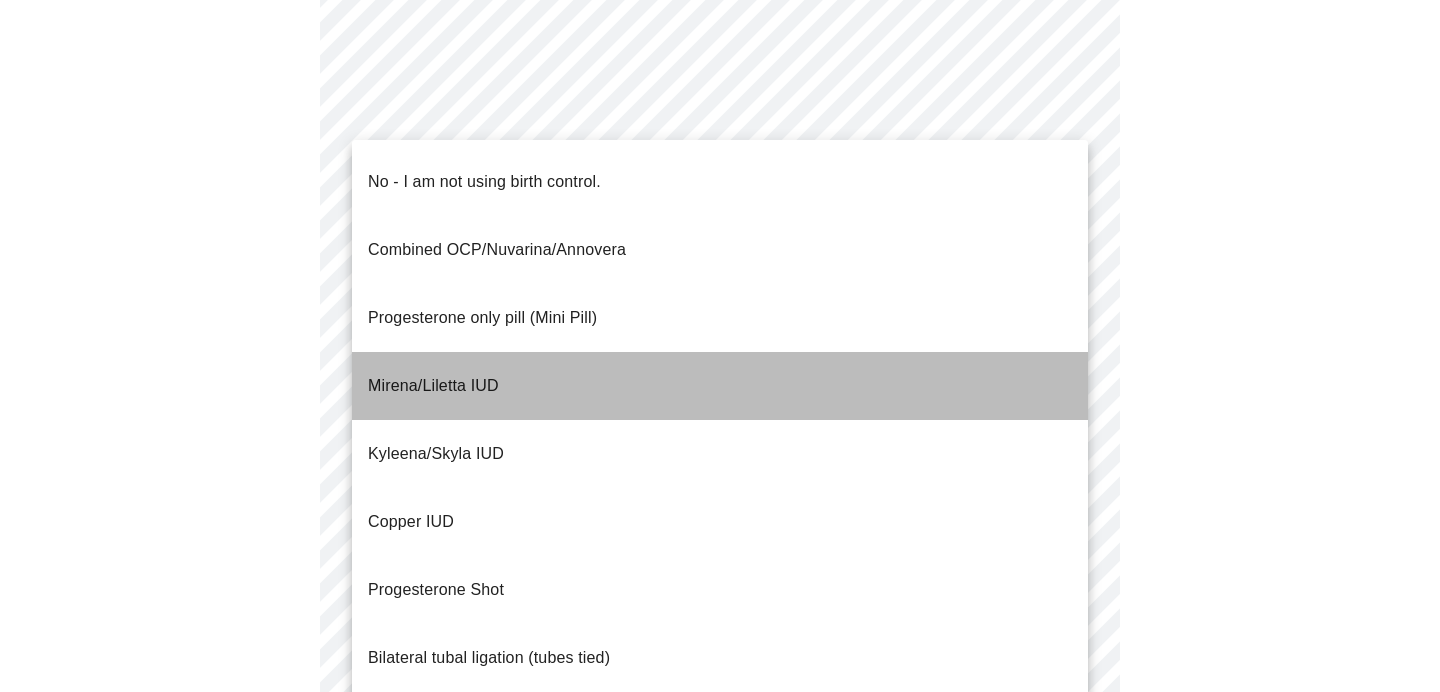 click on "Mirena/Liletta IUD" at bounding box center [720, 386] 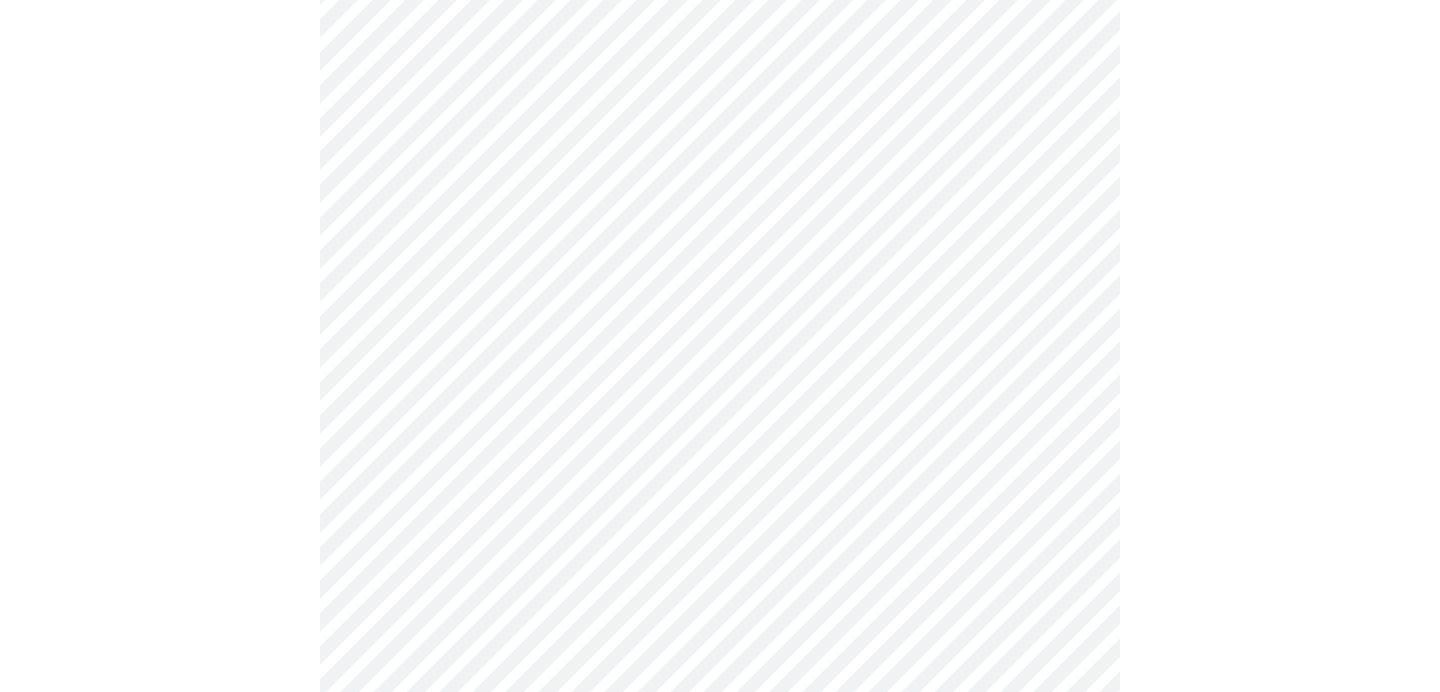 scroll, scrollTop: 953, scrollLeft: 0, axis: vertical 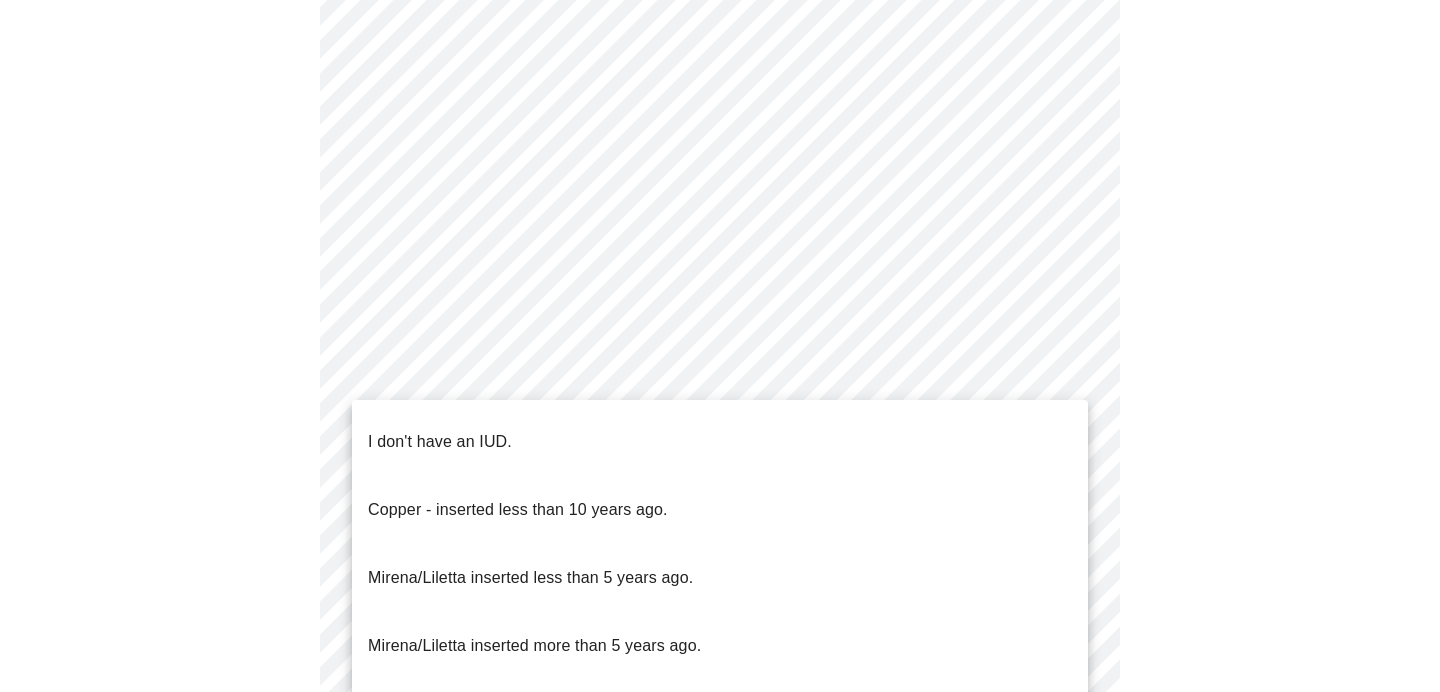 click on "MyMenopauseRx Appointments Messaging Labs Uploads Medications Community Refer a Friend Hi [FIRST]   Intake Questions for Wed, [DATE] @ 5:00pm-5:20pm 4  /  13 Settings Billing Invoices Log out I don't have an IUD.
Copper - inserted less than 10 years ago.
Mirena/Liletta inserted less than 5 years ago.
Mirena/Liletta inserted more than 5 years ago.
Kyleena, inserted more than 5 years ago." at bounding box center (720, -4) 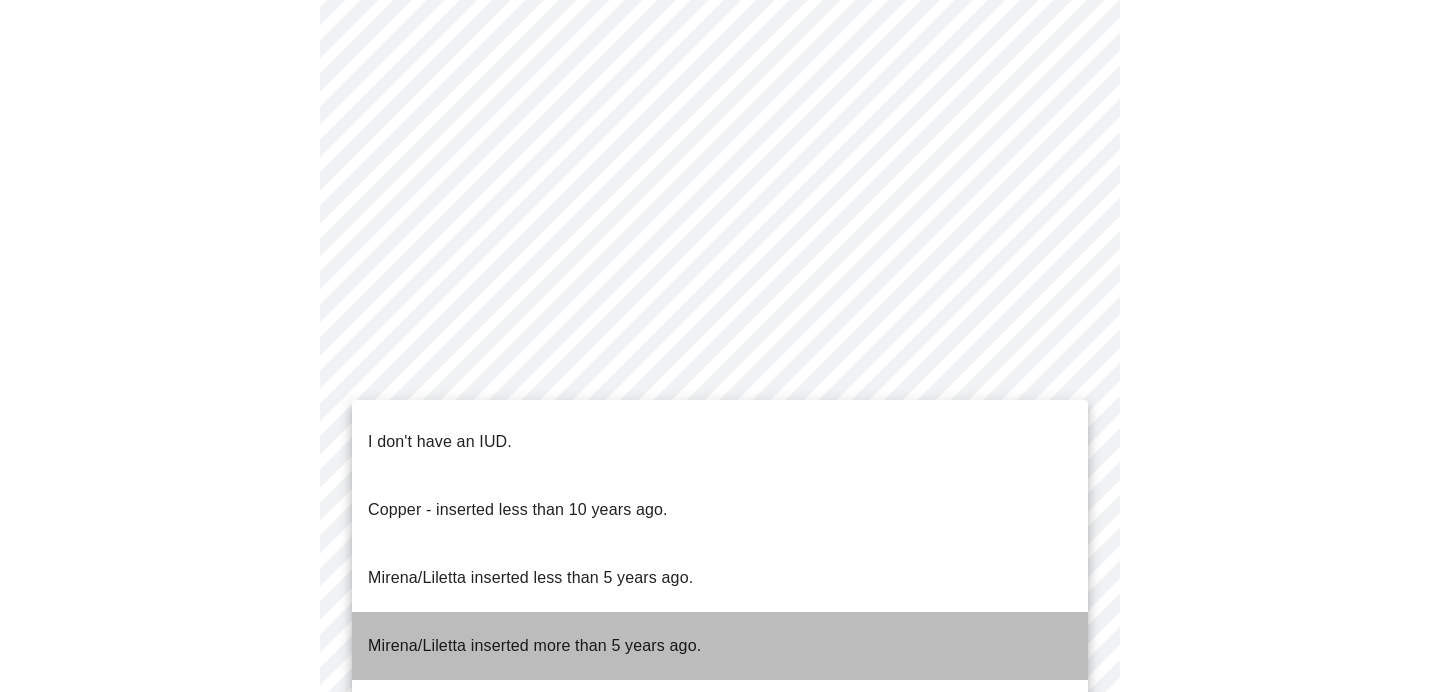 click on "Mirena/Liletta inserted more than 5 years ago." at bounding box center (720, 646) 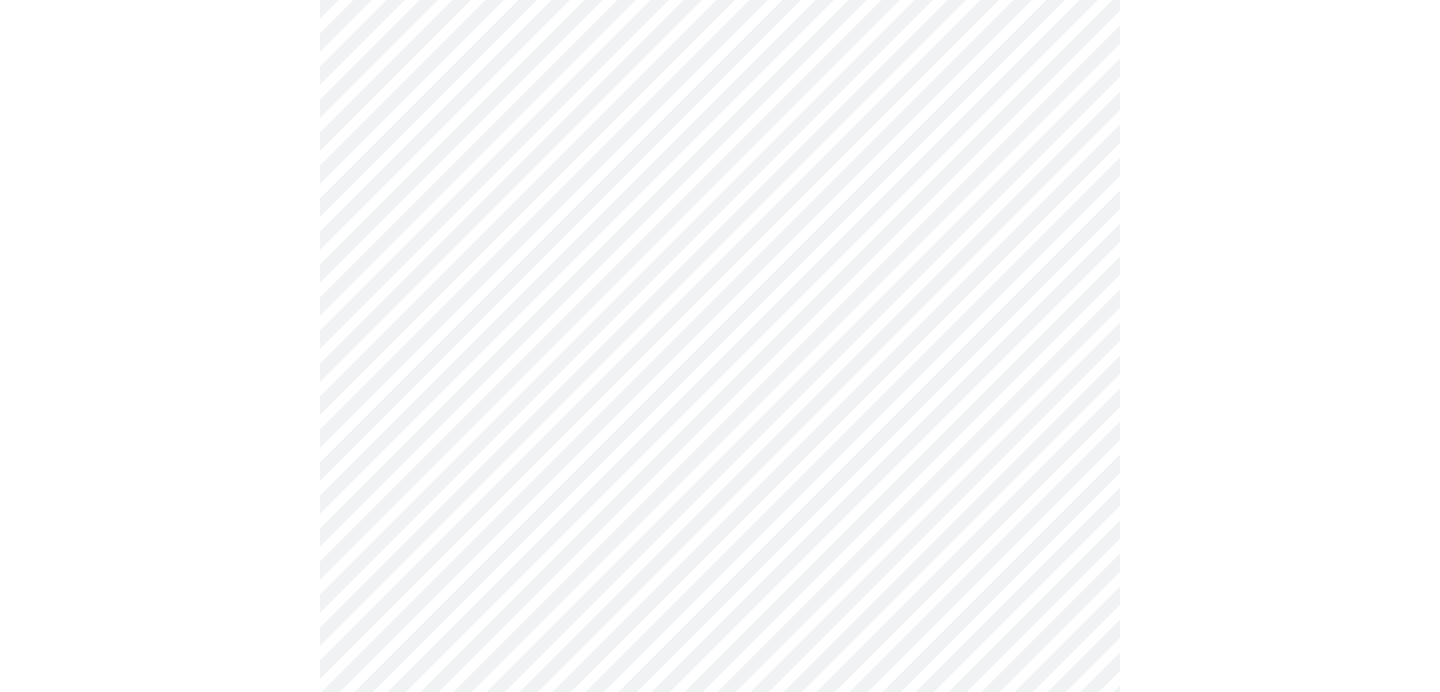 scroll, scrollTop: 1080, scrollLeft: 0, axis: vertical 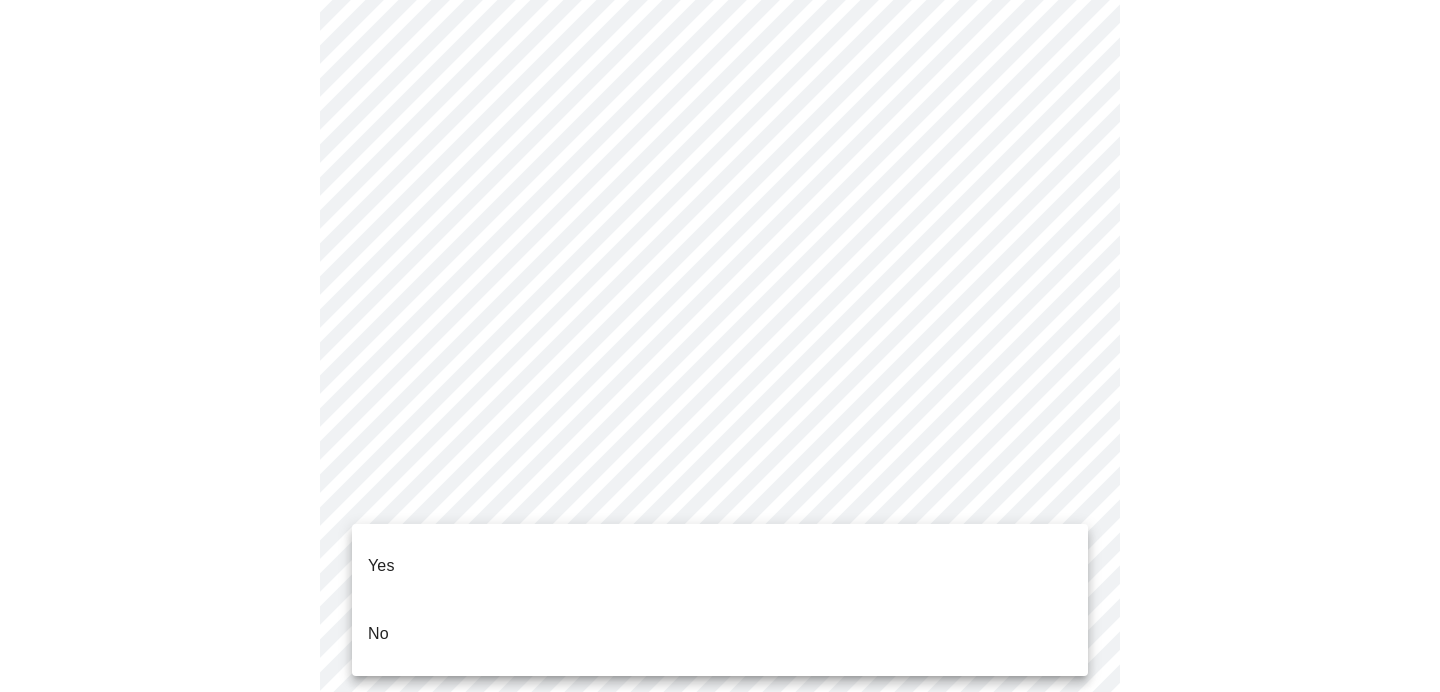click on "MyMenopauseRx Appointments Messaging Labs Uploads Medications Community Refer a Friend Hi [FIRST]   Intake Questions for Wed, [DATE] @ 5:00pm-5:20pm 4  /  13 Settings Billing Invoices Log out Yes
No" at bounding box center (720, -137) 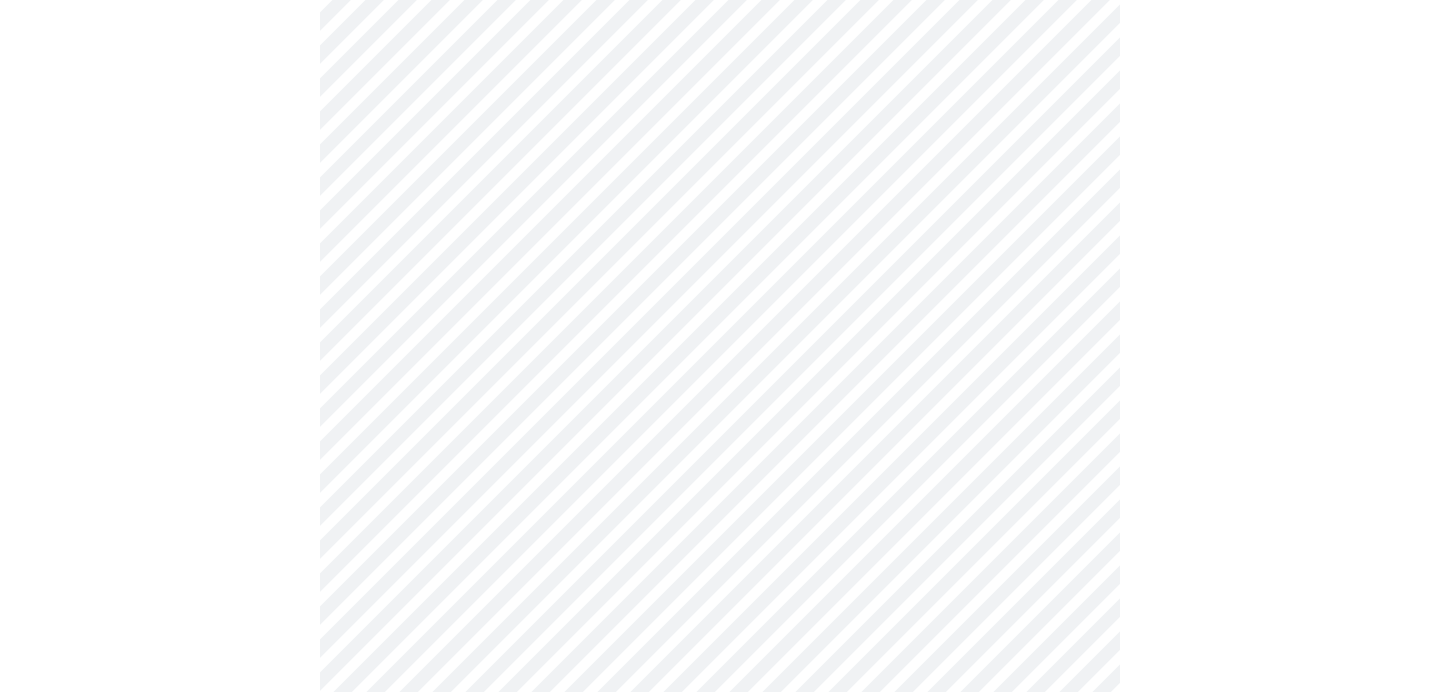 scroll, scrollTop: 0, scrollLeft: 0, axis: both 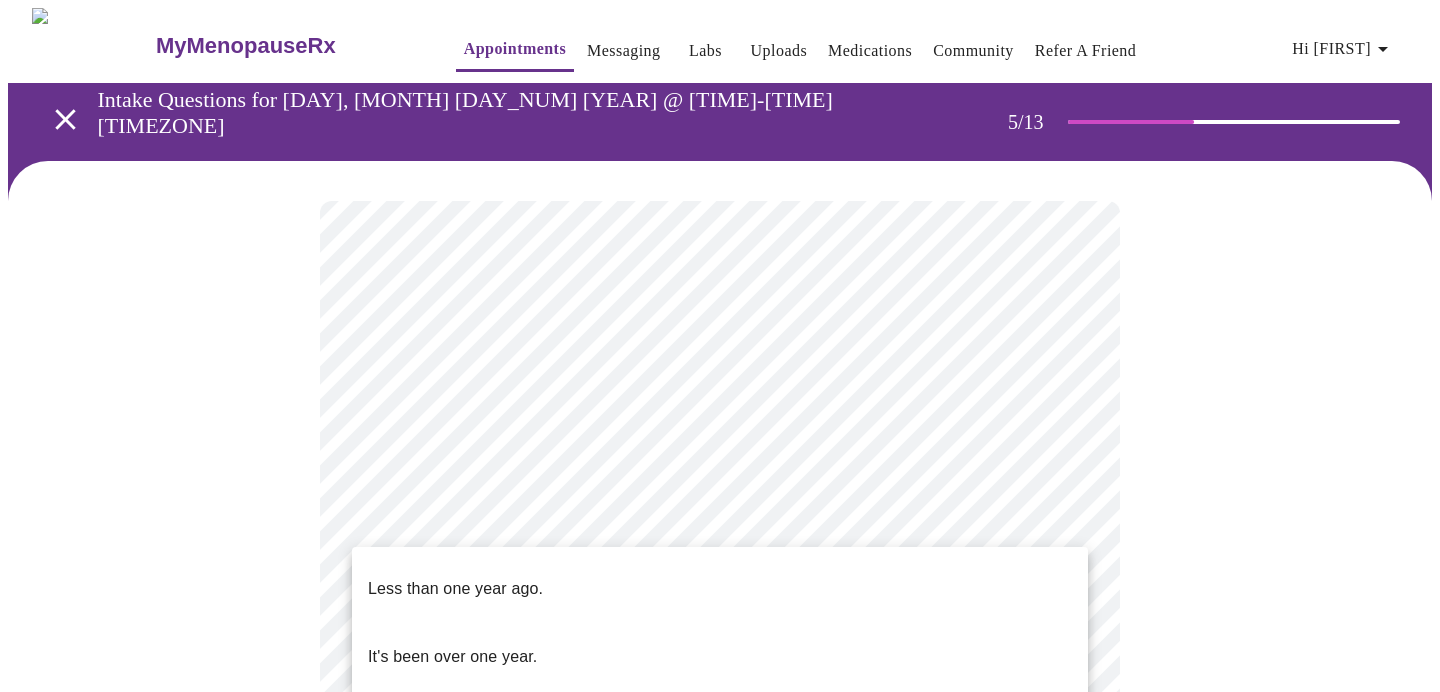 click on "MyMenopauseRx Appointments Messaging Labs Uploads Medications Community Refer a Friend Hi [FIRST]   Intake Questions for [DAY], [MONTH] [DAY_NUM] [YEAR] @ [TIME]-[TIME] [TIMEZONE] [NUMBER]  /  [NUMBER] Settings Billing Invoices Log out Less than one year ago.
It's been over one year." at bounding box center [720, 732] 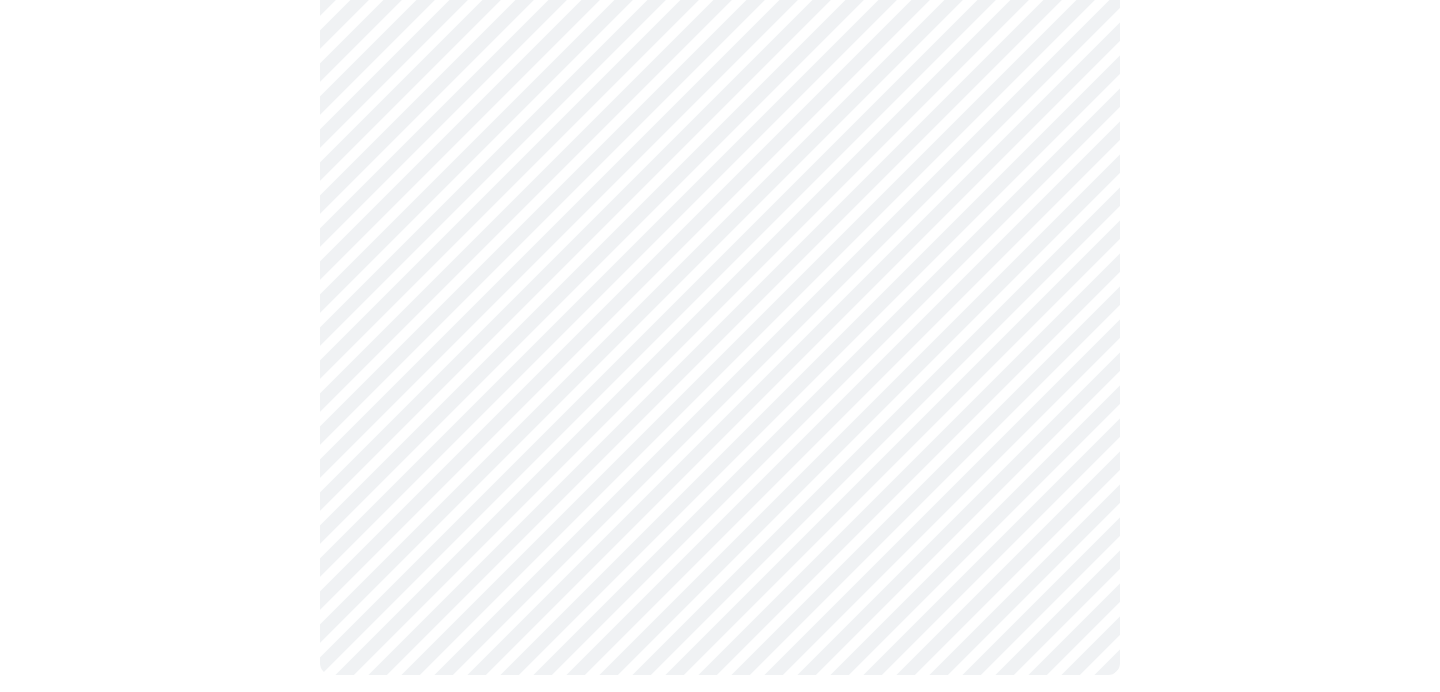 scroll, scrollTop: 0, scrollLeft: 0, axis: both 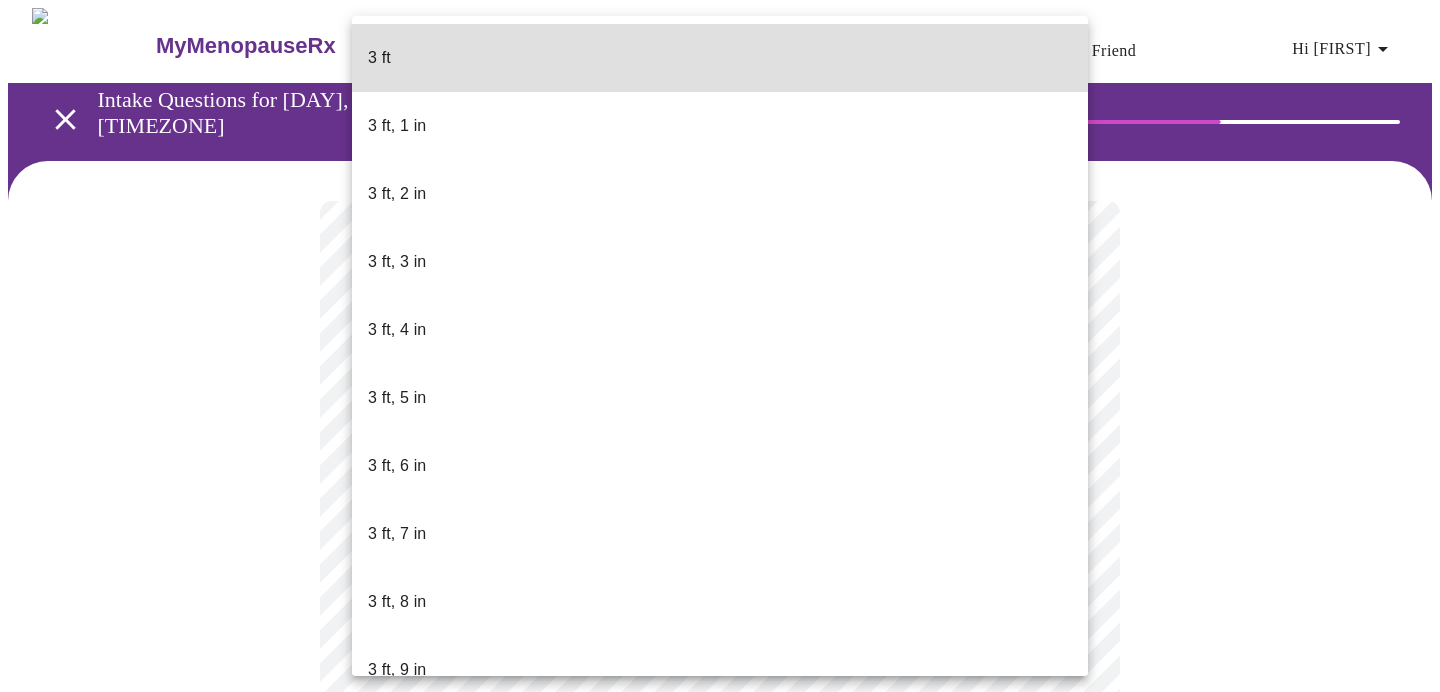 click on "MyMenopauseRx Appointments Messaging Labs Uploads Medications Community Refer a Friend Hi [FIRST]   Intake Questions for Wed, [DATE] @ 5:00pm-5:20pm 6  /  13 Settings Billing Invoices Log out 3 ft
3 ft, 1 in
3 ft, 2 in
3 ft, 3 in
3 ft, 4 in
3 ft, 5 in
3 ft, 6 in
3 ft, 7 in
3 ft, 8 in
3 ft, 9 in
3 ft, 10 in
3 ft, 11 in
4 ft
4 ft, 1 in
4 ft, 2 in
4 ft, 3 in
4 ft, 4 in
4 ft, 5 in
4 ft, 6 in
4 ft, 7 in
4 ft, 8 in
4 ft, 9 in
4 ft, 10 in
4 ft, 11 in
5 ft
5 ft, 1 in
5 ft, 2 in
5 ft, 3 in
5 ft, 4 in
5 ft, 5 in
5 ft, 6 in
5 ft, 7 in
5 ft, 8 in
5 ft, 9 in
5 ft, 10 in
5 ft, 11 in
6 ft
6 ft, 1 in
6 ft, 2 in
6 ft, 3 in
6 ft, 4 in
6 ft, 5 in
6 ft, 6 in
6 ft, 7 in
6 ft, 8 in
6 ft, 9 in
6 ft, 10 in
6 ft, 11 in
7 ft" at bounding box center [720, 549] 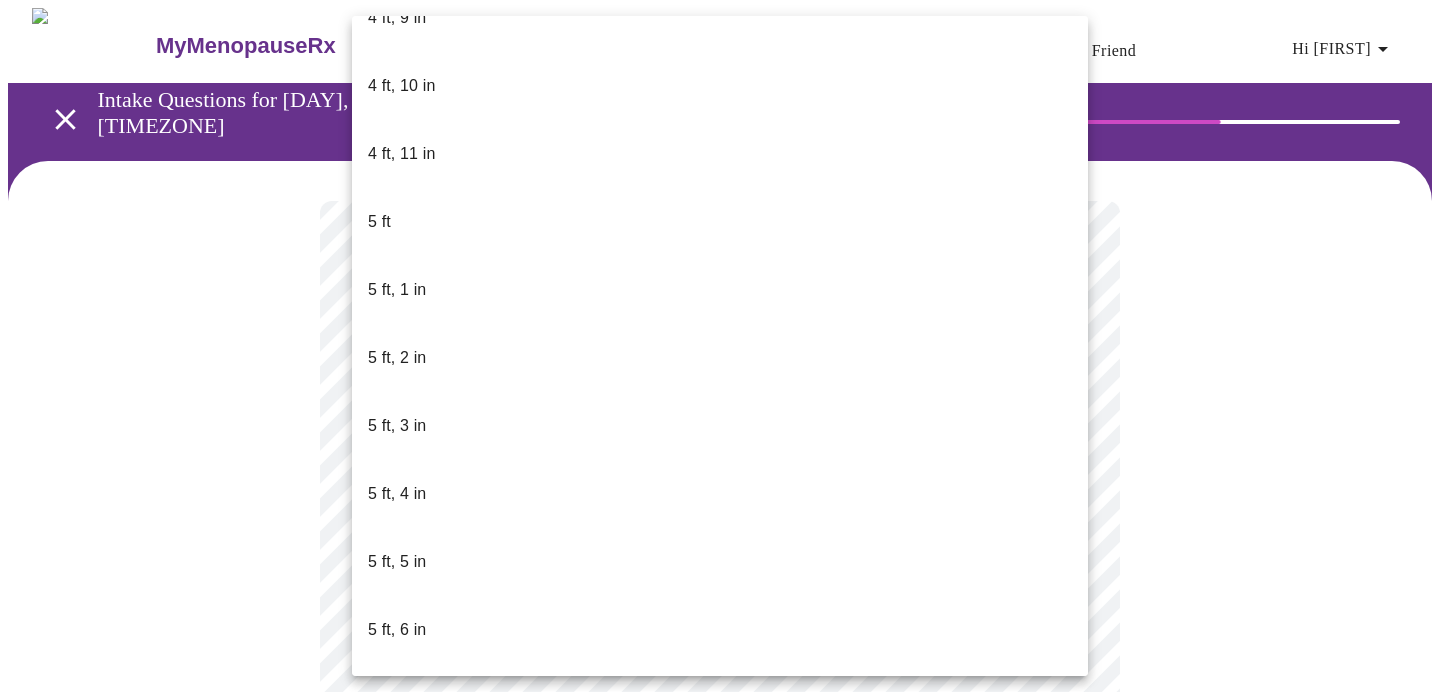 scroll, scrollTop: 1473, scrollLeft: 0, axis: vertical 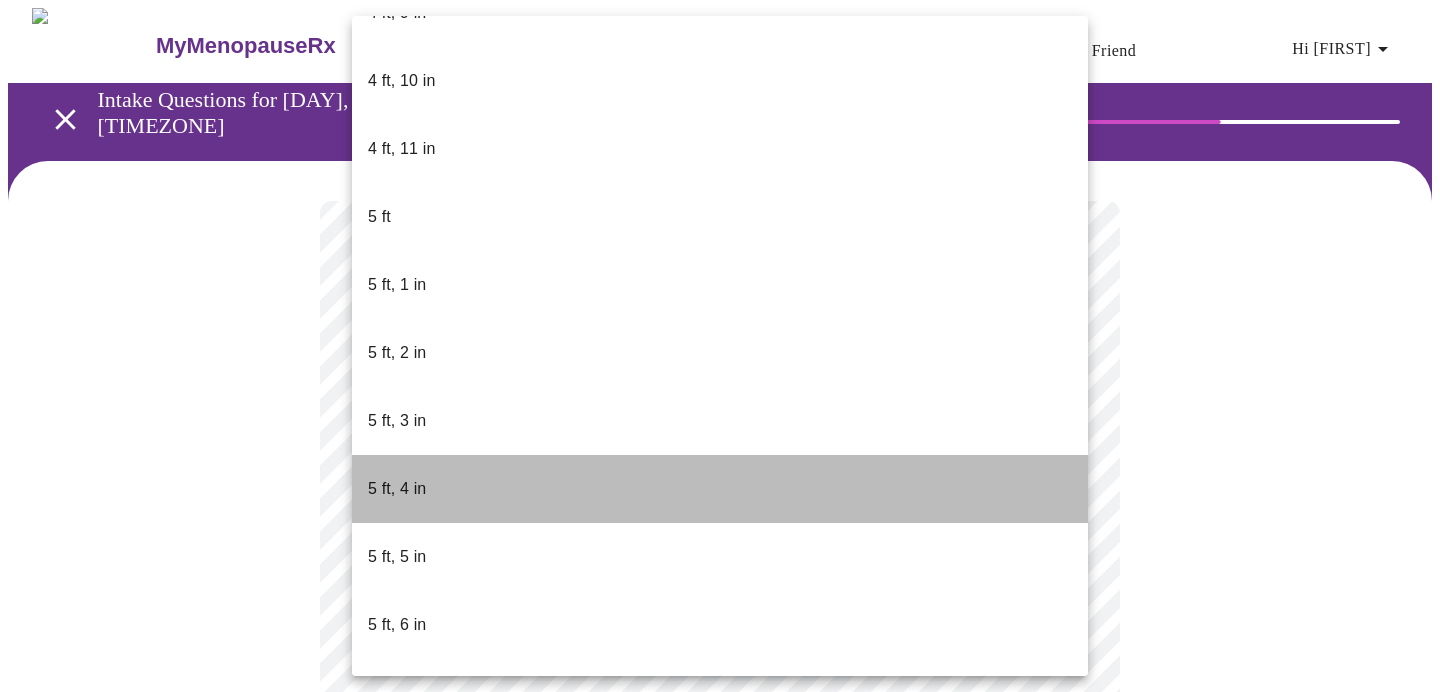 click on "5 ft, 4 in" at bounding box center (397, 489) 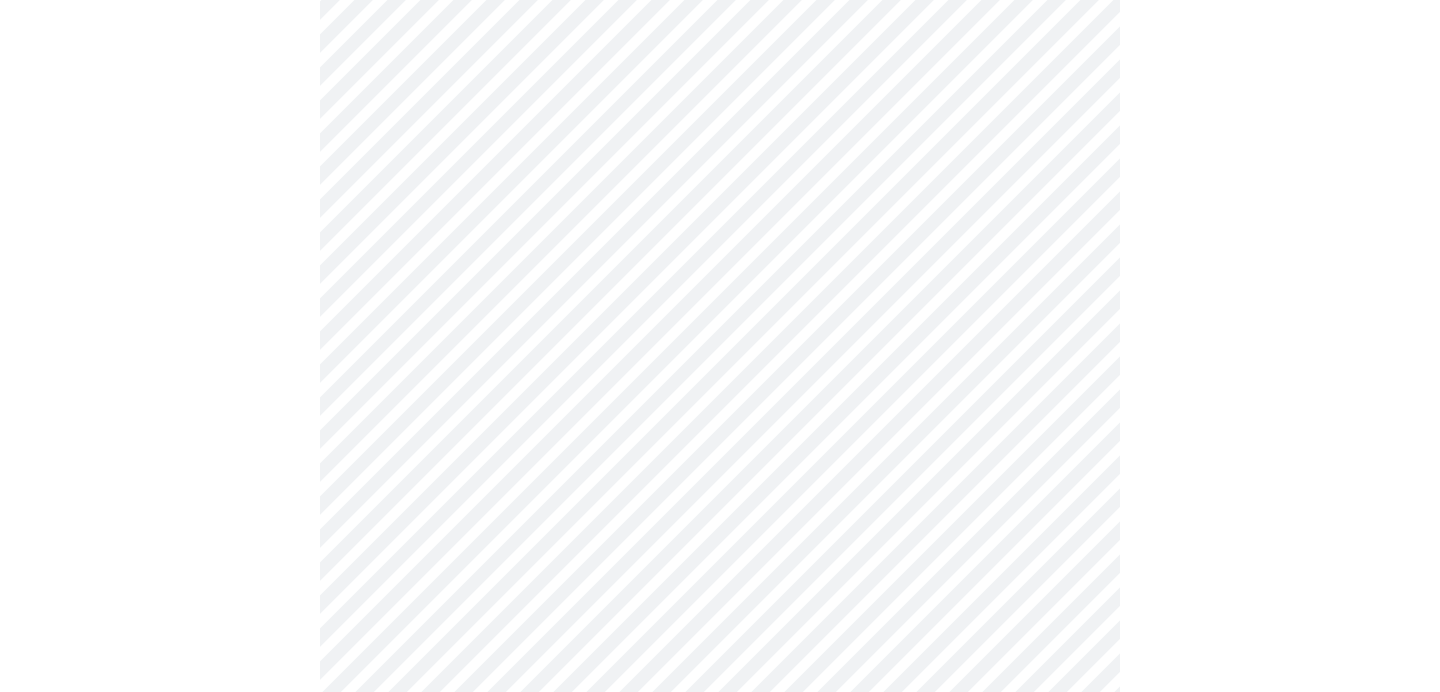 scroll, scrollTop: 4980, scrollLeft: 0, axis: vertical 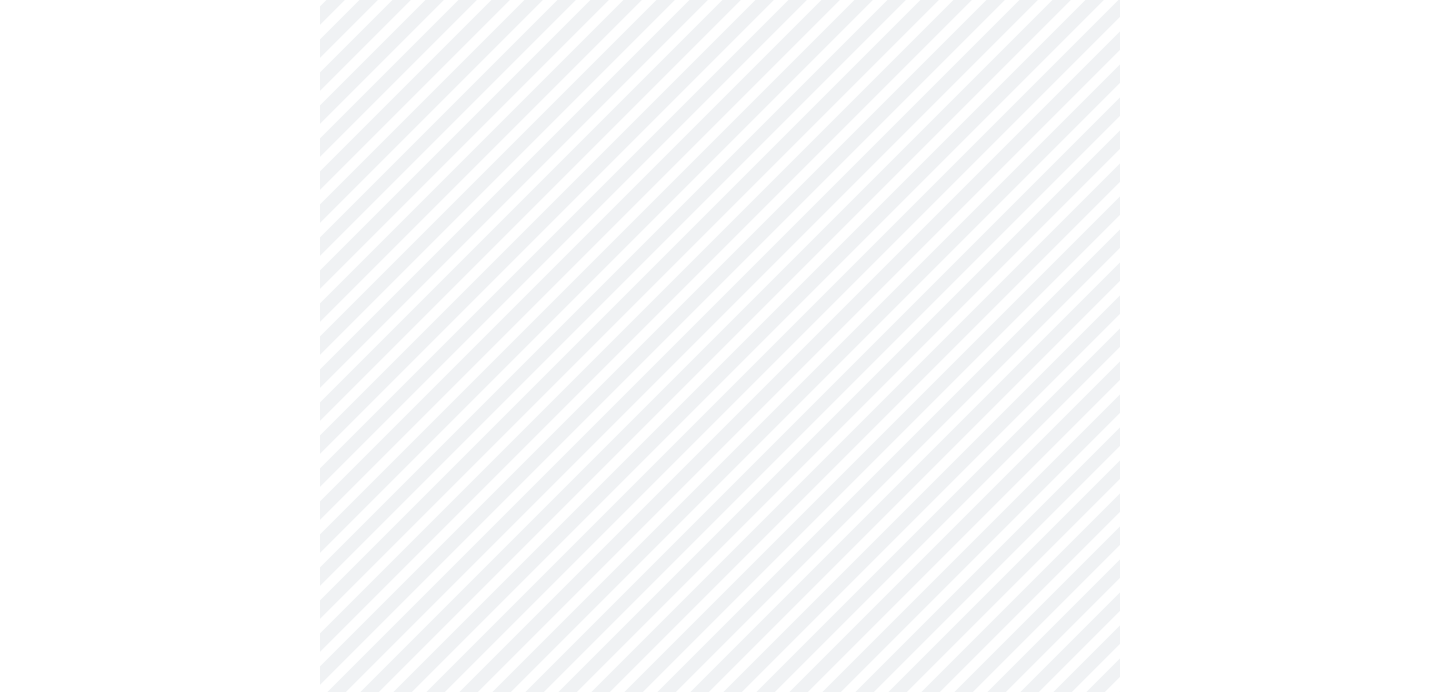 click on "MyMenopauseRx Appointments Messaging Labs Uploads Medications Community Refer a Friend Hi [FIRST]   Intake Questions for Wed, [DATE] @ 5:00pm-5:20pm 7  /  13 Settings Billing Invoices Log out" at bounding box center (720, -1780) 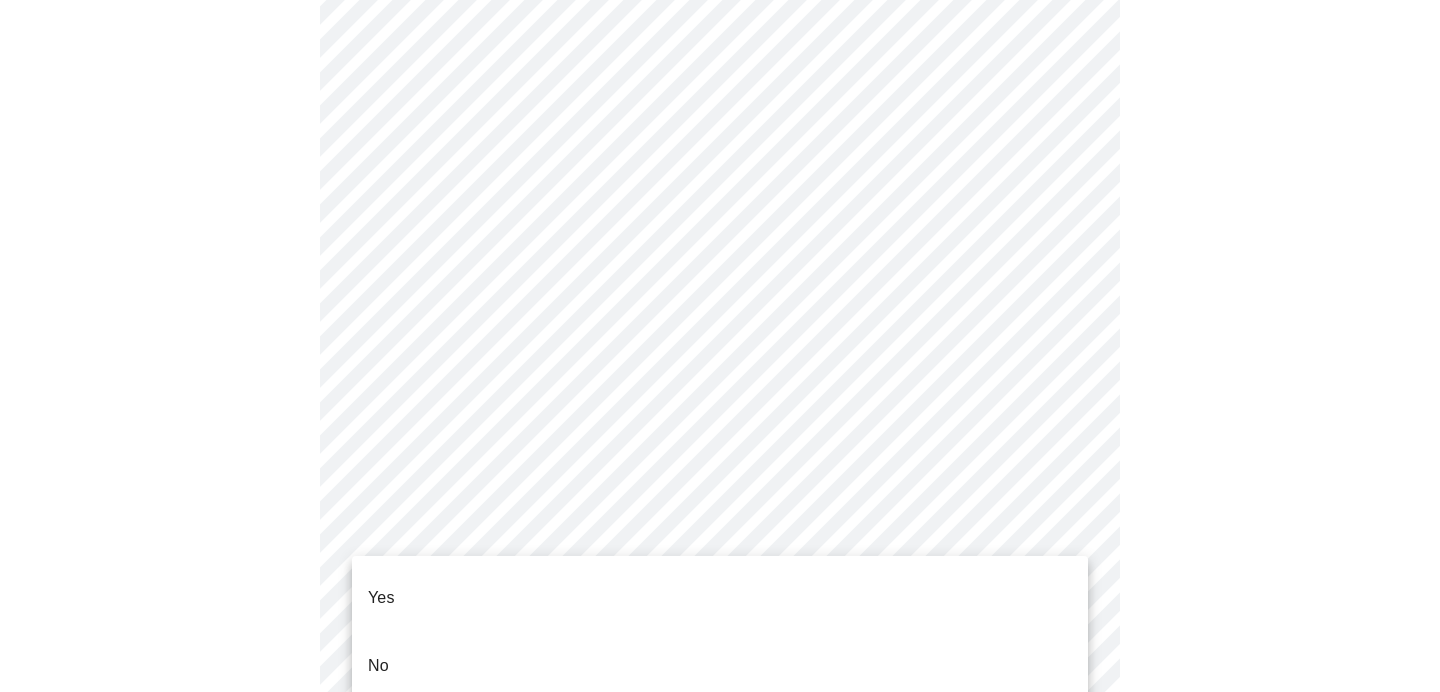 click on "Yes" at bounding box center (720, 598) 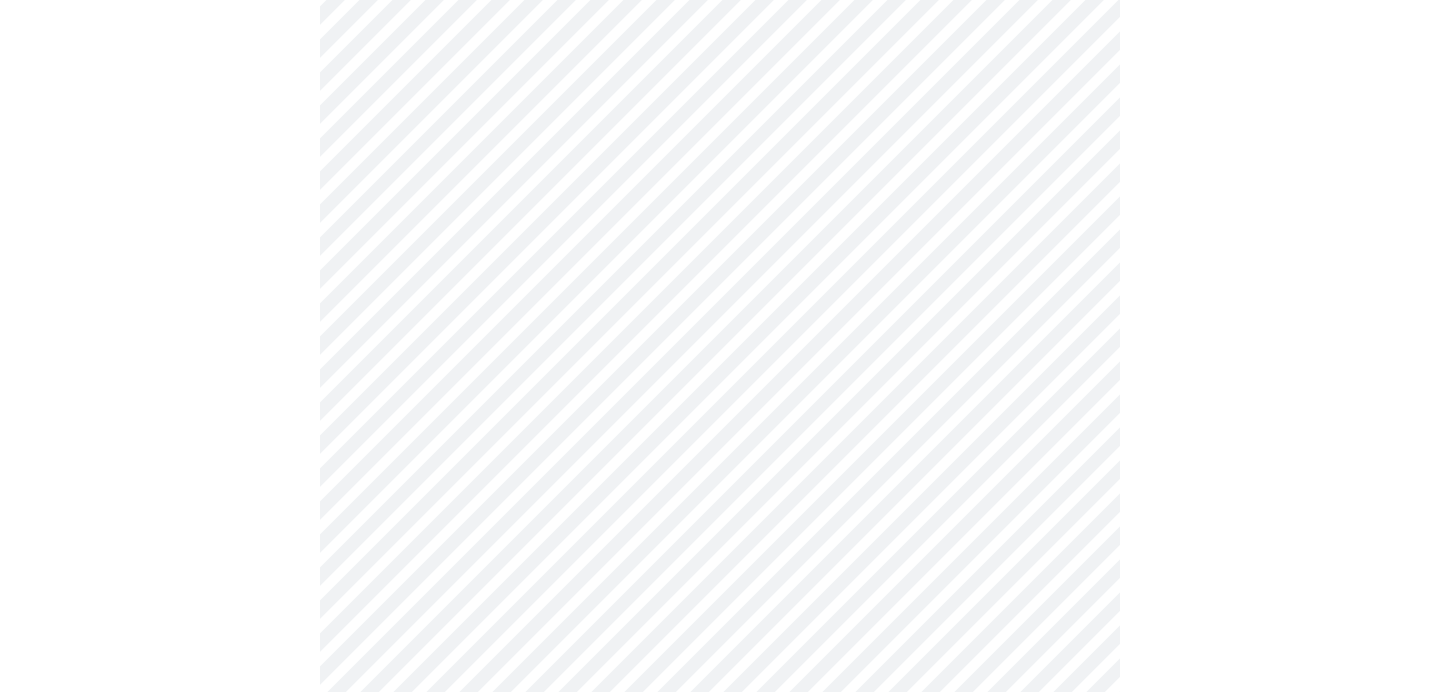 scroll, scrollTop: 1153, scrollLeft: 0, axis: vertical 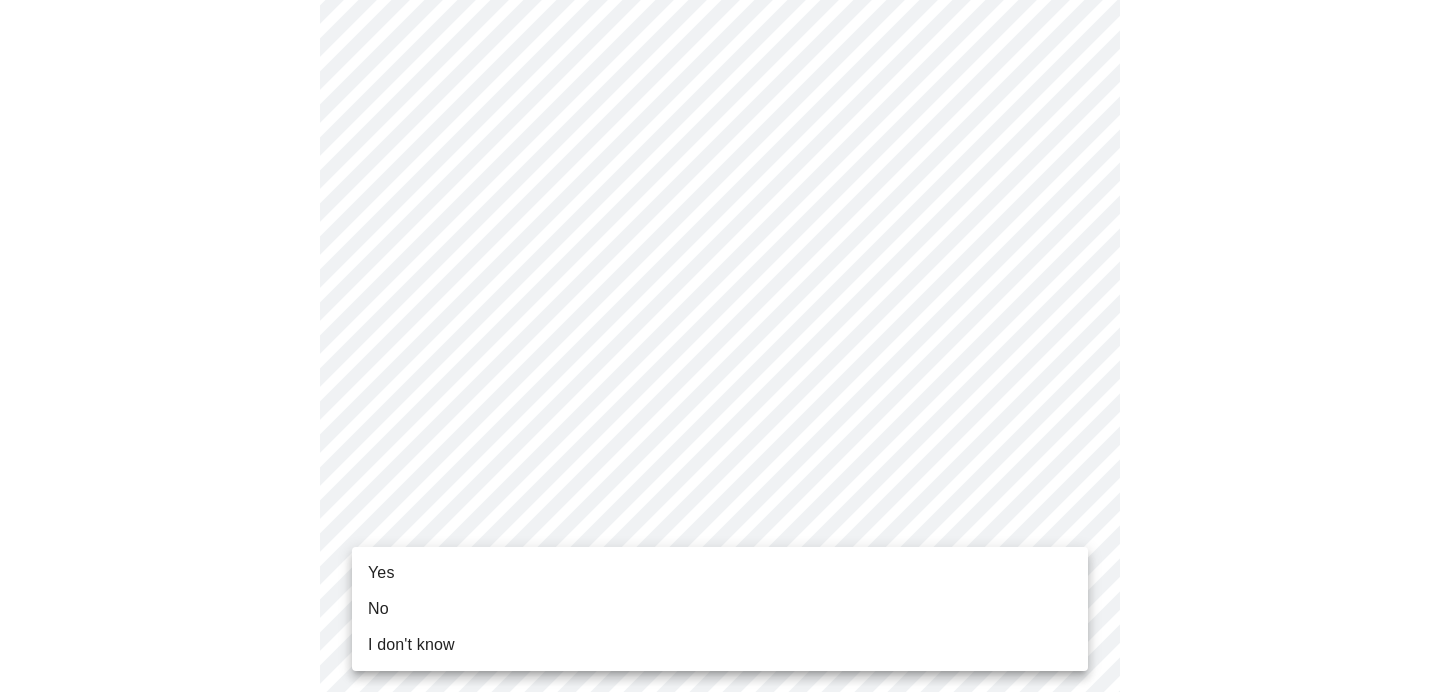 click on "MyMenopauseRx Appointments Messaging Labs Uploads Medications Community Refer a Friend Hi [FIRST]   Intake Questions for [DAY], [MONTH] [DAY_NUM] [YEAR] @ [TIME]-[TIME] [TIMEZONE] [NUMBER]  /  [NUMBER] Settings Billing Invoices Log out Yes No I don't know" at bounding box center [720, -162] 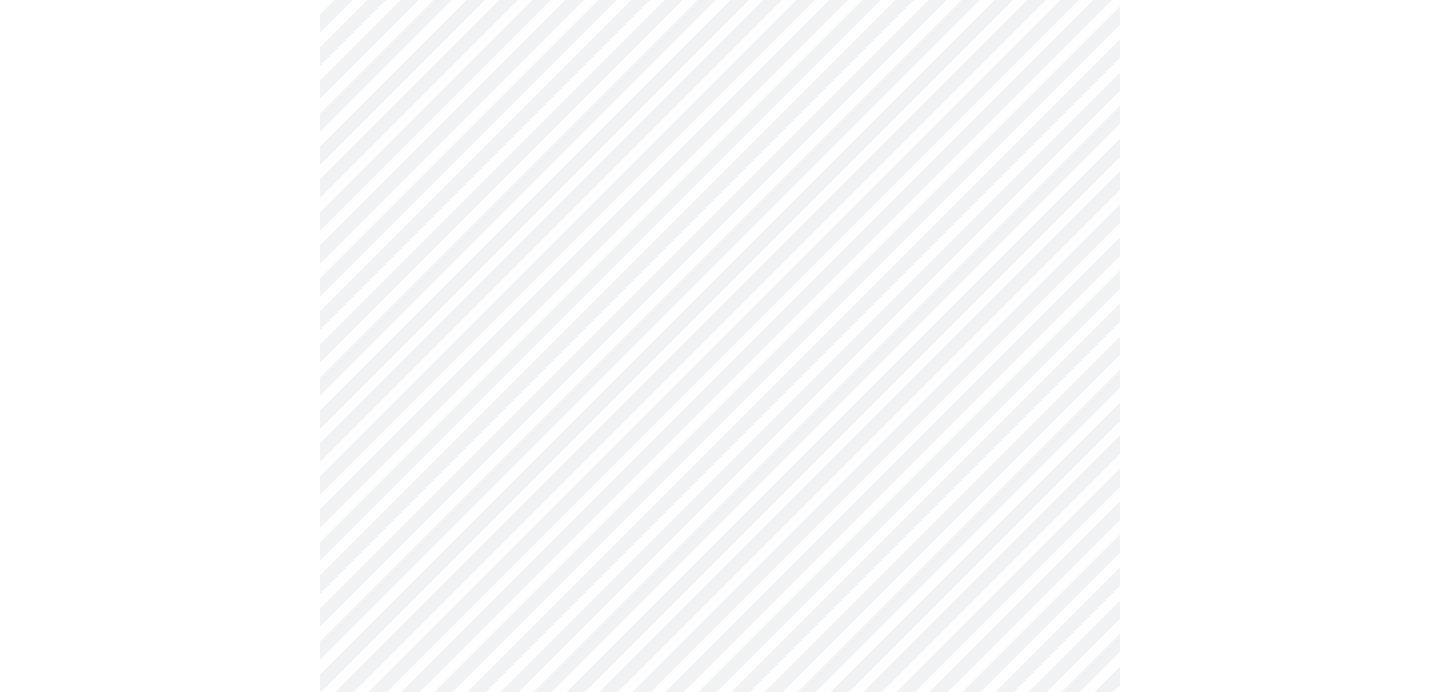 scroll, scrollTop: 0, scrollLeft: 0, axis: both 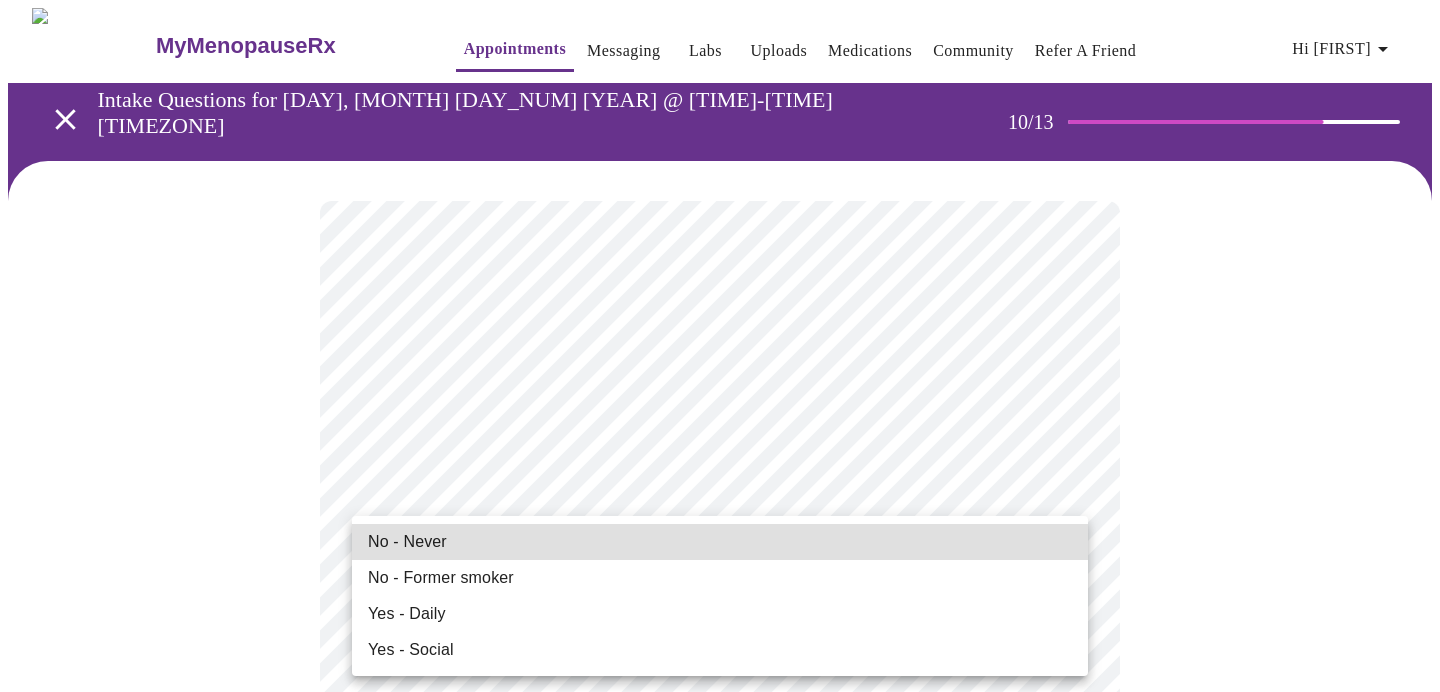 click on "MyMenopauseRx Appointments Messaging Labs Uploads Medications Community Refer a Friend Hi [FIRST]   Intake Questions for [DAY], [MONTH] [DAY_NUM] [YEAR] @ [TIME]-[TIME] [TIMEZONE] [NUMBER]  /  [NUMBER] Settings Billing Invoices Log out No - Never No - Former smoker Yes - Daily Yes - Social" at bounding box center (720, 1339) 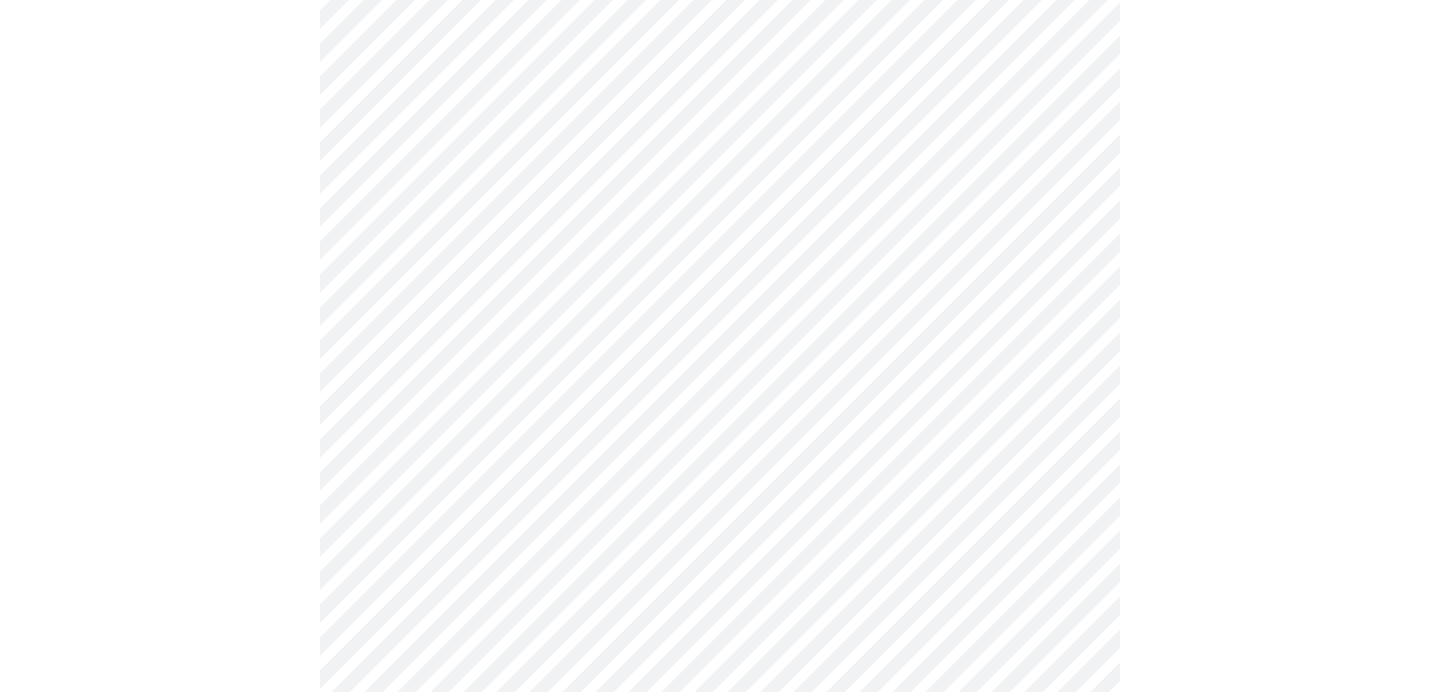 scroll, scrollTop: 1563, scrollLeft: 0, axis: vertical 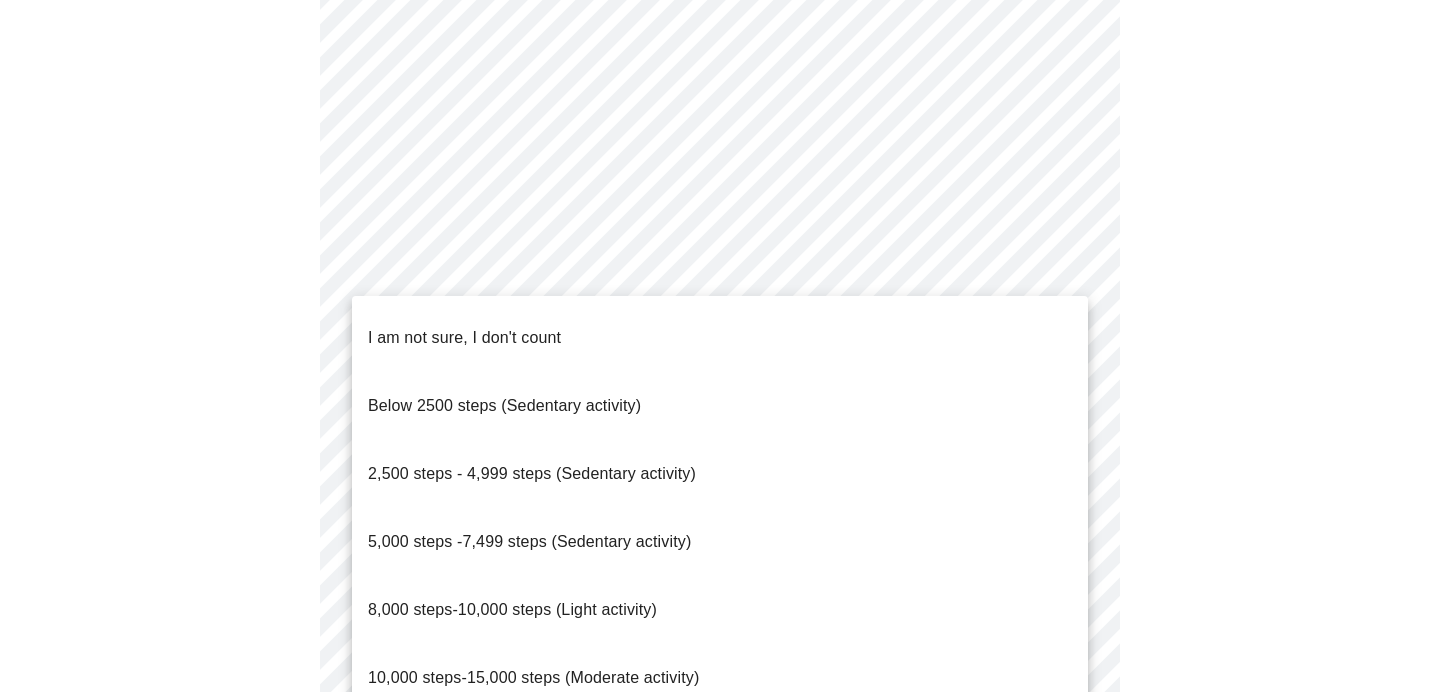 click on "MyMenopauseRx Appointments Messaging Labs Uploads Medications Community Refer a Friend Hi [FIRST]   Intake Questions for Wed, [DATE] @ 5:00pm-5:20pm 10  /  13 Settings Billing Invoices Log out I am not sure, I don't count
Below 2500 steps (Sedentary activity)
2,500 steps - 4,999 steps (Sedentary activity)
5,000 steps -7,499 steps (Sedentary activity)
8,000 steps-10,000 steps (Light activity)
10,000 steps-15,000 steps (Moderate activity)
15,000 steps-20,000 steps per day (Heavy Activity)" at bounding box center (720, -238) 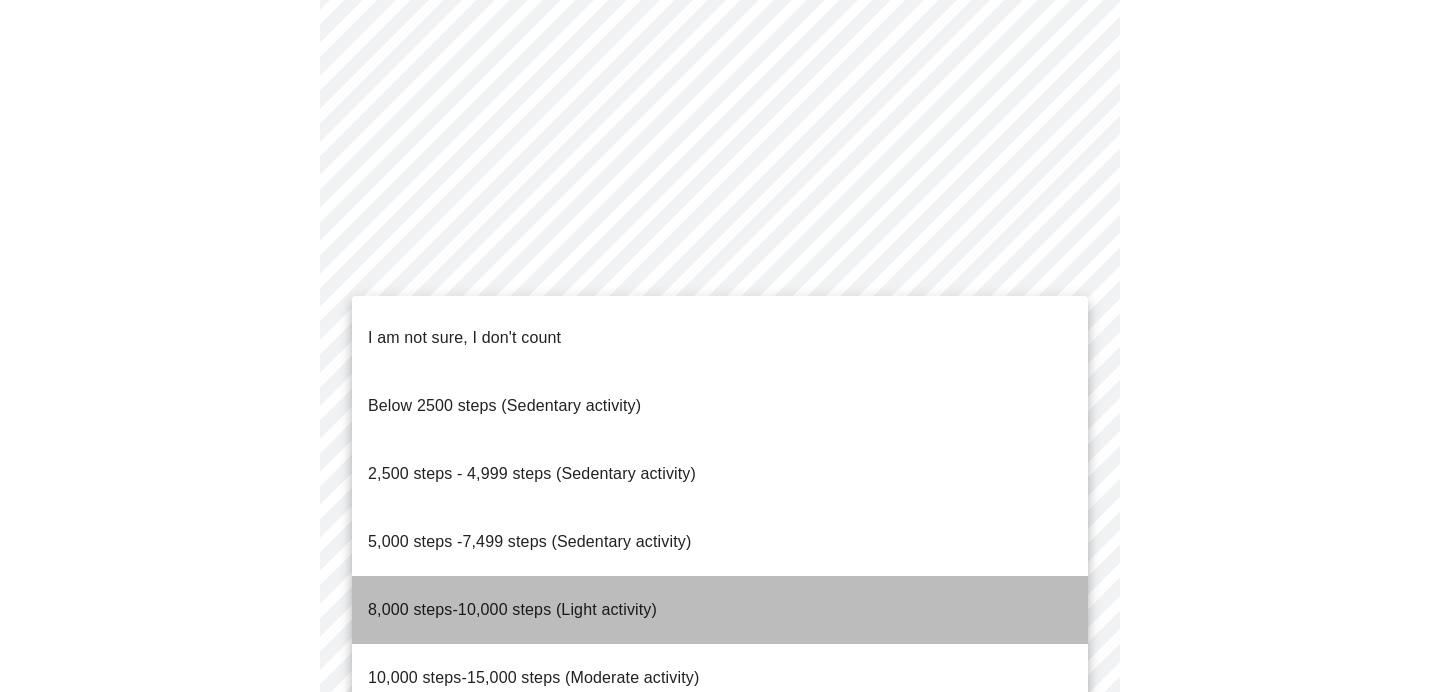 click on "8,000 steps-10,000 steps (Light activity)" at bounding box center [512, 609] 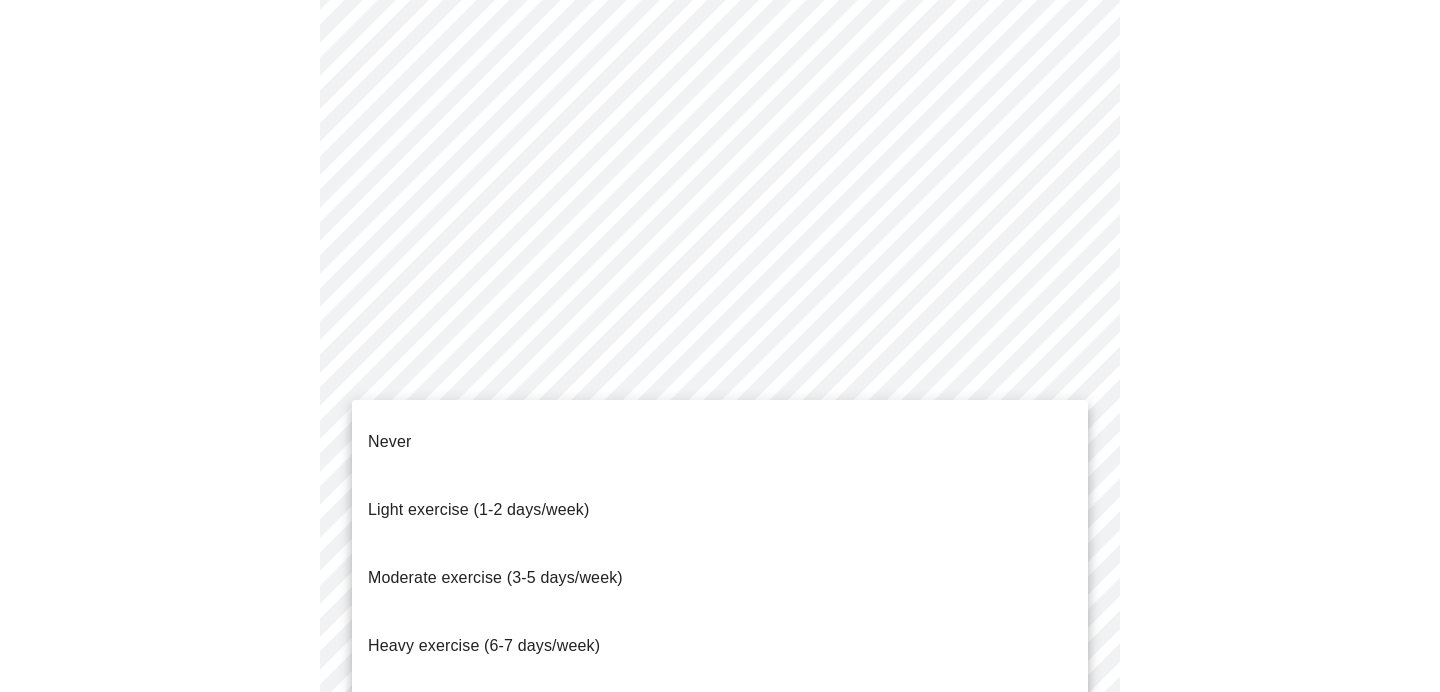 click on "MyMenopauseRx Appointments Messaging Labs Uploads Medications Community Refer a Friend Hi [FIRST]   Intake Questions for [DAY], [MONTH] [DAY_NUM] [YEAR] @ [TIME]-[TIME] [TIMEZONE] [NUMBER]  /  [NUMBER] Settings Billing Invoices Log out Never
Light exercise (1-2 days/week)
Moderate exercise (3-5 days/week)
Heavy exercise (6-7 days/week)
Athlete (2x/day)" at bounding box center (720, -244) 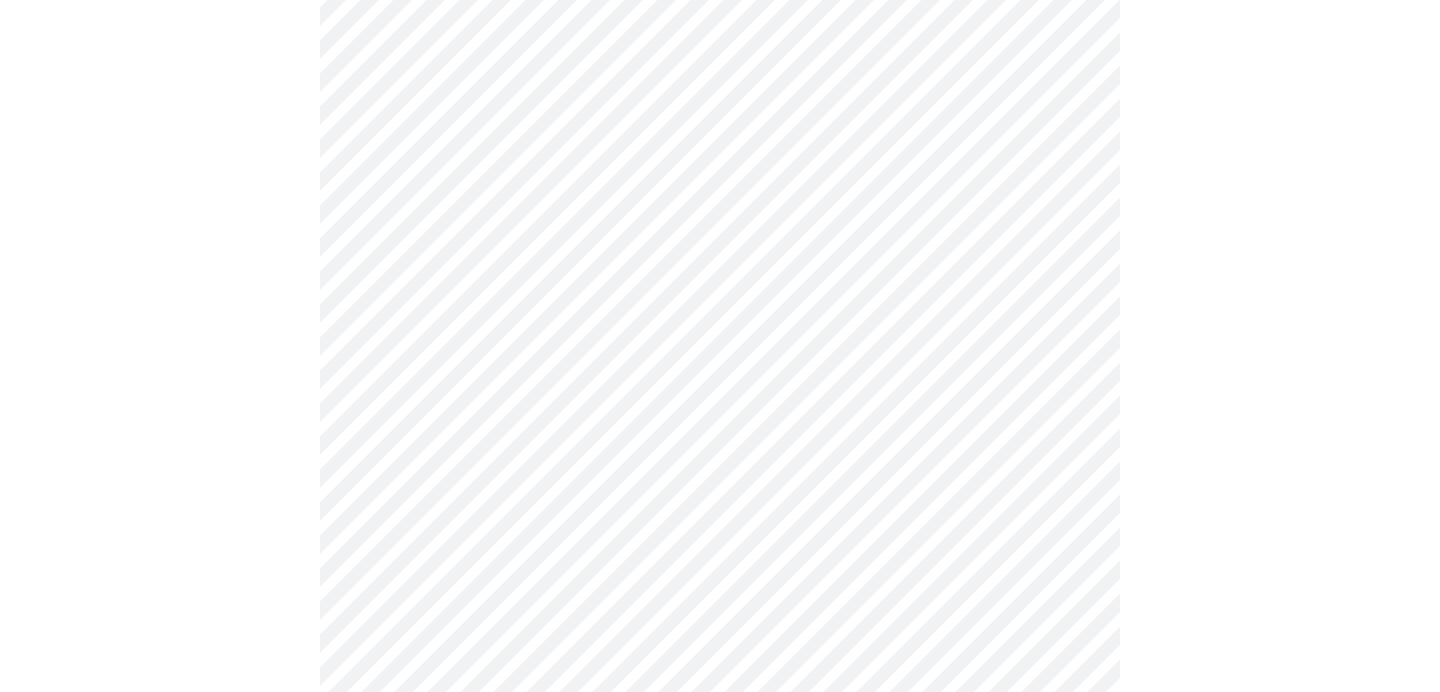 scroll, scrollTop: 1833, scrollLeft: 0, axis: vertical 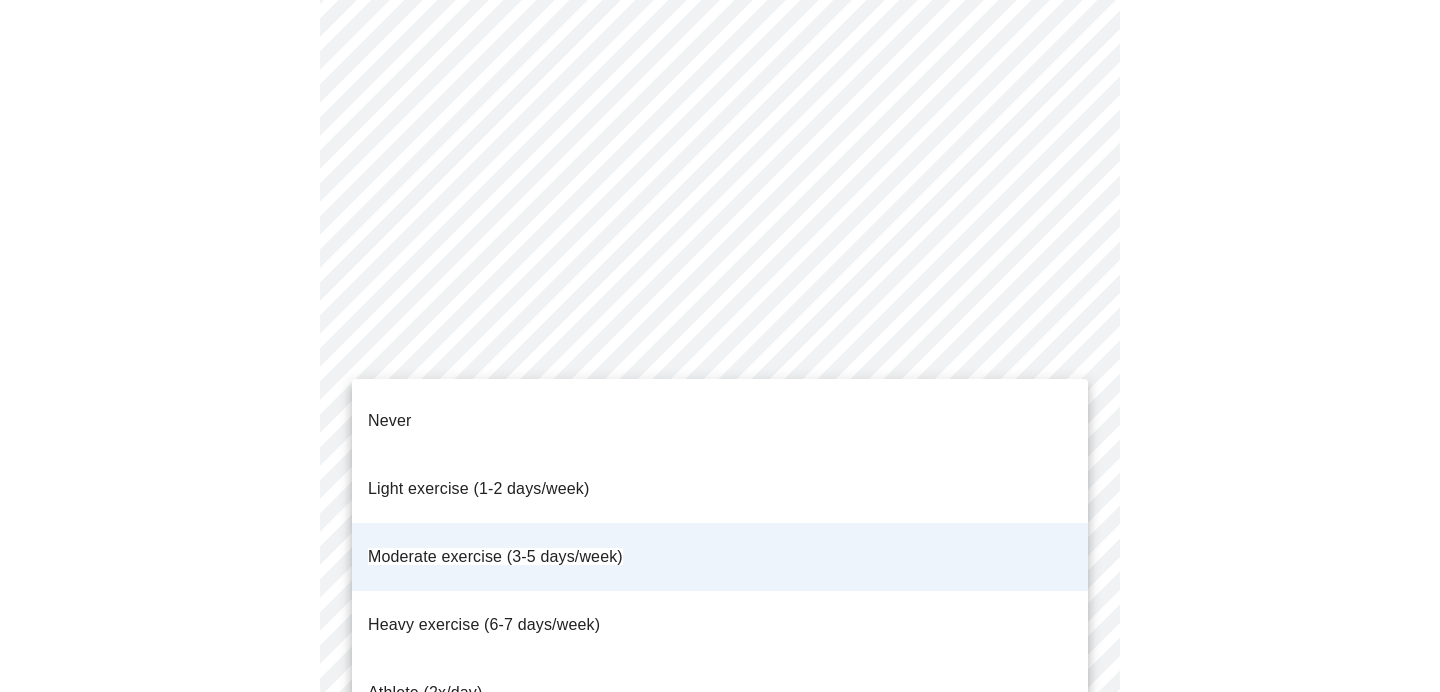 click on "MyMenopauseRx Appointments Messaging Labs Uploads Medications Community Refer a Friend Hi [FIRST]   Intake Questions for [DAY], [MONTH] [DAY_NUM] [YEAR] @ [TIME]-[TIME] [TIMEZONE] [NUMBER]  /  [NUMBER] Settings Billing Invoices Log out Never
Light exercise (1-2 days/week)
Moderate exercise (3-5 days/week)
Heavy exercise (6-7 days/week)
Athlete (2x/day)" at bounding box center (720, -520) 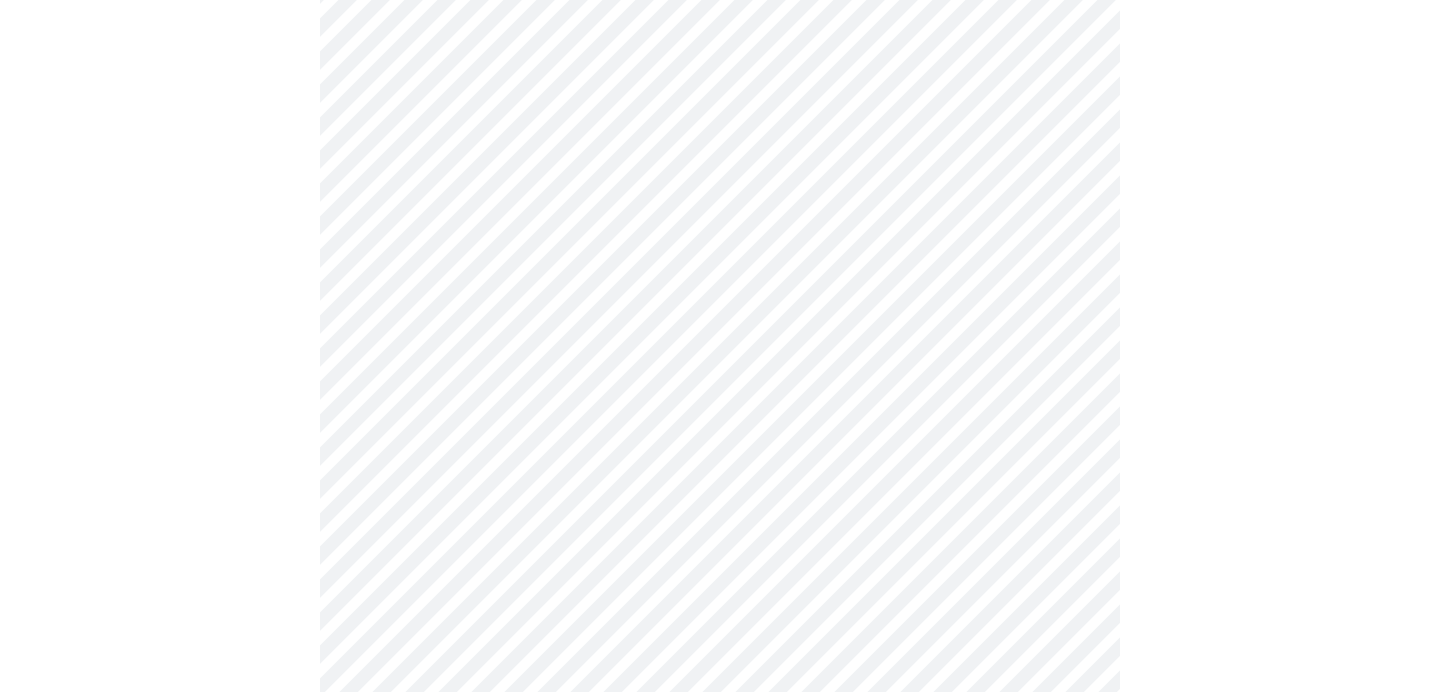 click on "MyMenopauseRx Appointments Messaging Labs Uploads Medications Community Refer a Friend Hi Kelly   Intake Questions for Wed, Aug 6th 2025 @ 5:00pm-5:20pm 10  /  13 Settings Billing Invoices Log out" at bounding box center (720, -520) 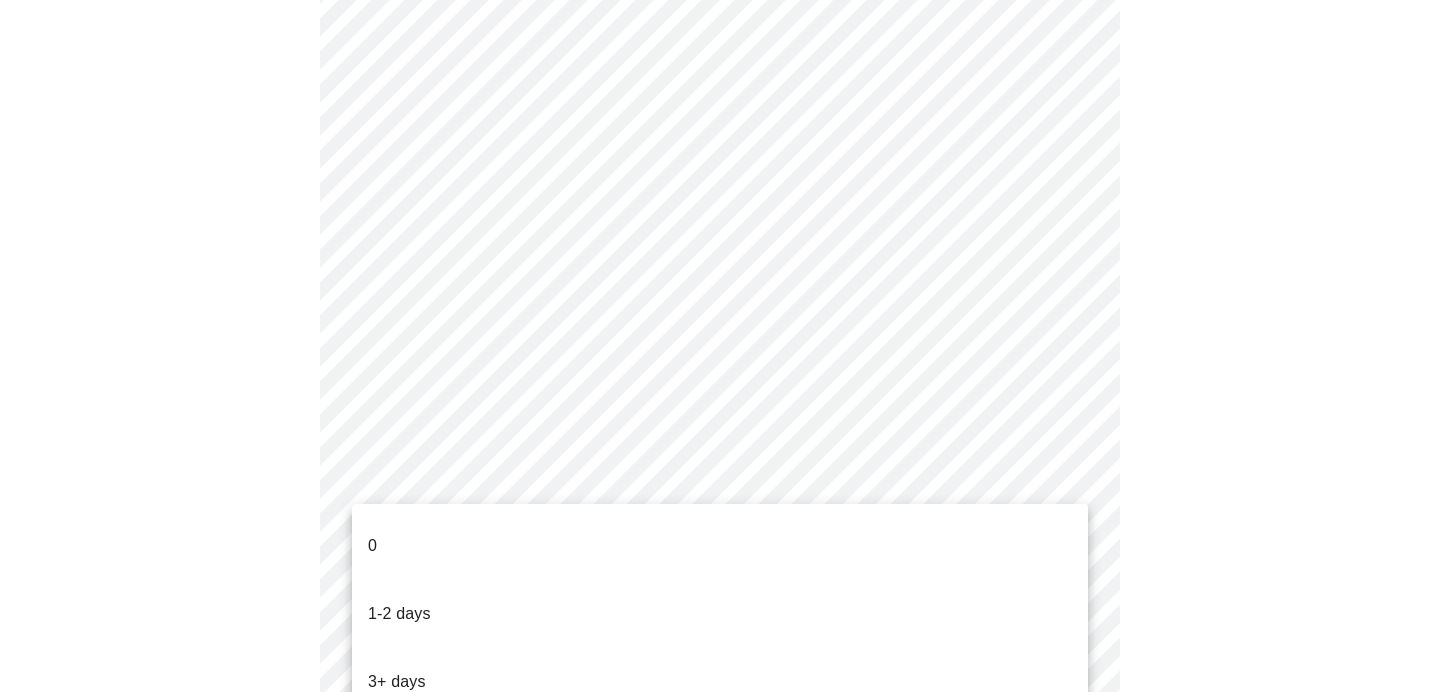 click on "1-2 days" at bounding box center [720, 614] 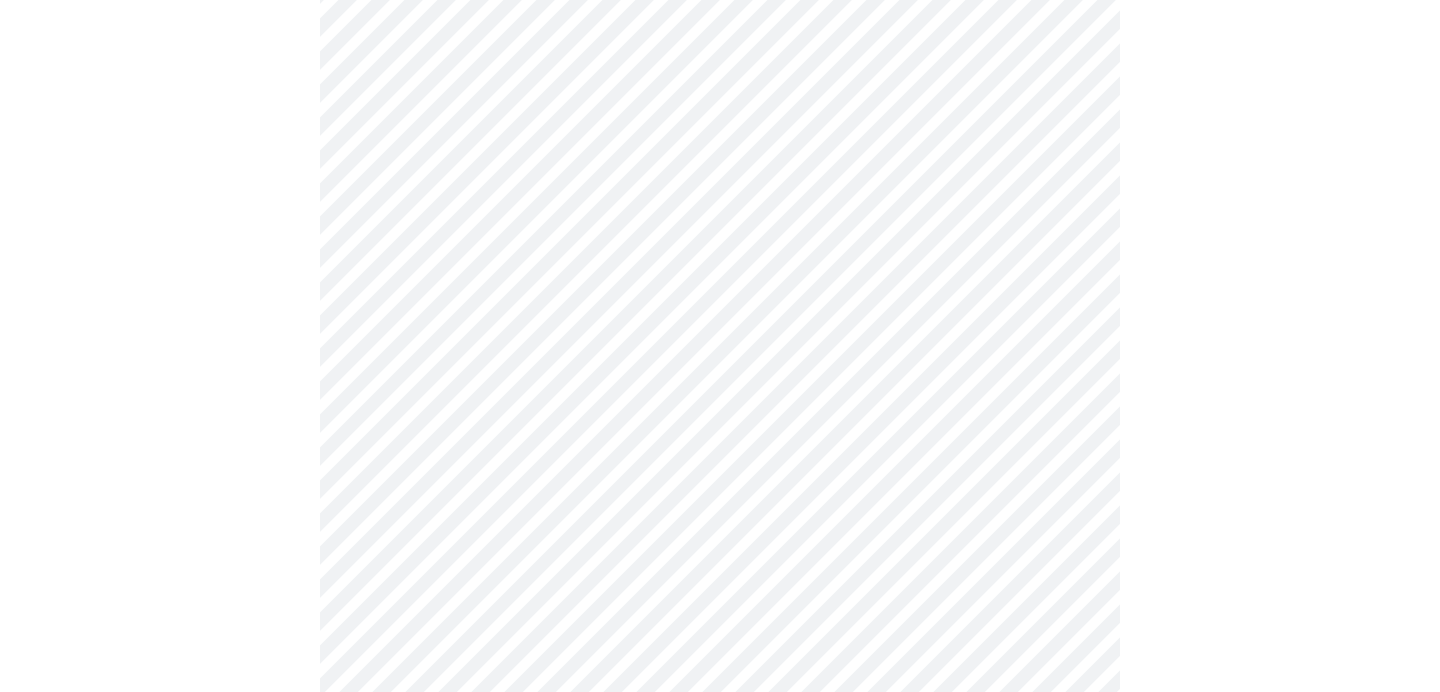 scroll, scrollTop: 0, scrollLeft: 0, axis: both 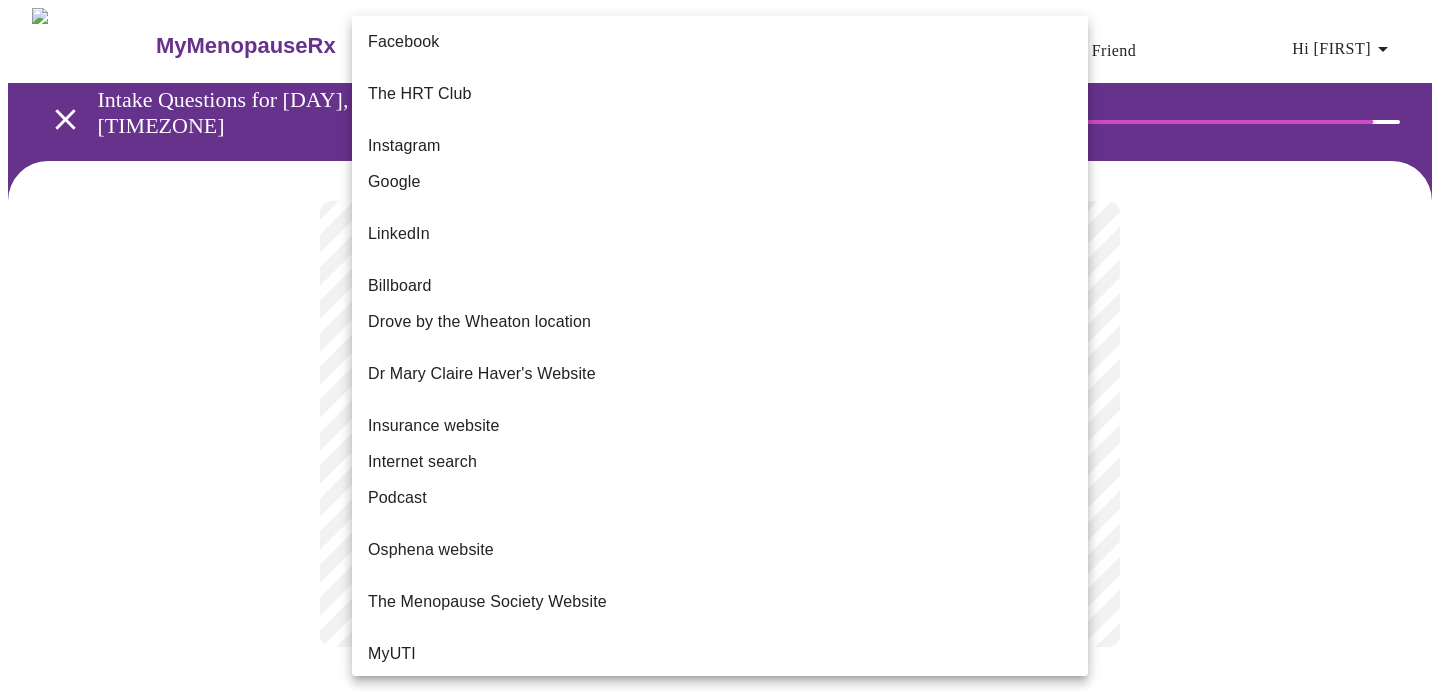 click on "MyMenopauseRx Appointments Messaging Labs Uploads Medications Community Refer a Friend Hi [FIRST]   Intake Questions for [DAY], [MONTH] [DAY_NUM] [YEAR] @ [TIME]-[TIME] [TIMEZONE] [NUMBER]  /  [NUMBER] Settings Billing Invoices Log out Facebook The HRT Club
Instagram Google LinkedIn
Billboard Drove by the Wheaton location Dr [FIRST] [LAST]'s Website
Insurance website Internet search Podcast Osphena website
The Menopause Society Website MyUTI
Referral from your physician
Referral from a current patient.
Versalie
Word of mouth
Other" at bounding box center [720, 347] 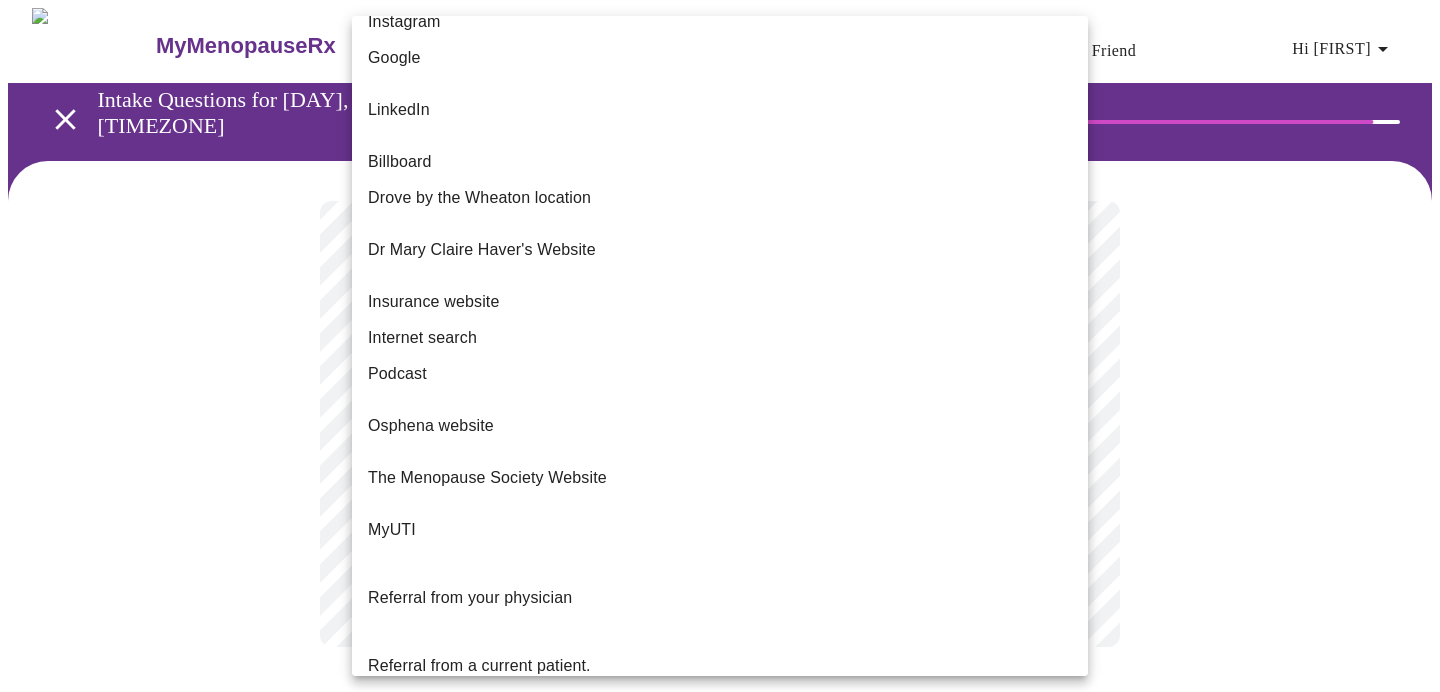 scroll, scrollTop: 184, scrollLeft: 0, axis: vertical 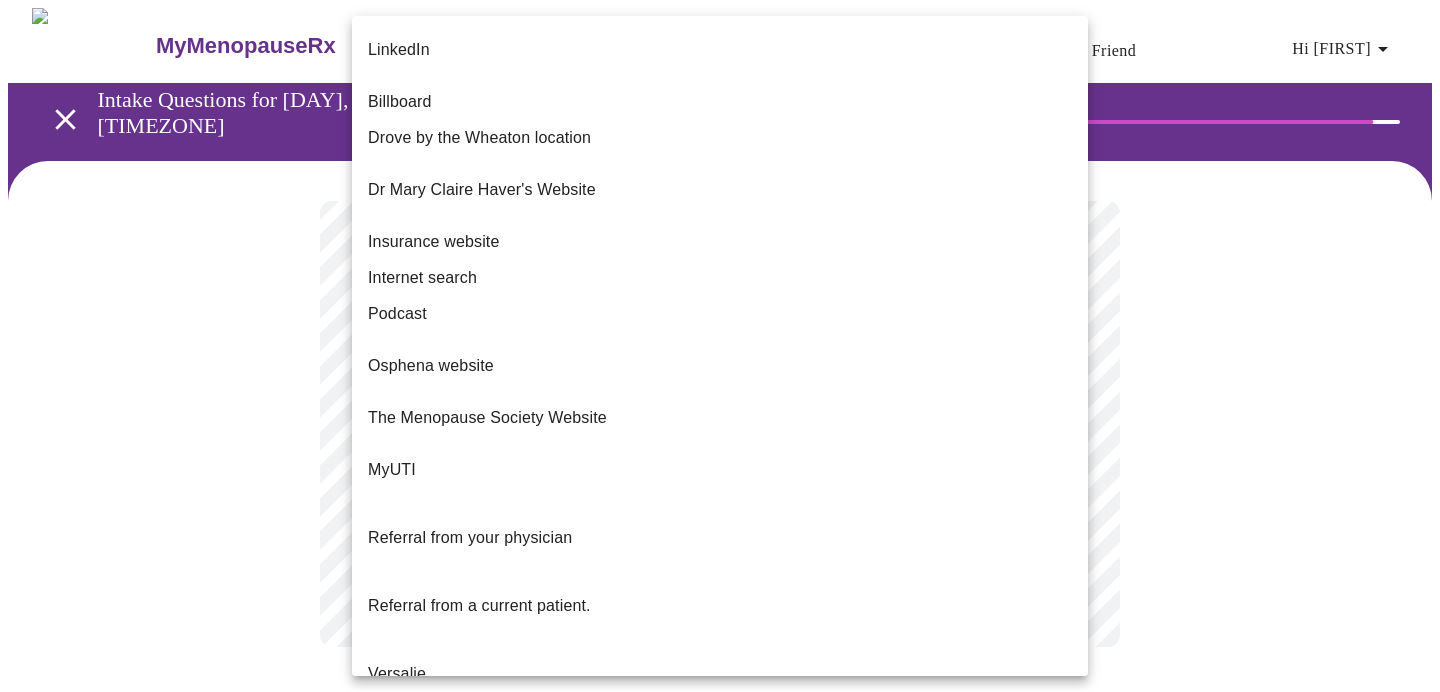click on "Referral from a current patient." at bounding box center (479, 605) 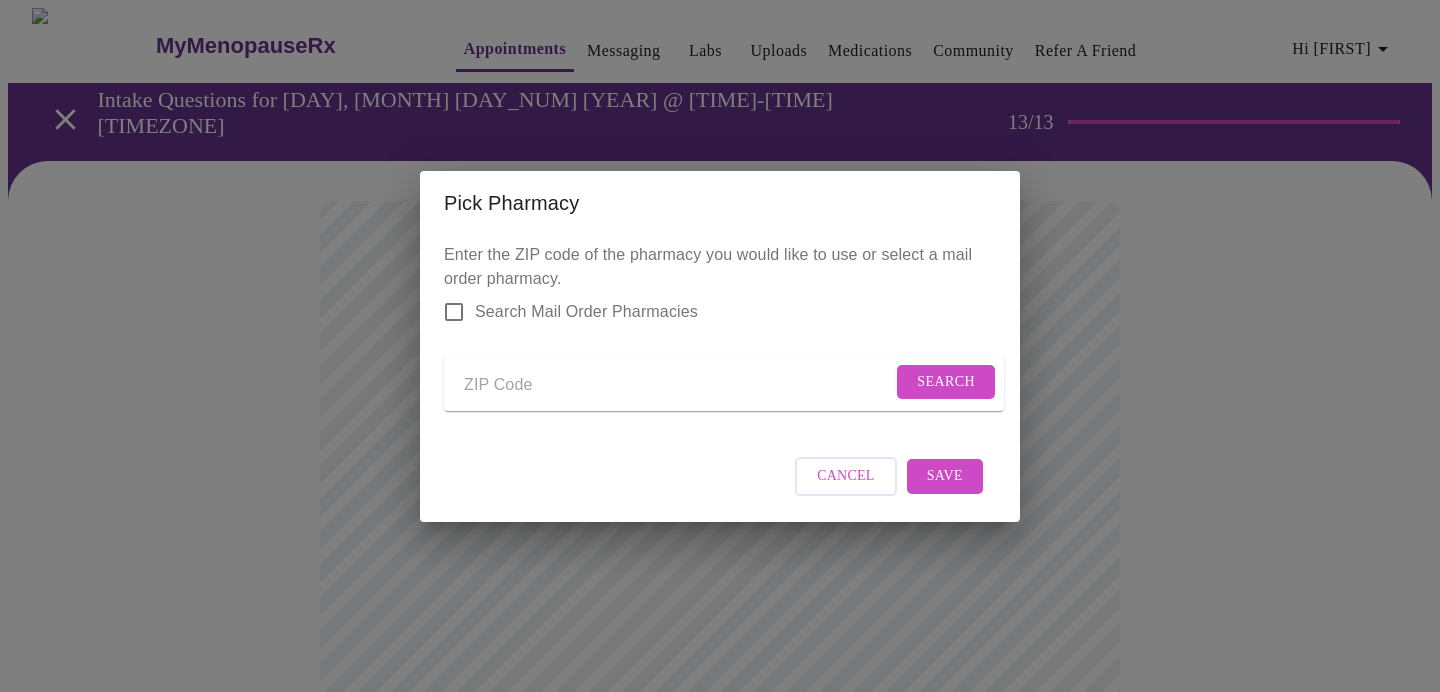 click at bounding box center (678, 386) 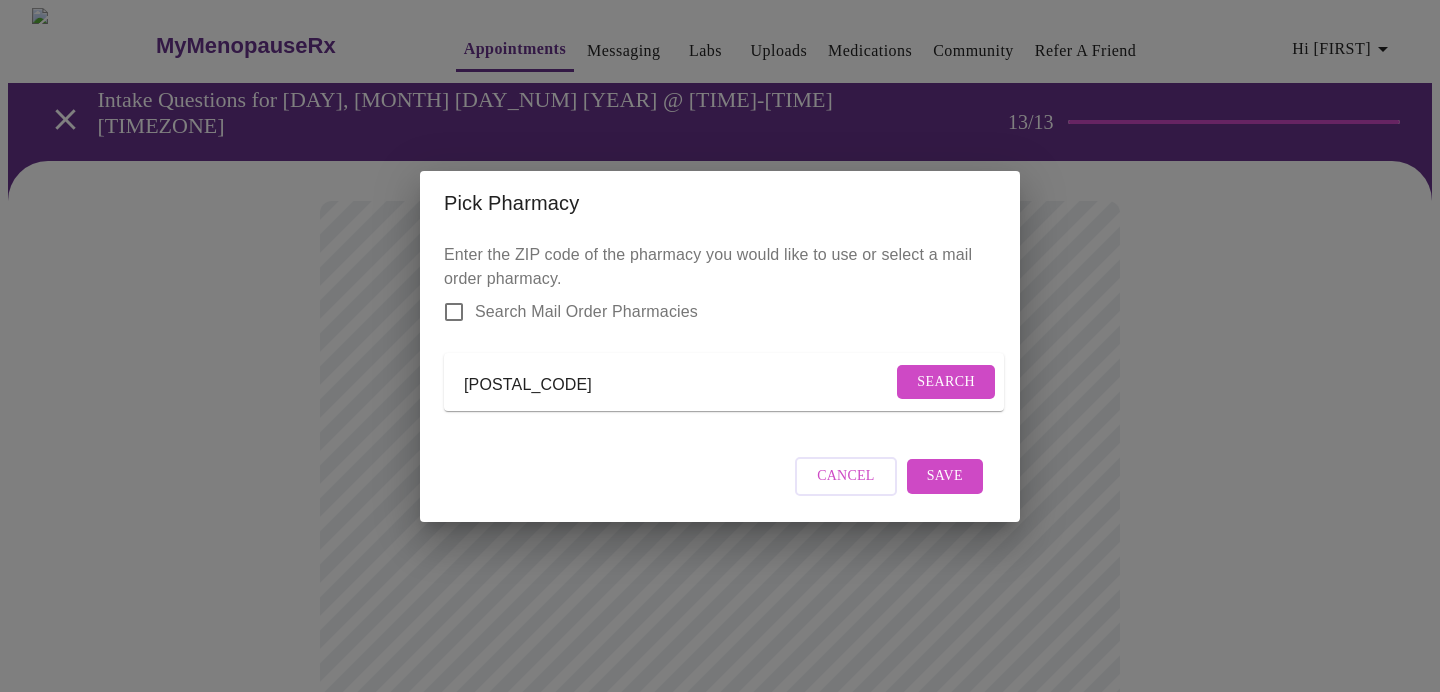 type on "[POSTAL_CODE]" 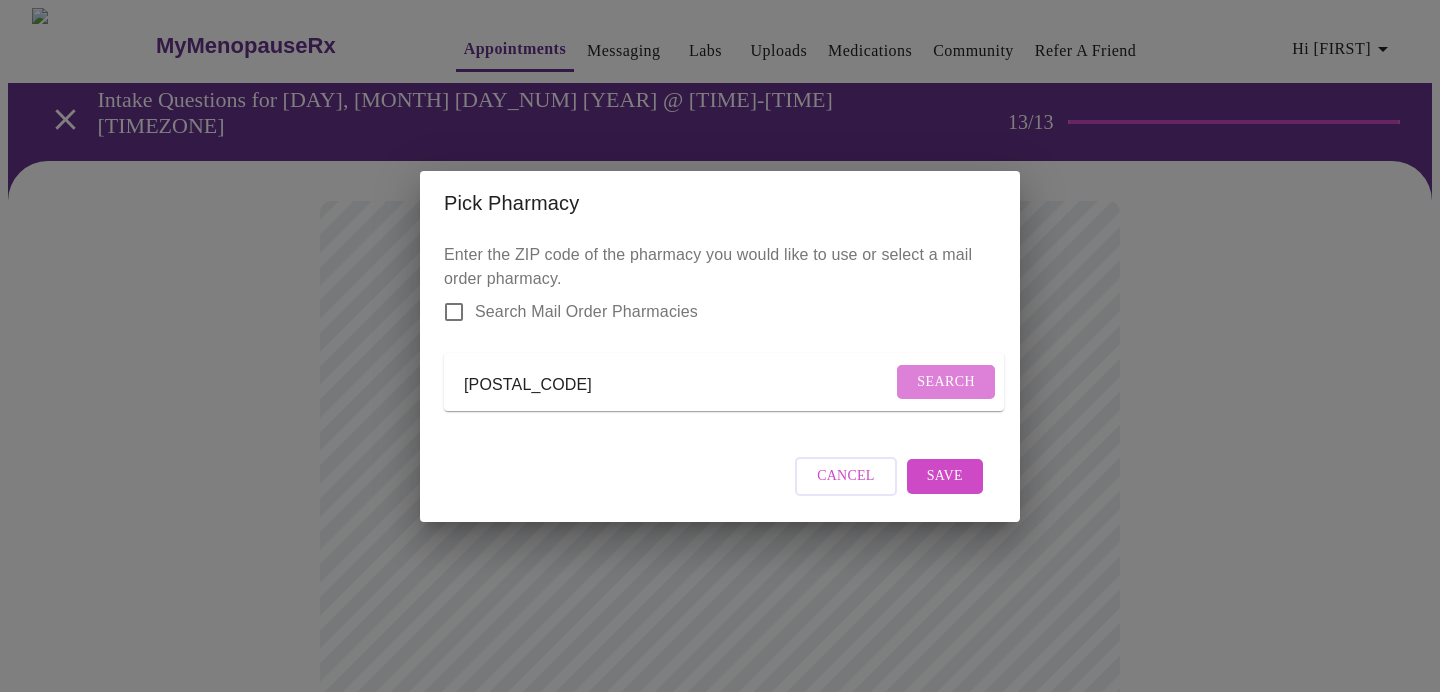 click on "Search" at bounding box center (946, 382) 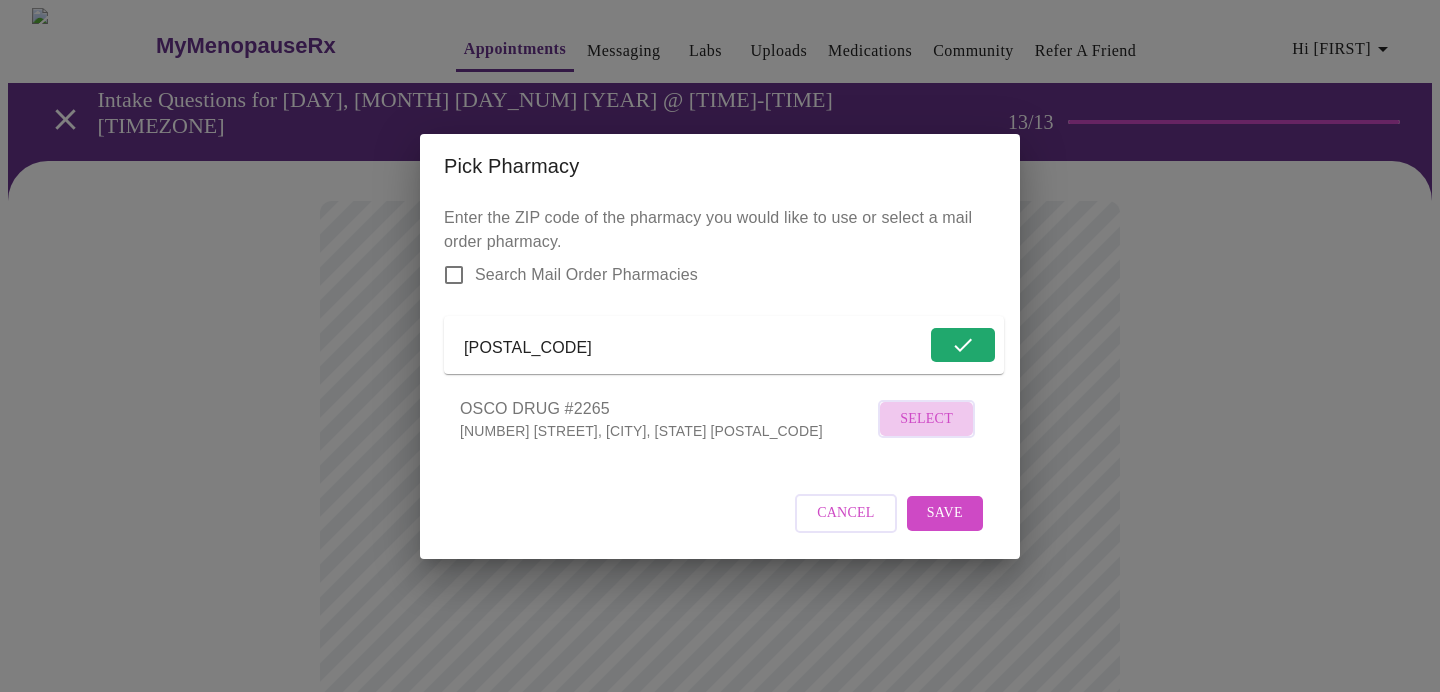 click on "Select" at bounding box center (926, 419) 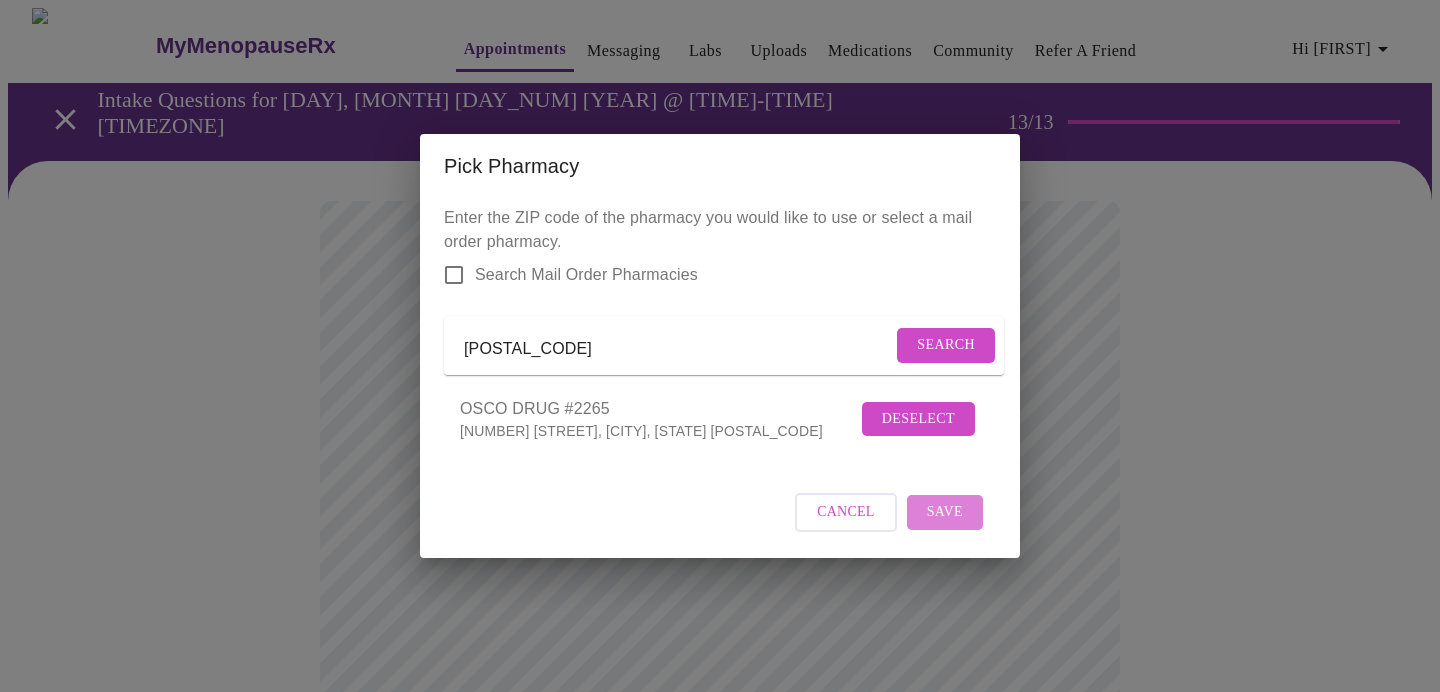 click on "Save" at bounding box center [945, 512] 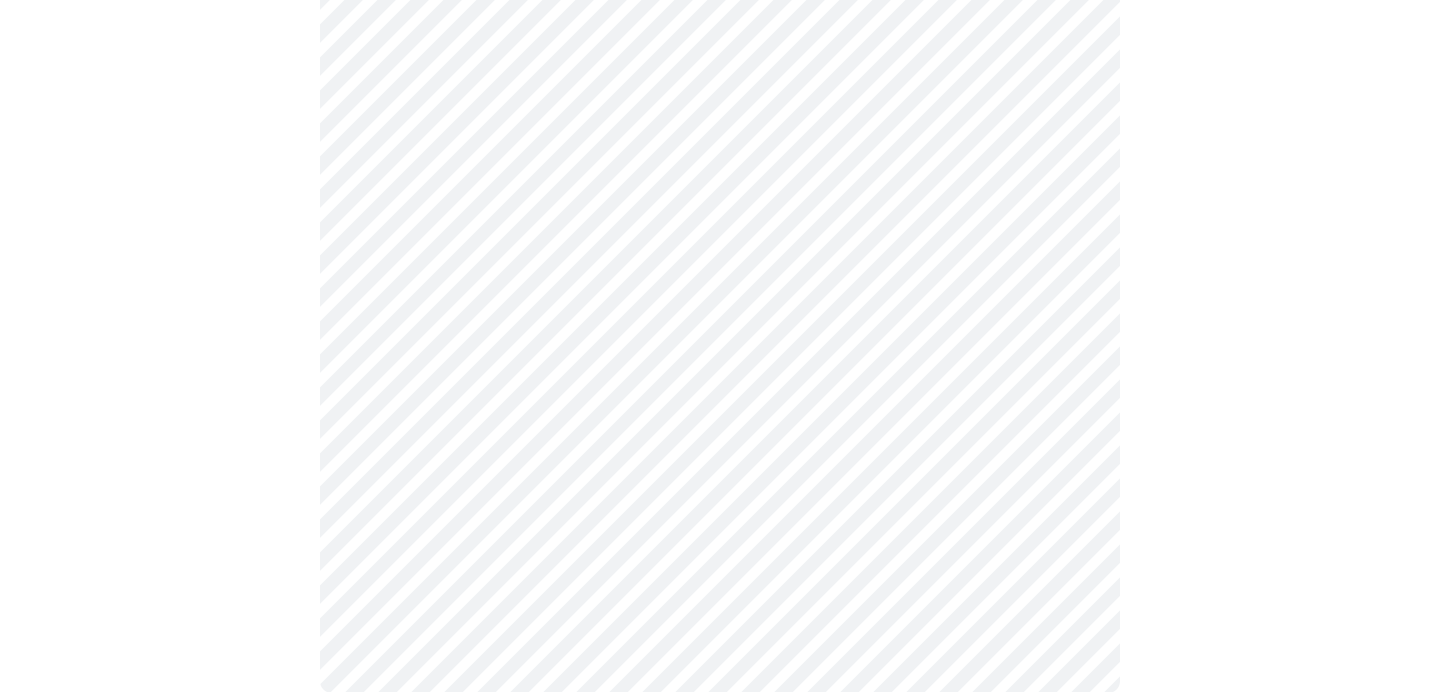 scroll, scrollTop: 1186, scrollLeft: 0, axis: vertical 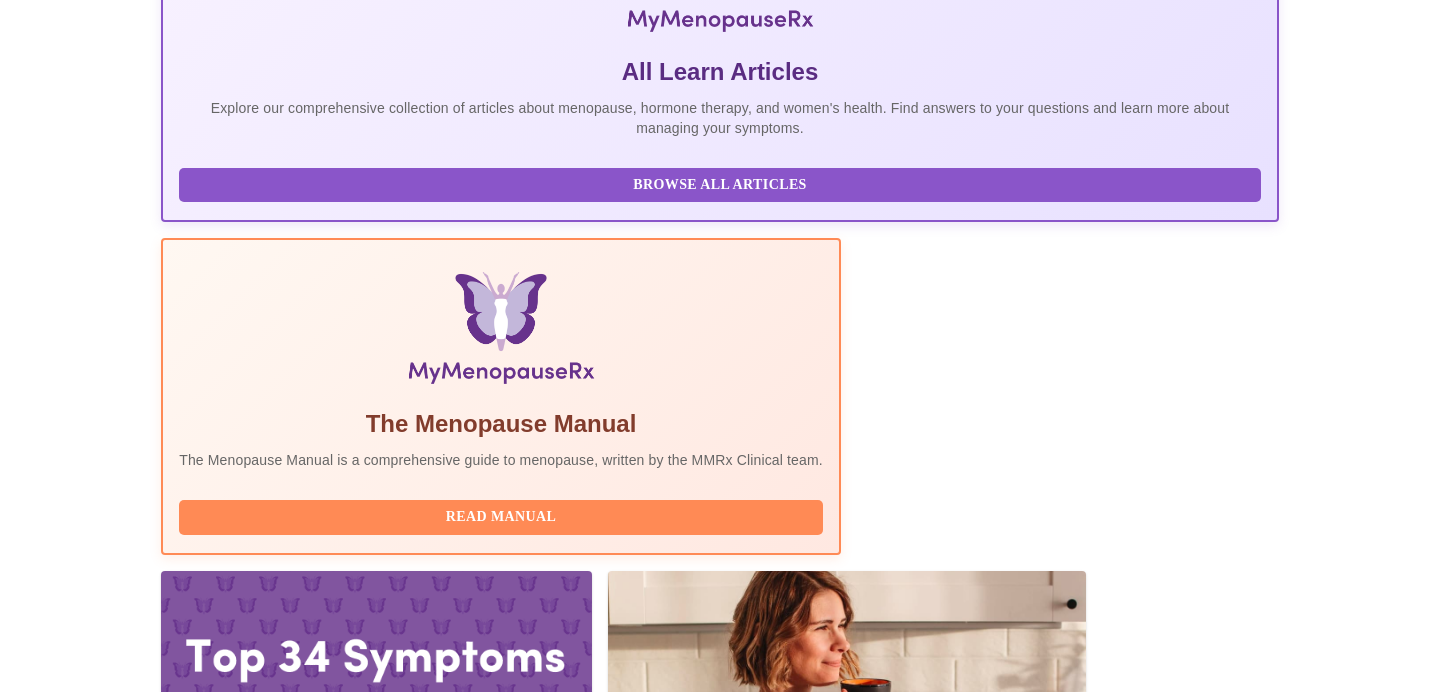 click at bounding box center [931, 2049] 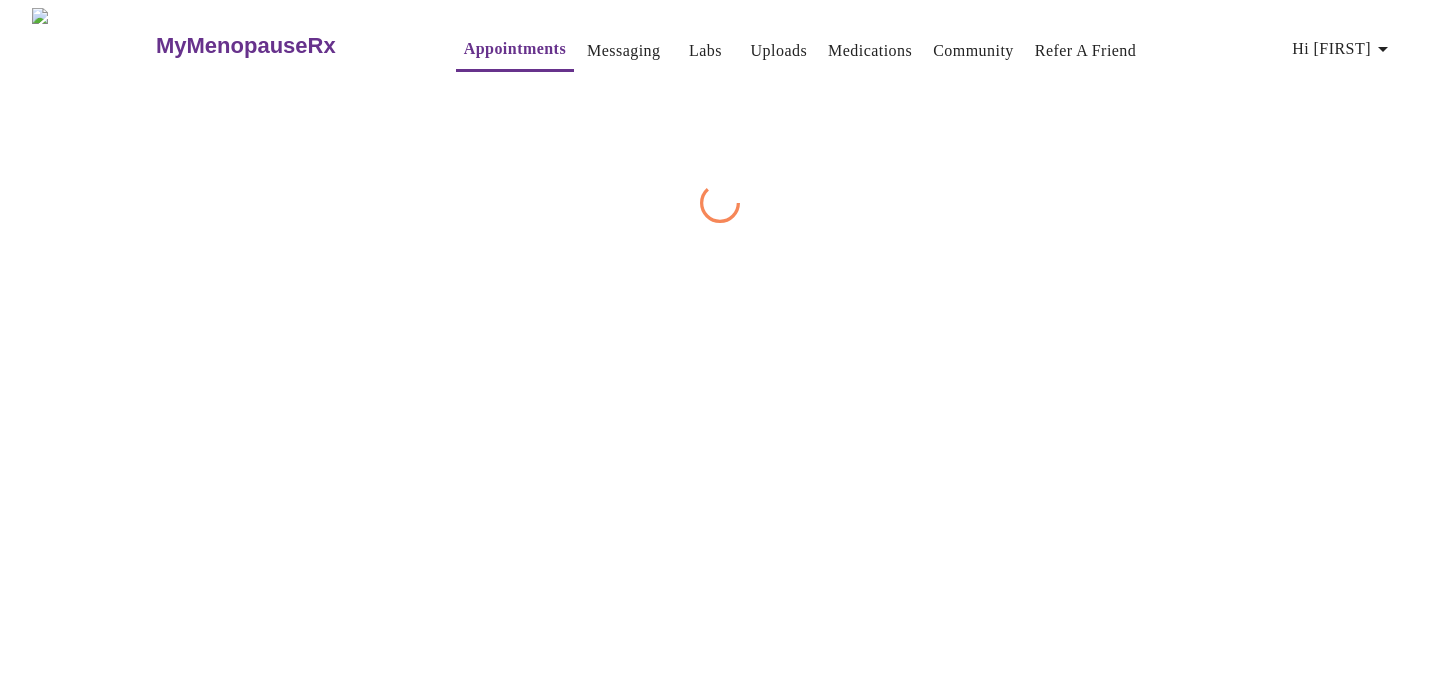 scroll, scrollTop: 0, scrollLeft: 0, axis: both 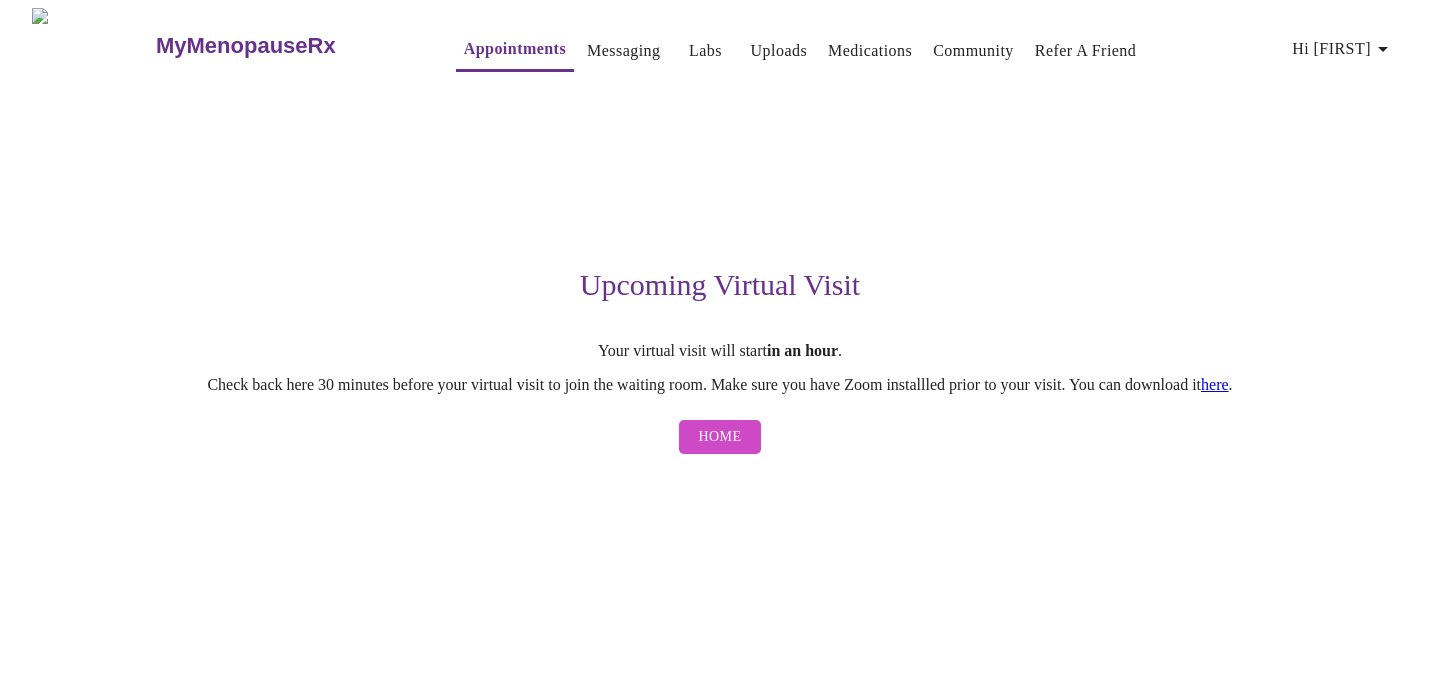click on "Home" at bounding box center (720, 437) 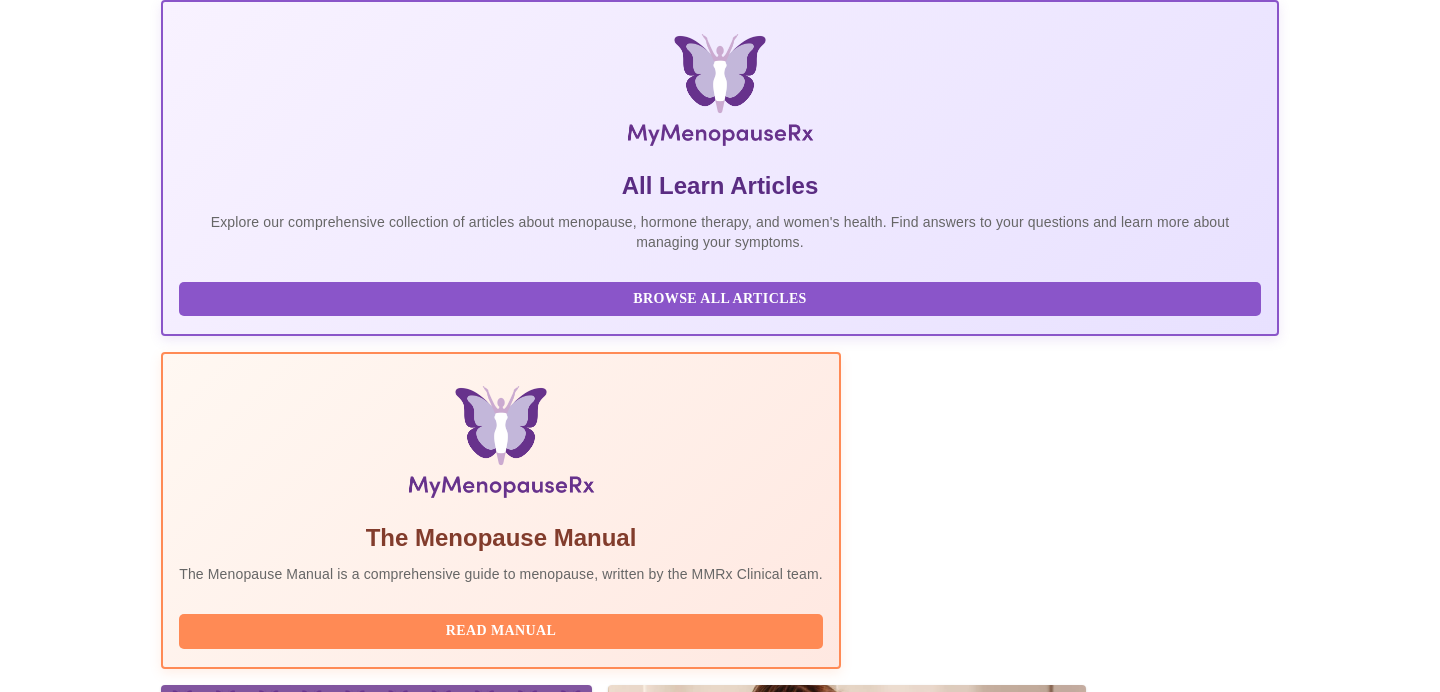 scroll, scrollTop: 402, scrollLeft: 0, axis: vertical 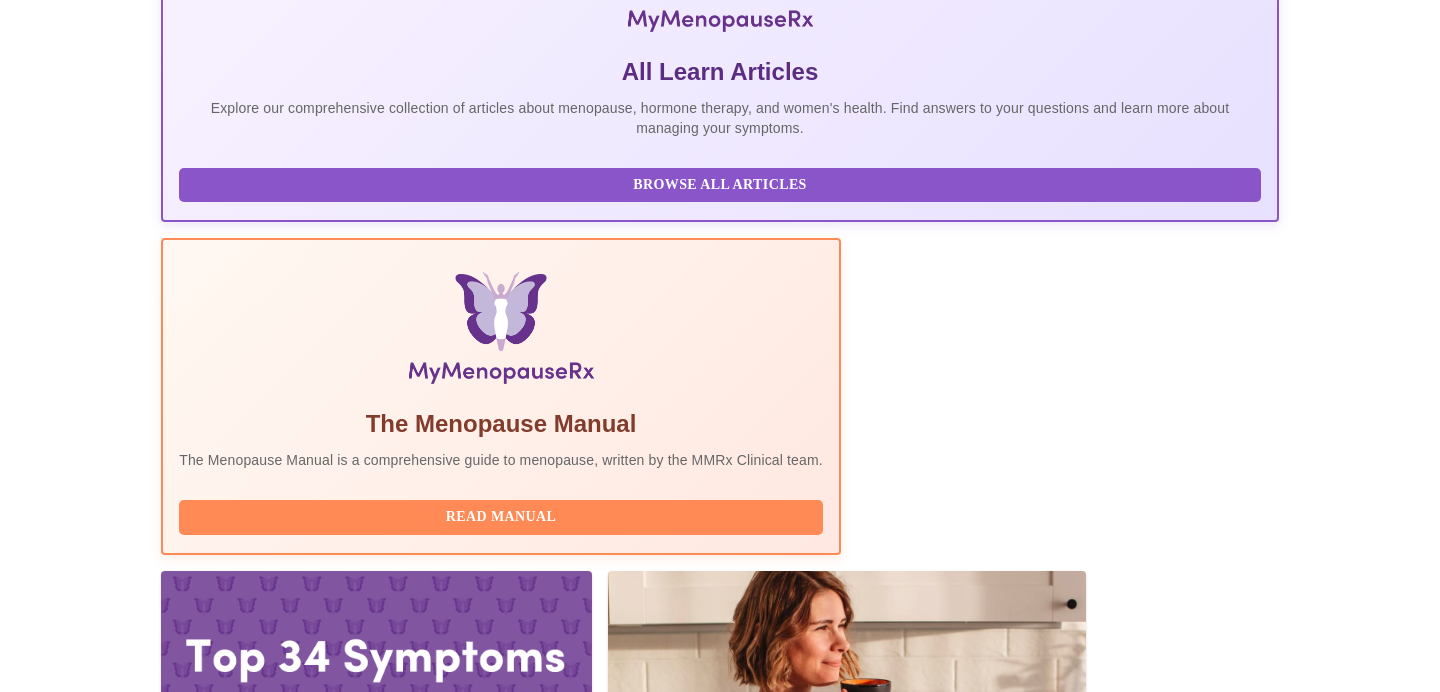 click at bounding box center (720, 2049) 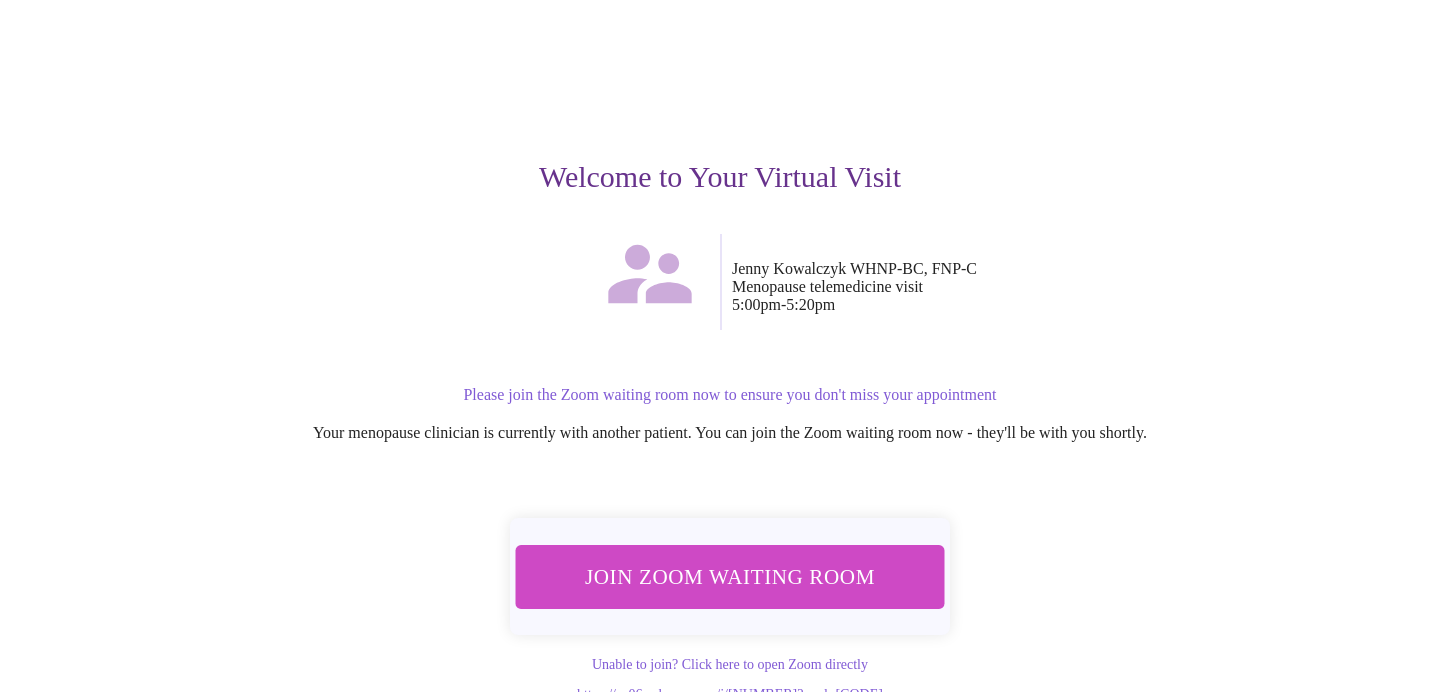 scroll, scrollTop: 143, scrollLeft: 0, axis: vertical 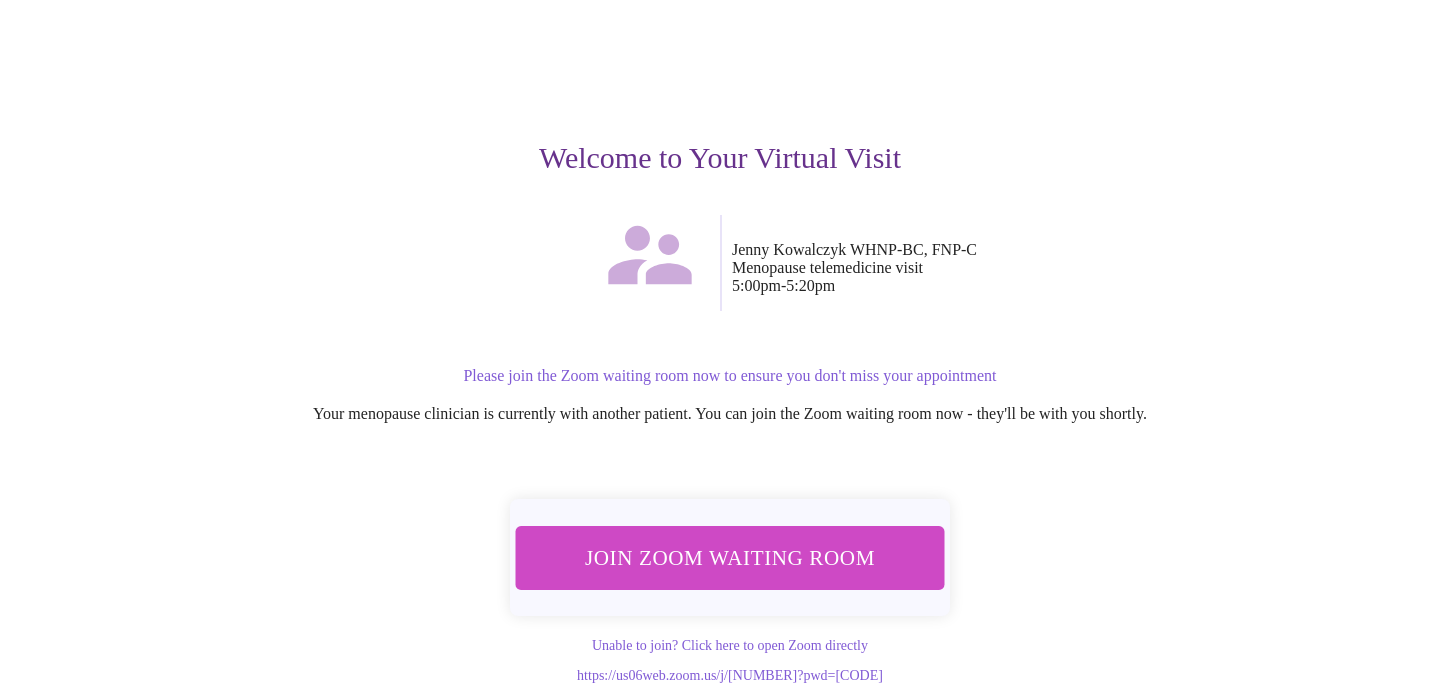 click on "Join Zoom Waiting Room" at bounding box center (730, 557) 